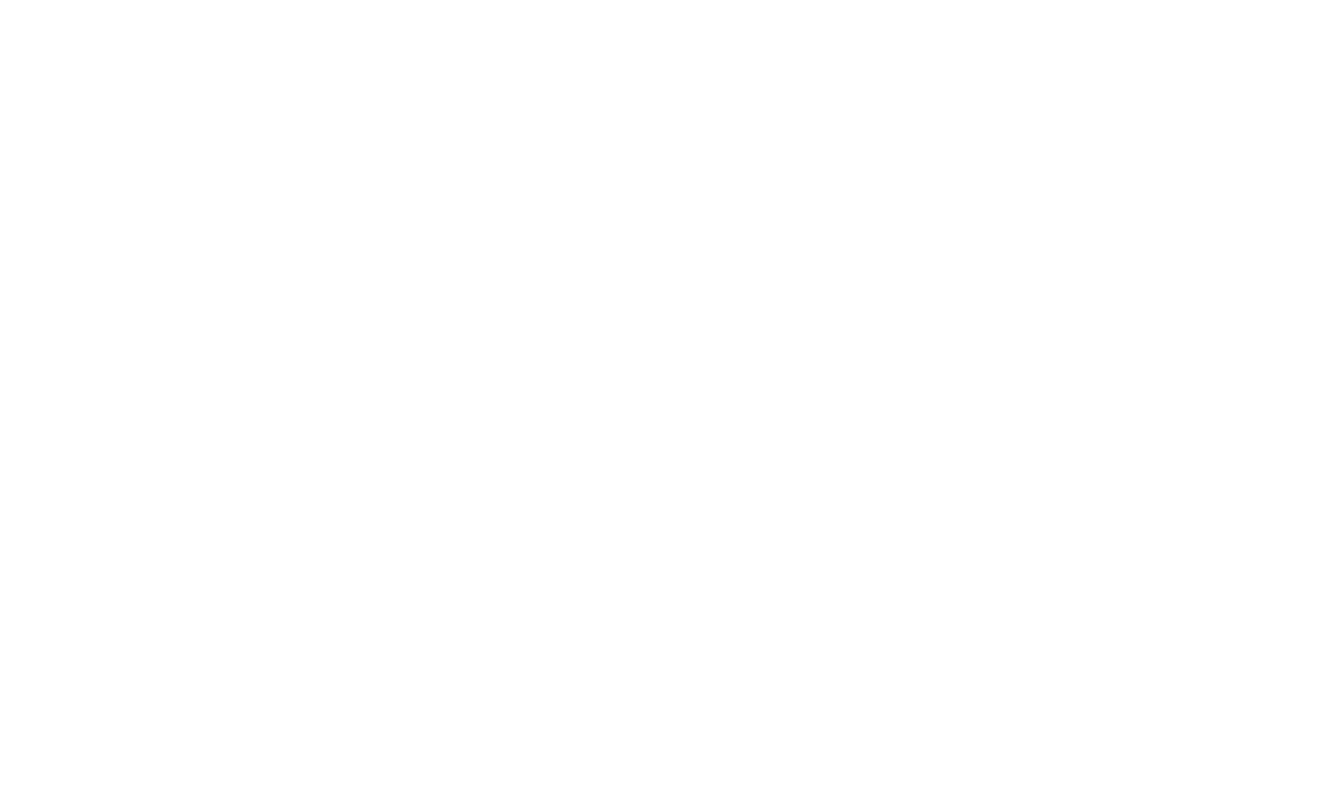 scroll, scrollTop: 0, scrollLeft: 0, axis: both 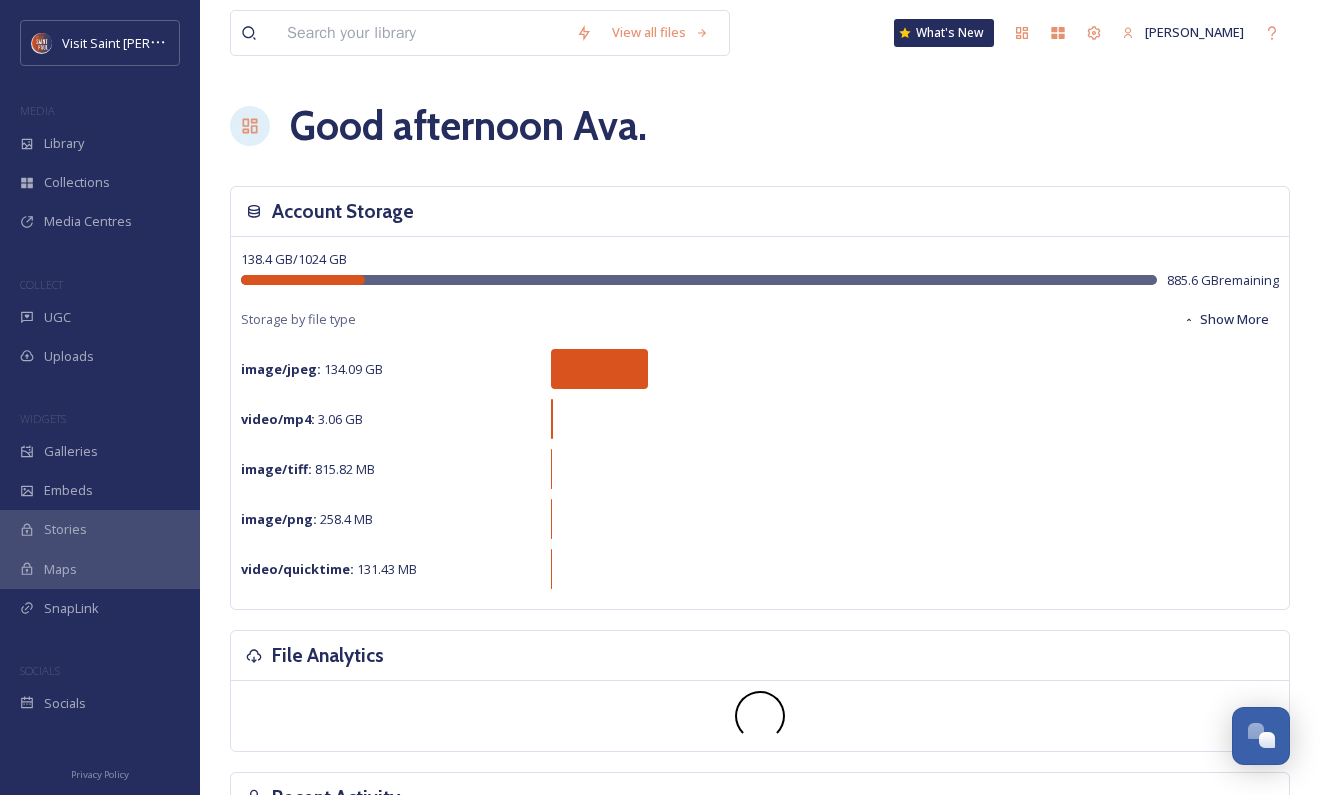 click at bounding box center [421, 33] 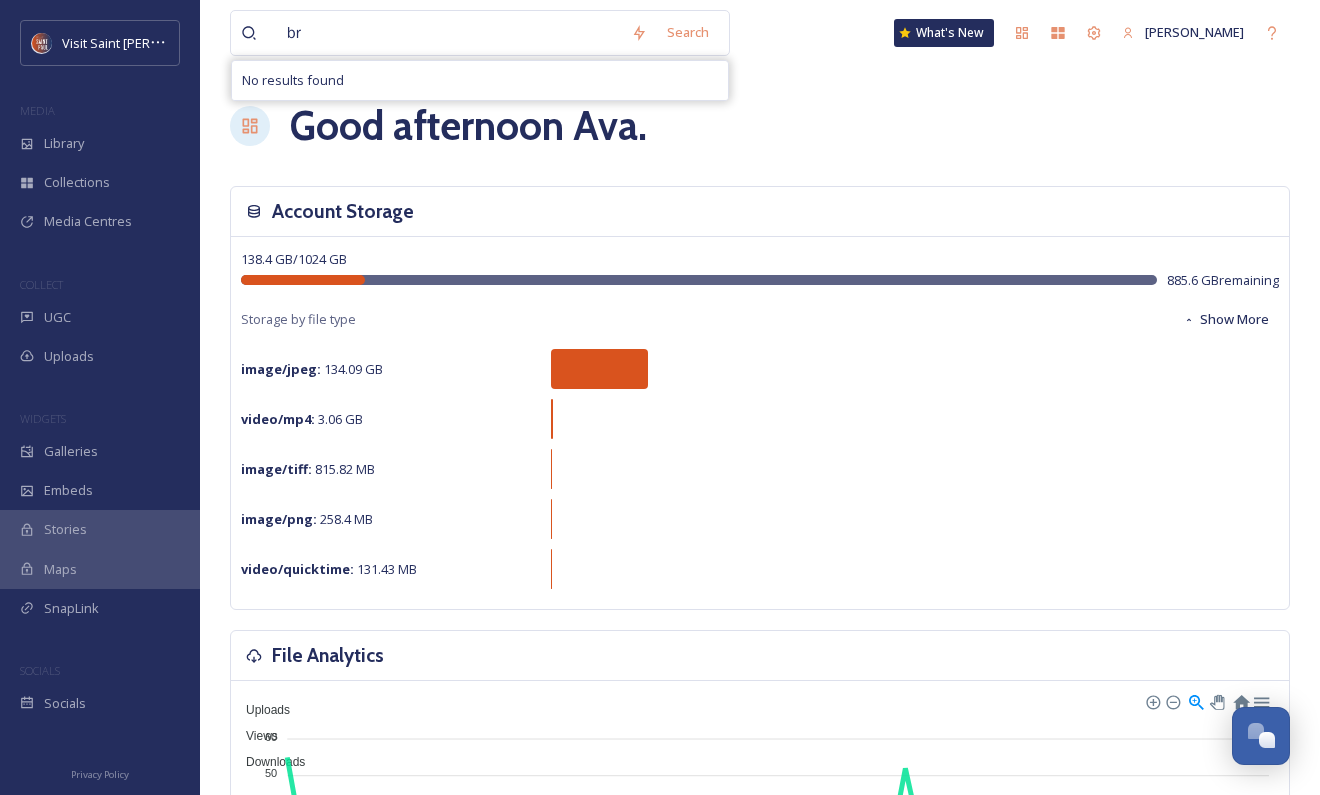 type on "b" 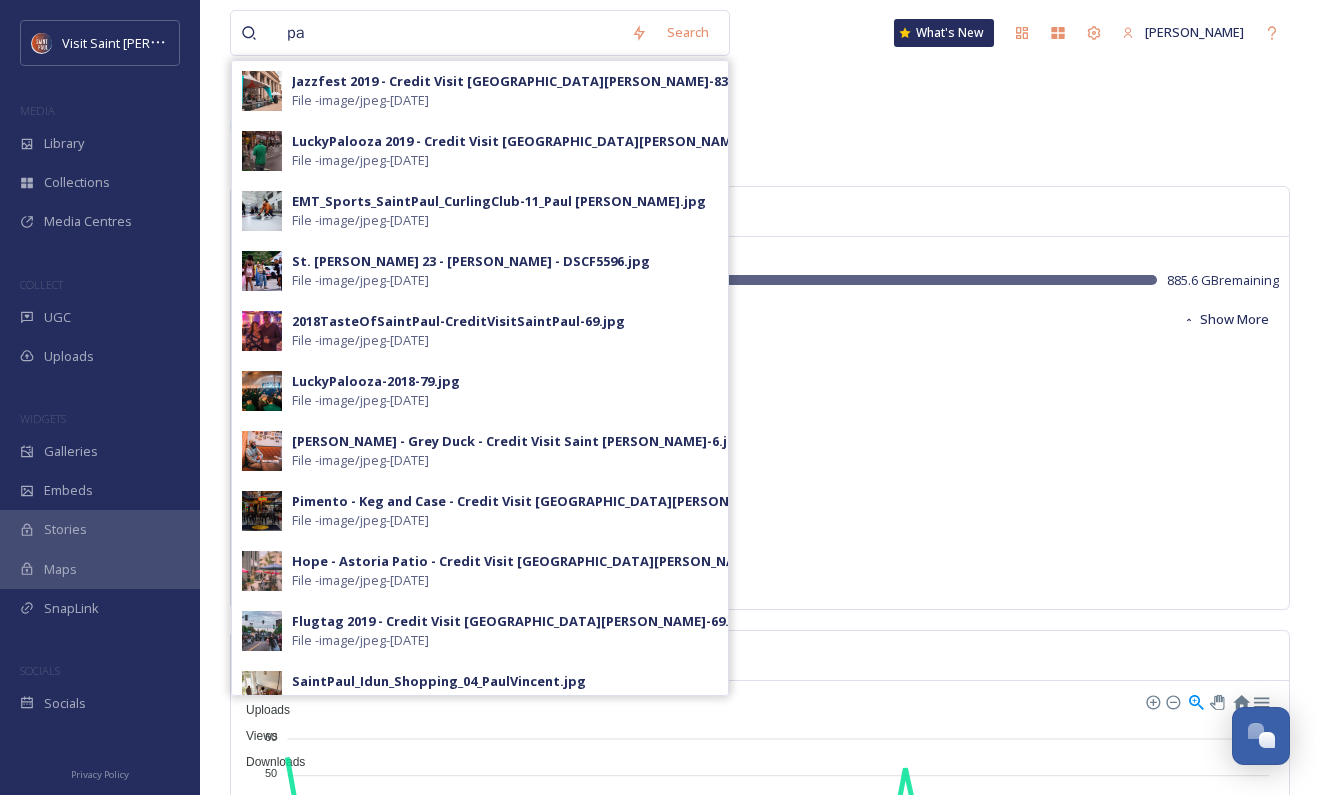 type on "p" 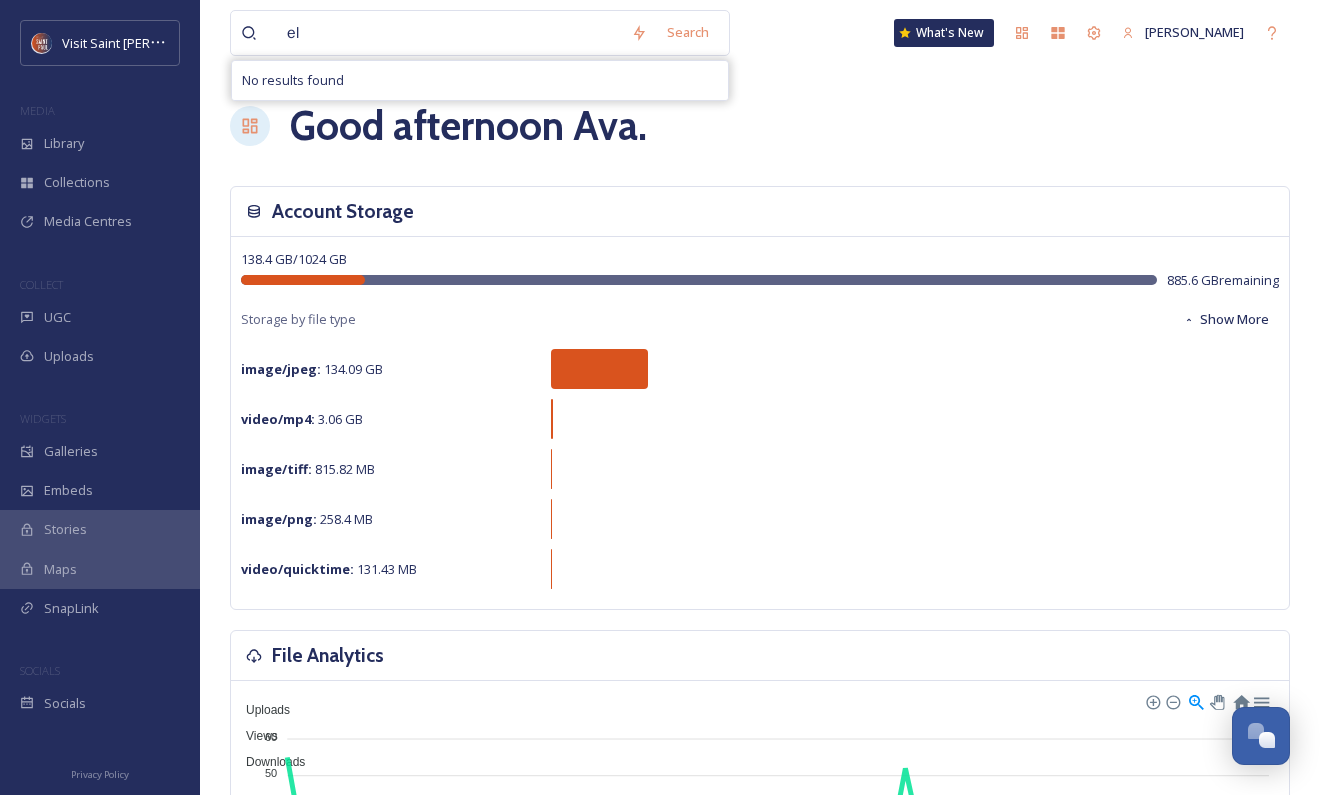 type on "e" 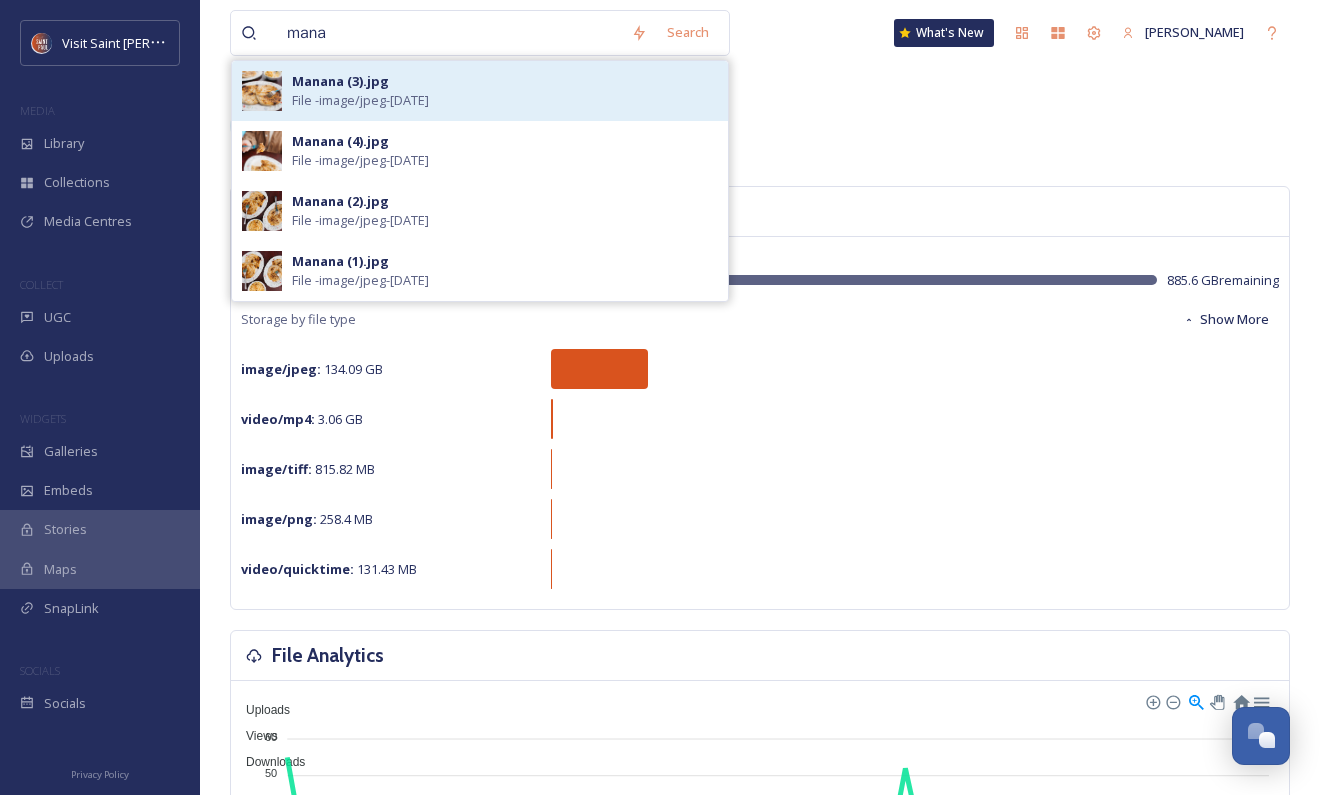 type on "mana" 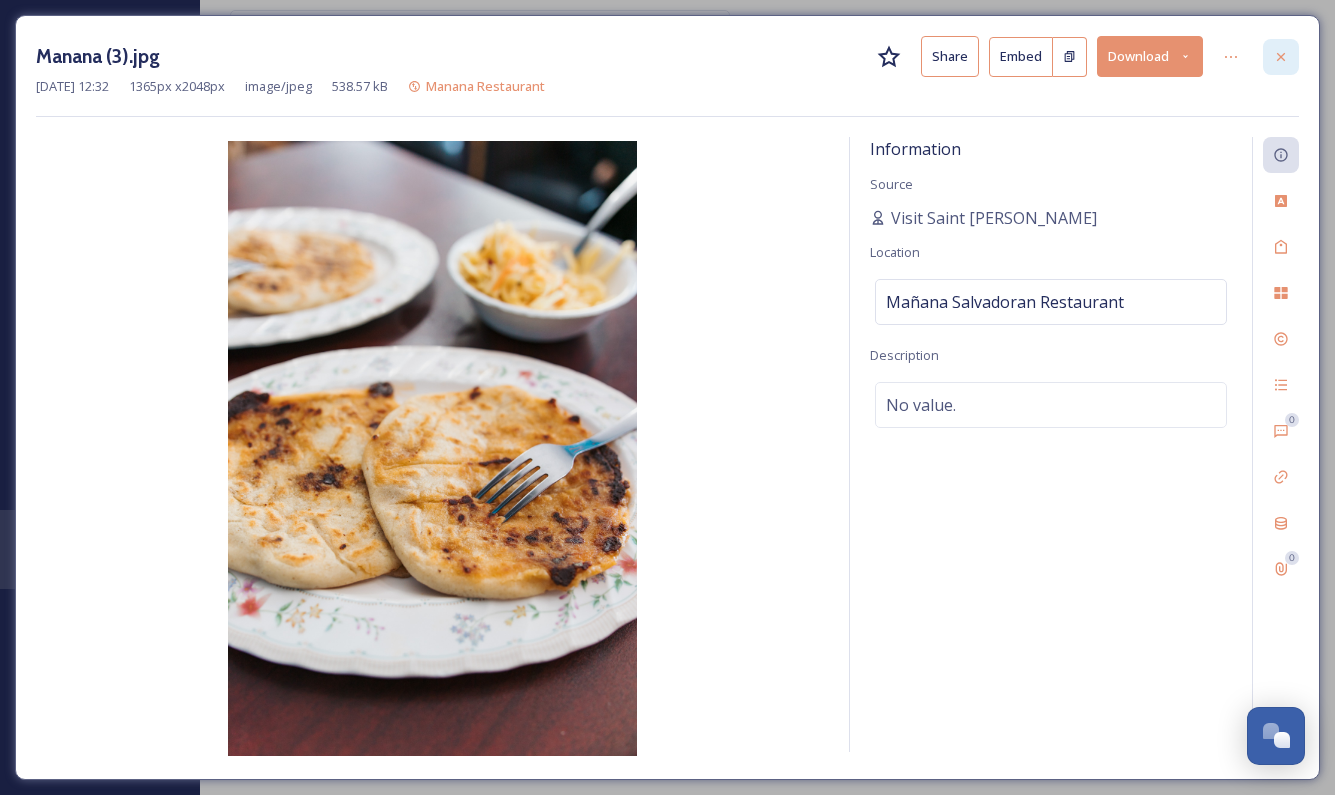 click at bounding box center (1281, 57) 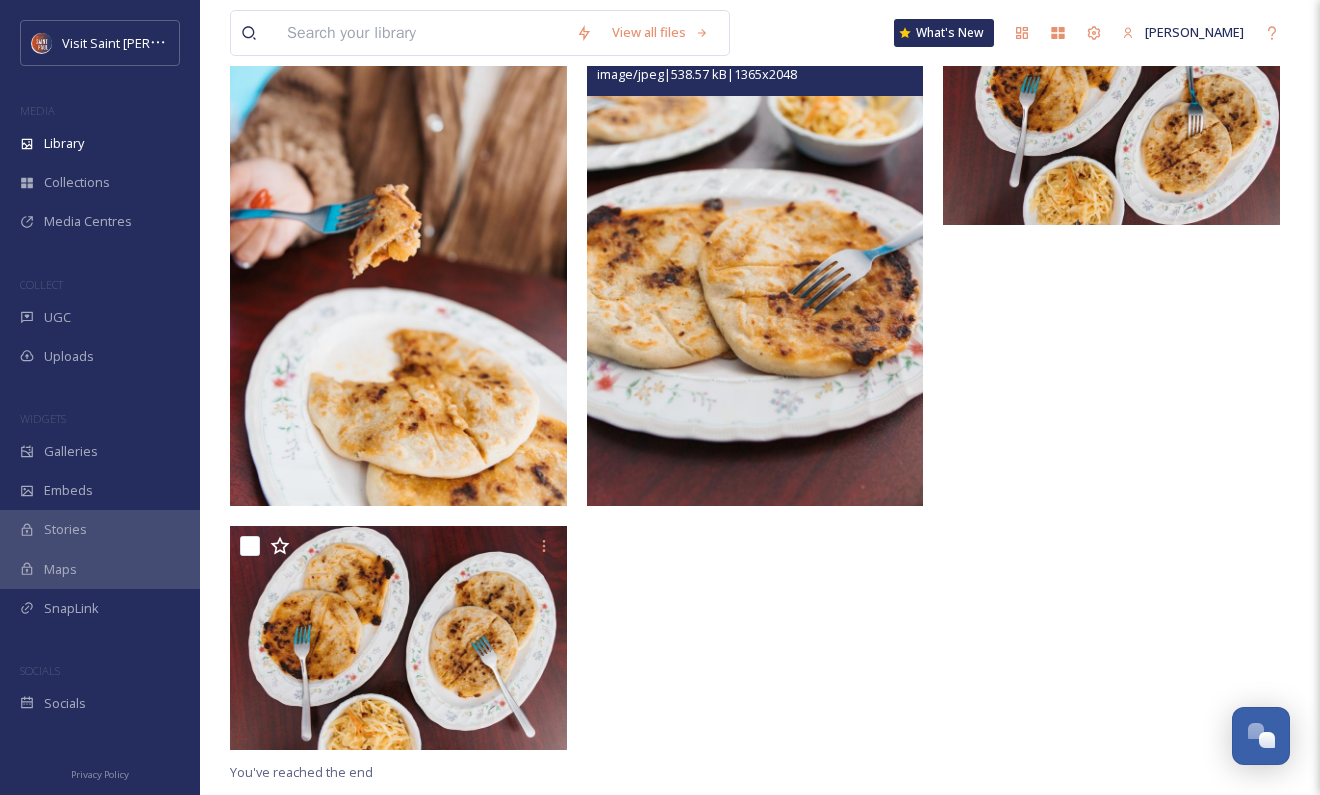 scroll, scrollTop: 0, scrollLeft: 0, axis: both 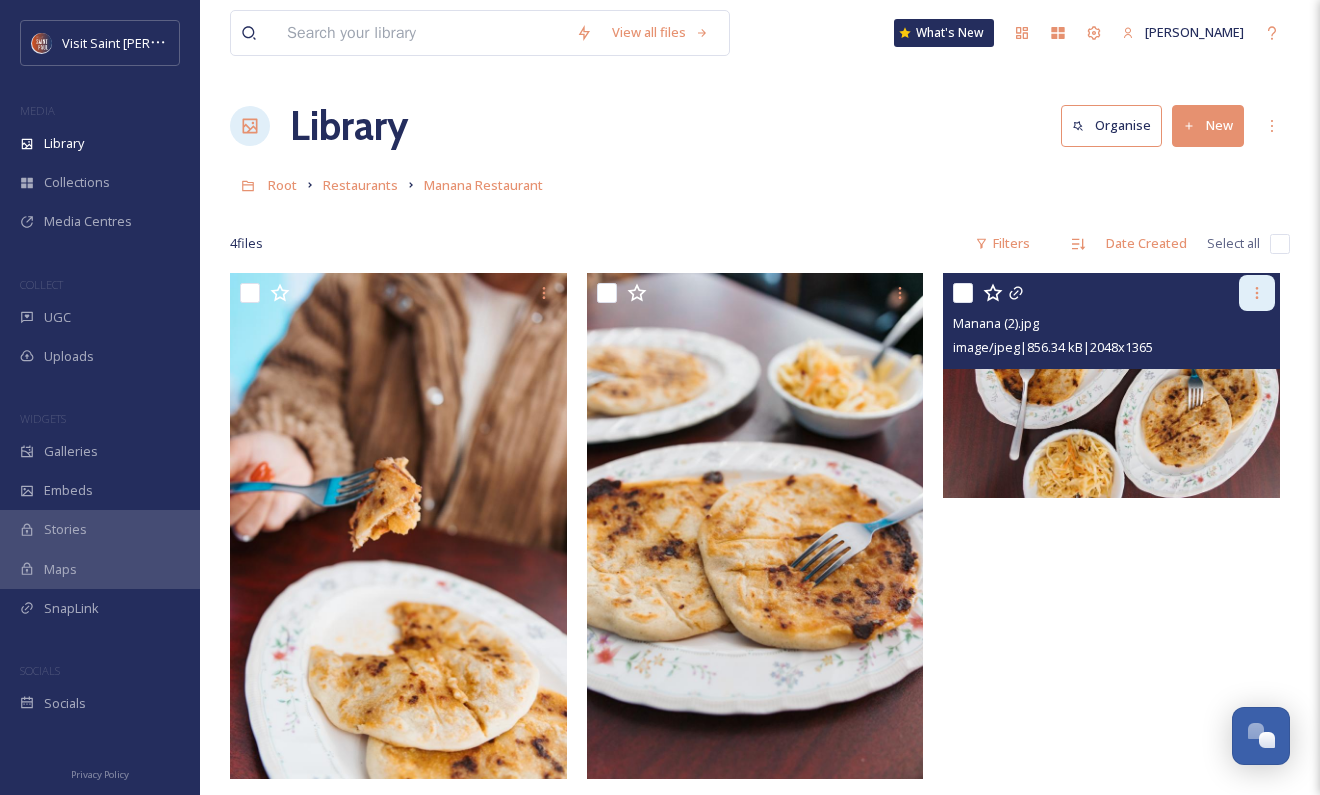 click 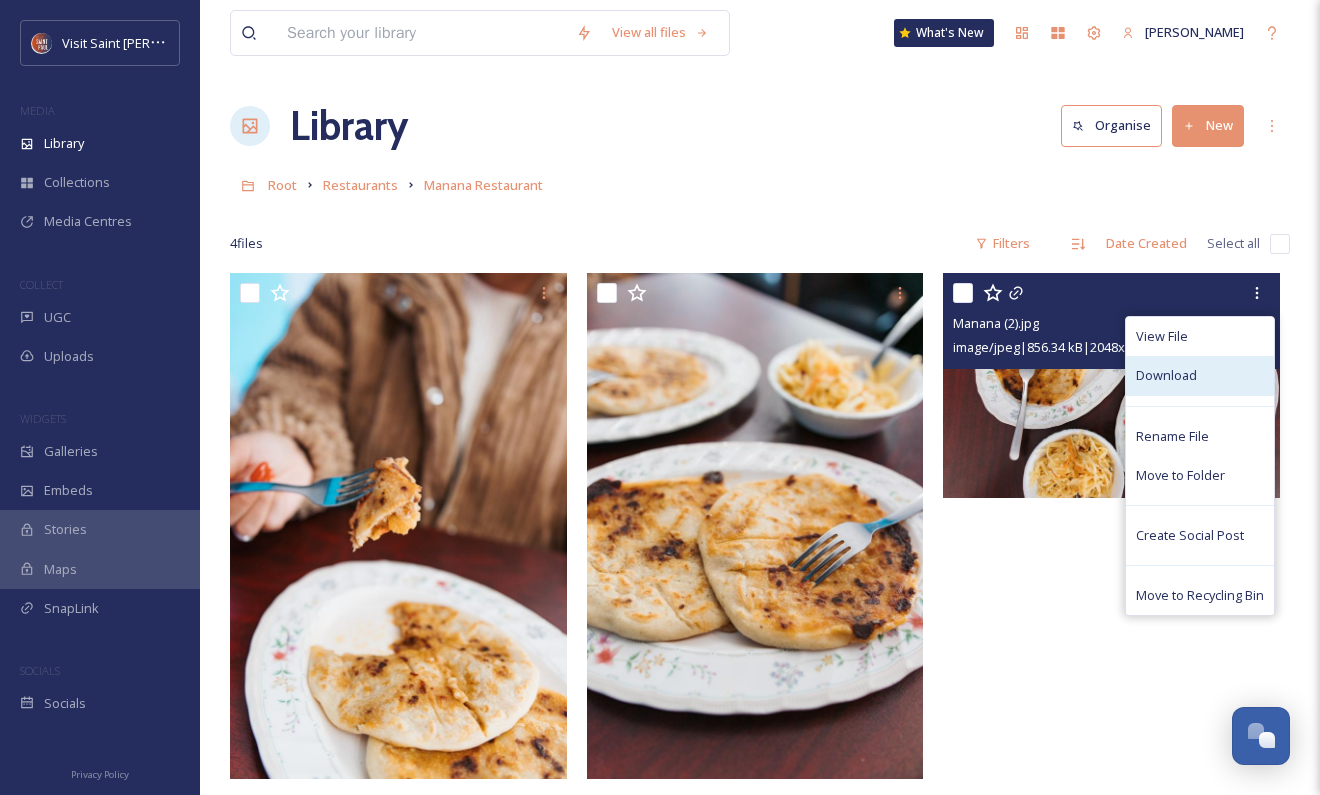click on "Download" at bounding box center (1200, 375) 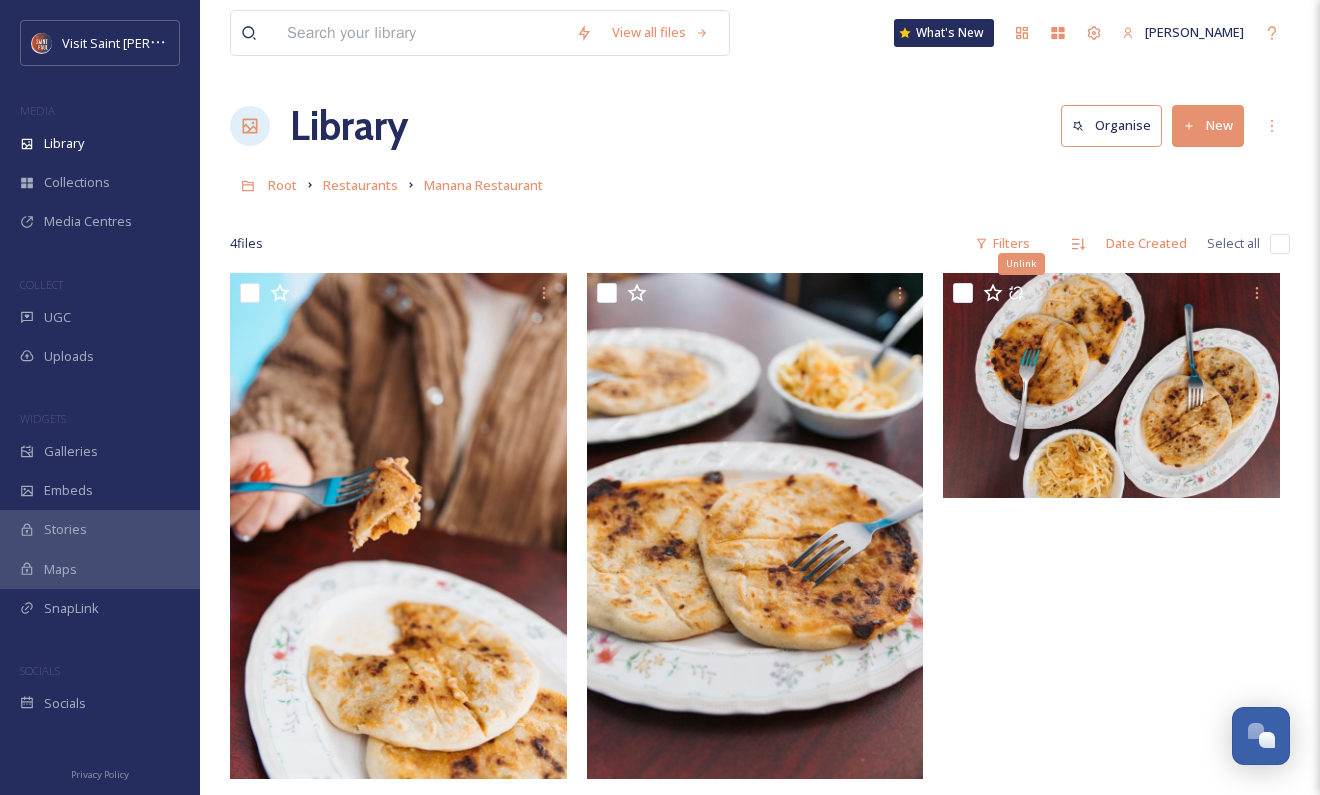 click at bounding box center (421, 33) 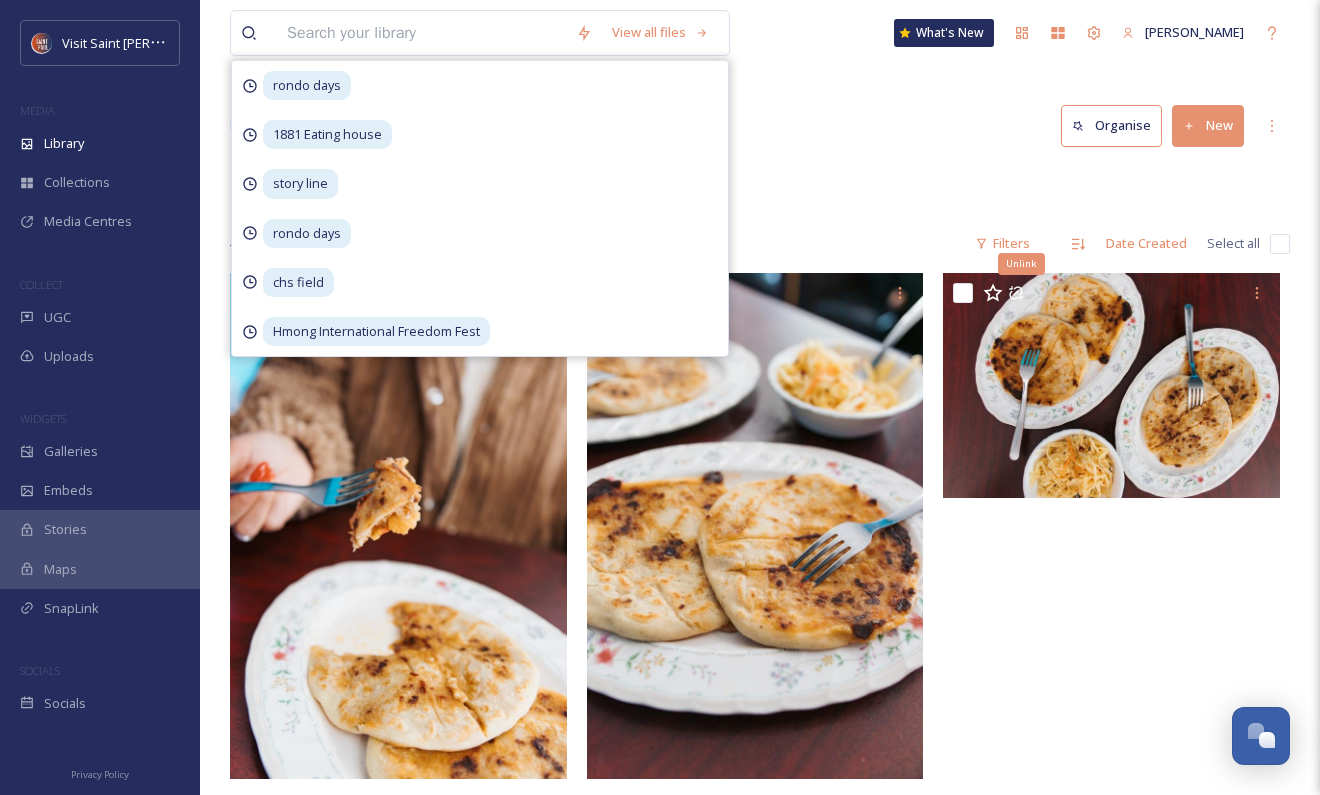 type on "l" 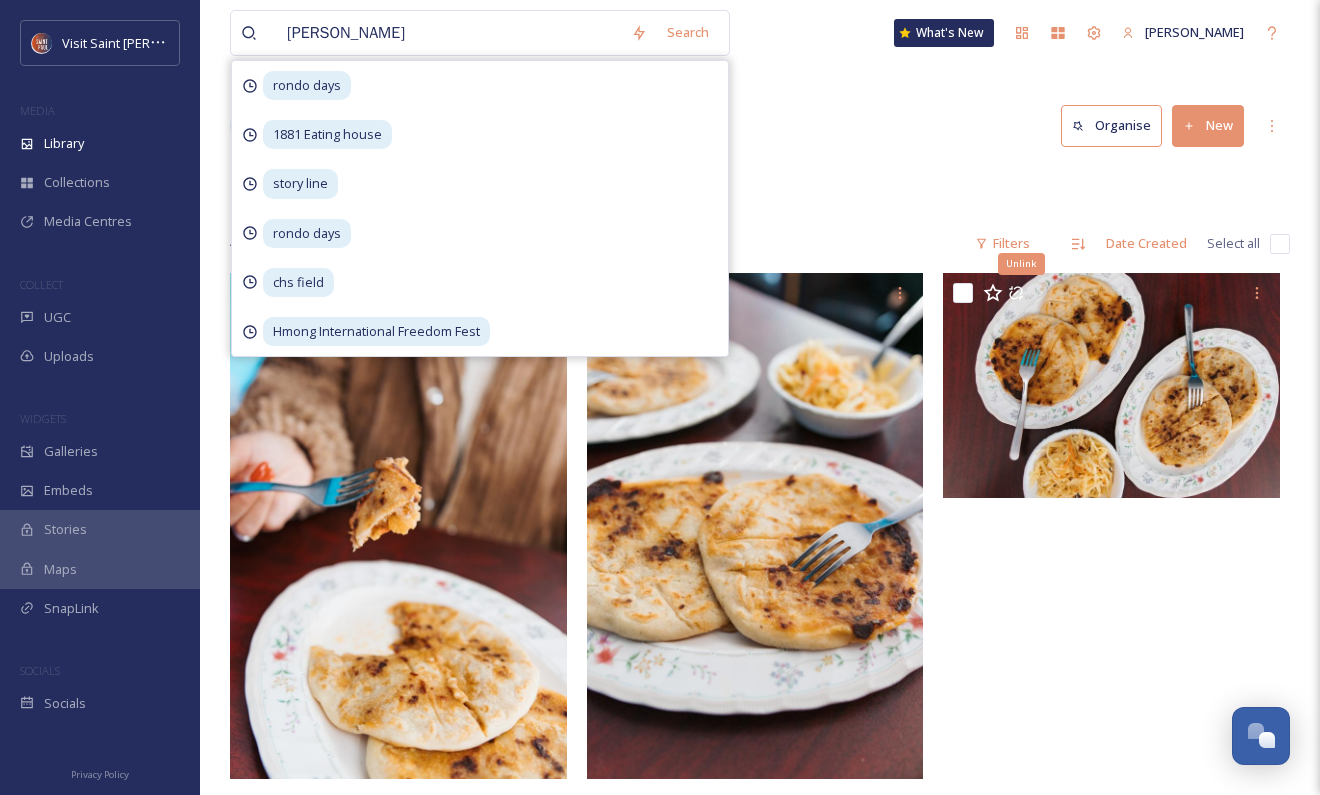 type on "LANTERN" 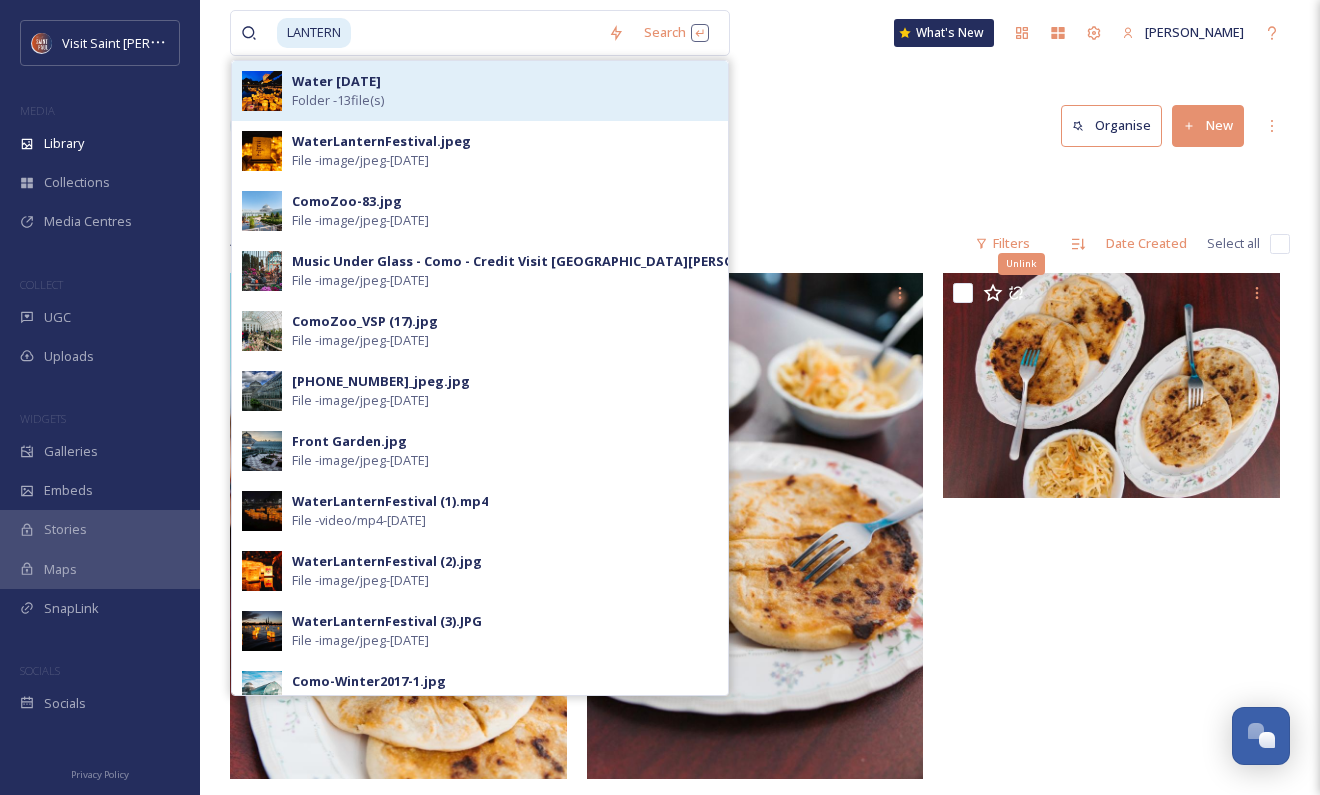 click on "Water [DATE] Folder  -  13  file(s)" at bounding box center (480, 91) 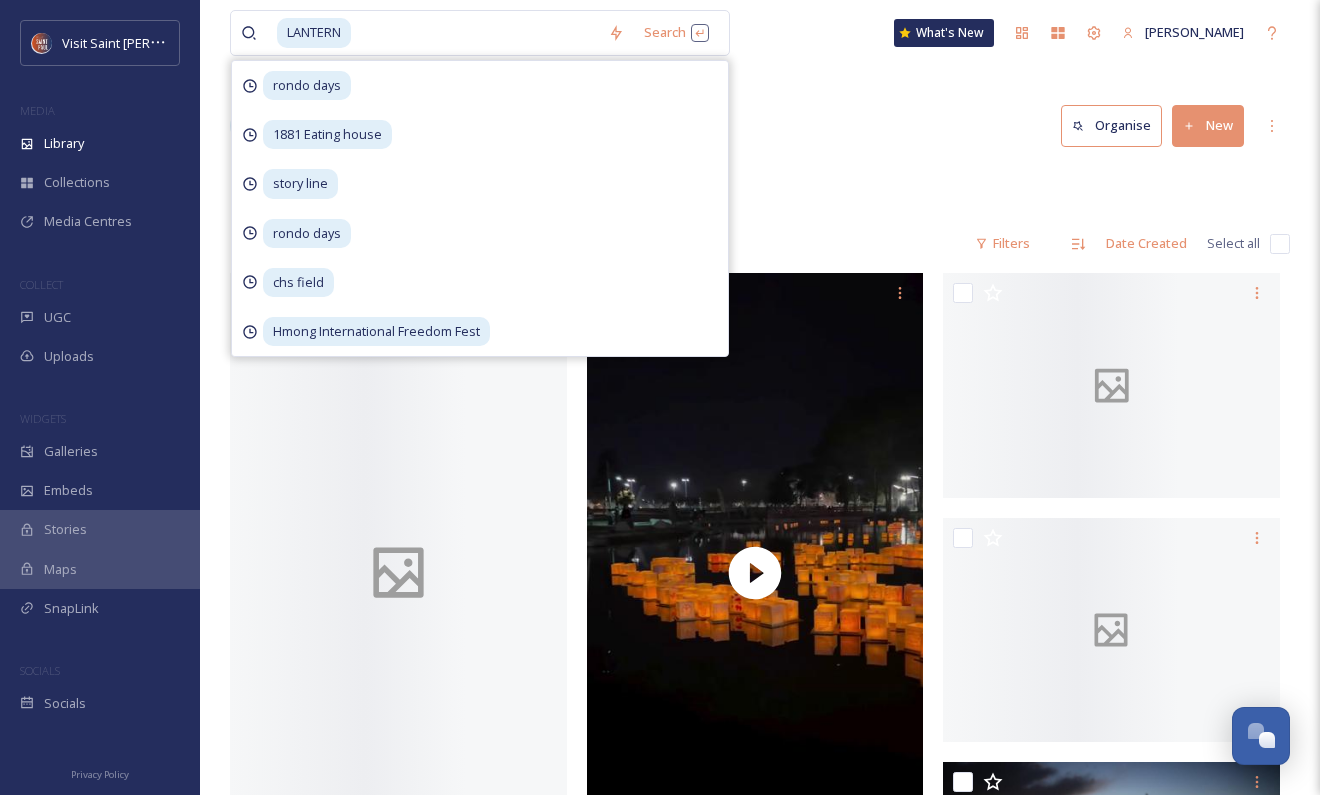 click on "LANTERN Search rondo days 1881 Eating house story line rondo days  chs field Hmong International Freedom Fest What's New [PERSON_NAME] Library Organise New Root Events Water [DATE] Your Selections There is nothing here. 13  file s Filters Date Created Select all You've reached the end" at bounding box center [760, 1065] 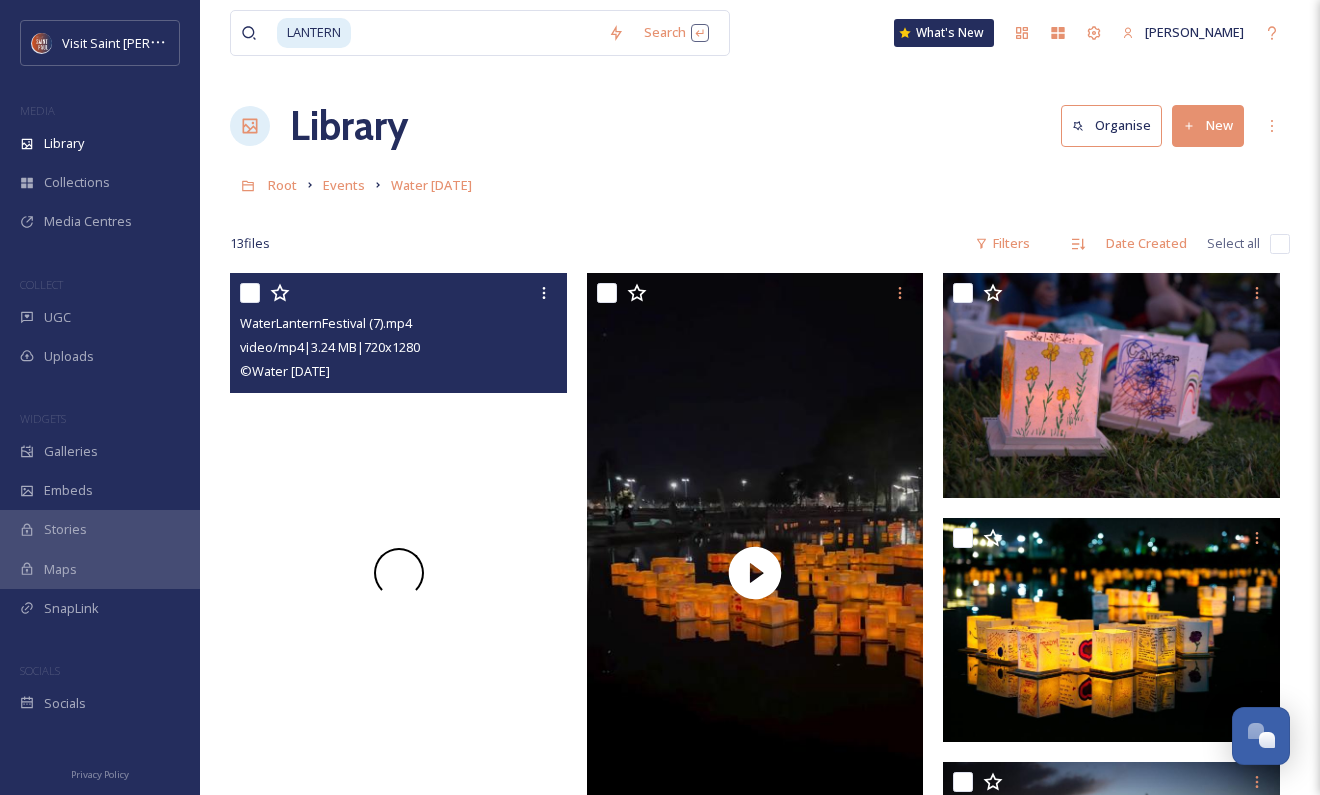 scroll, scrollTop: 600, scrollLeft: 0, axis: vertical 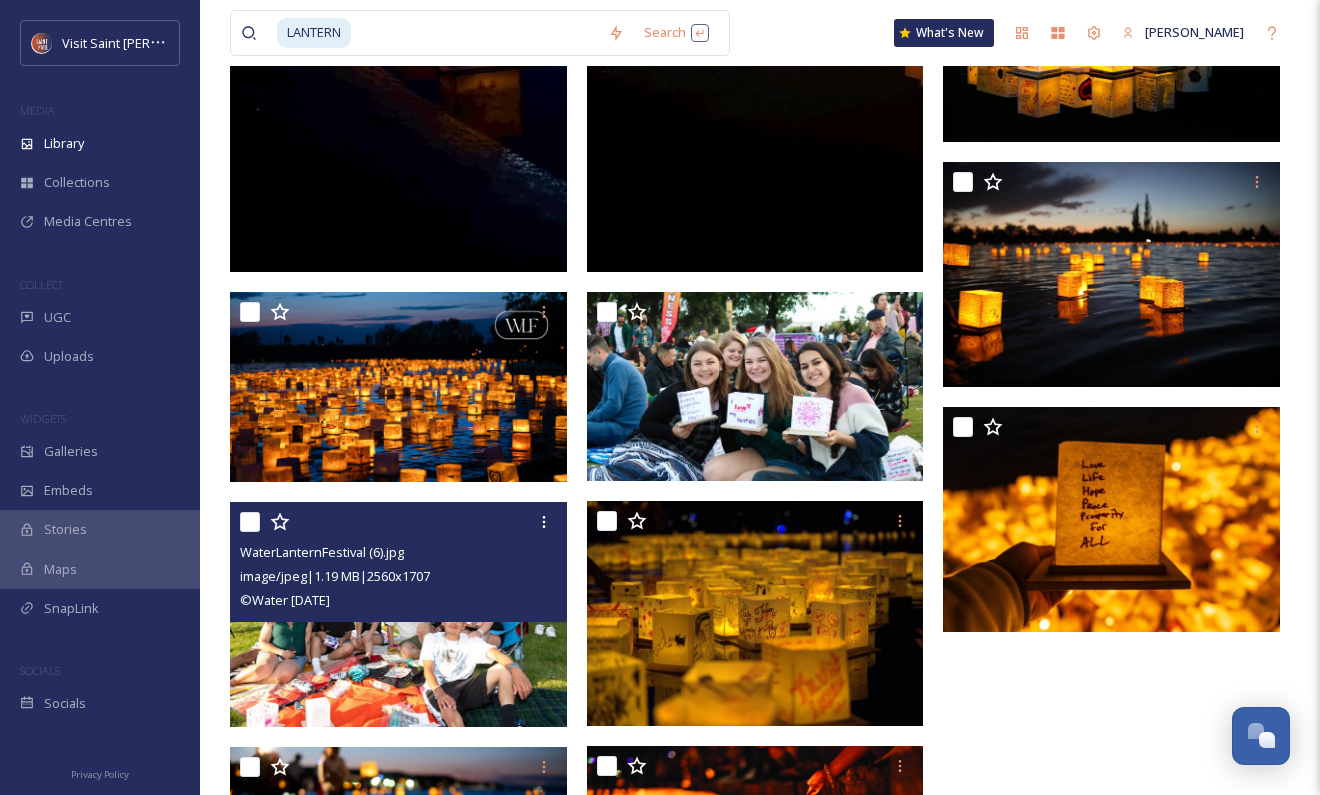 click at bounding box center (398, 614) 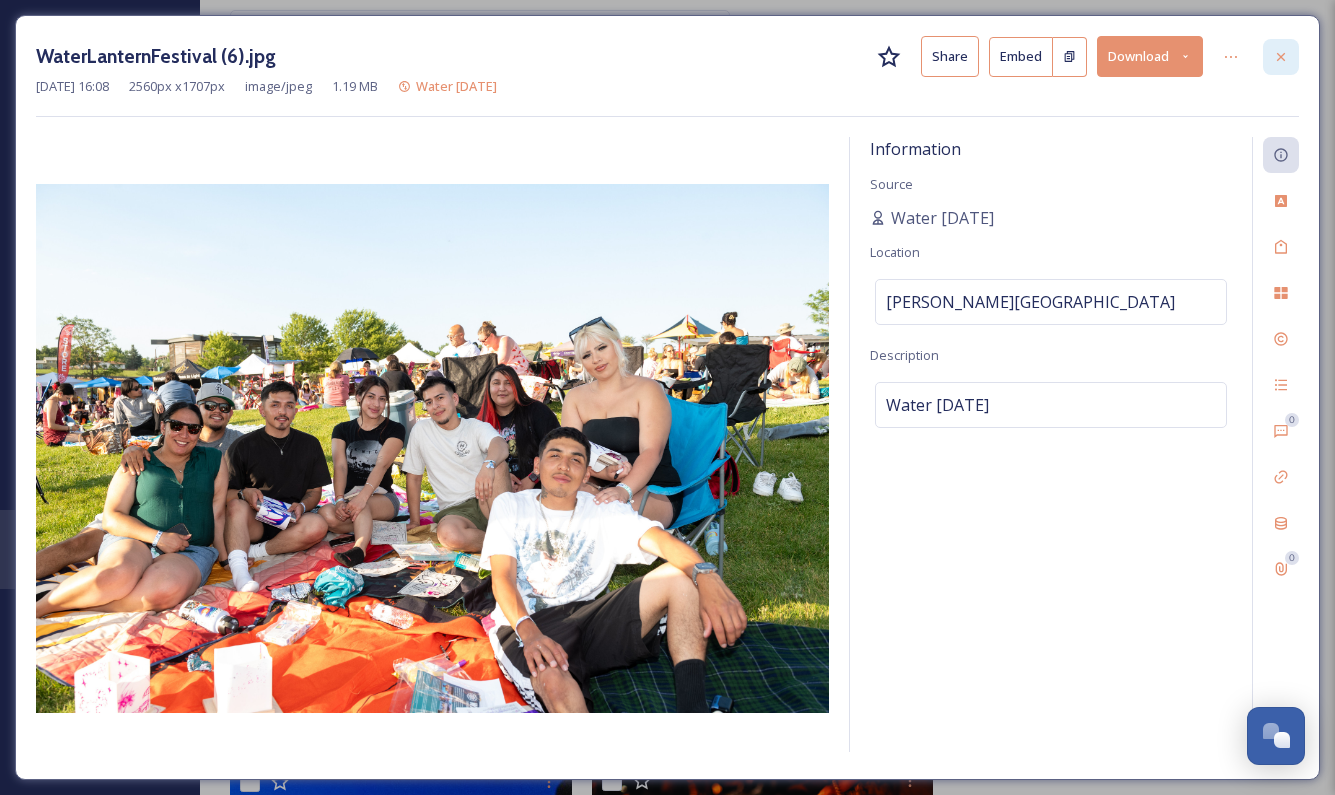 click 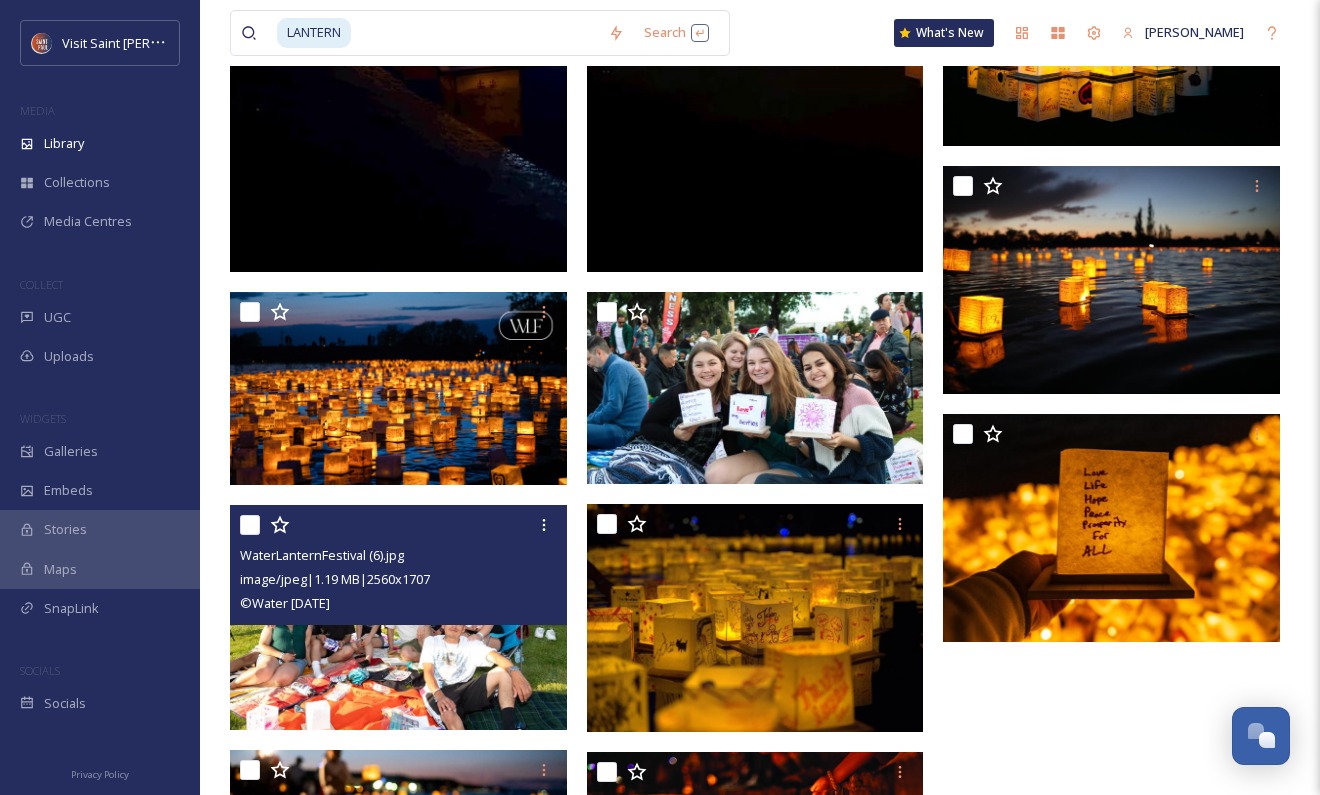 click at bounding box center (475, 33) 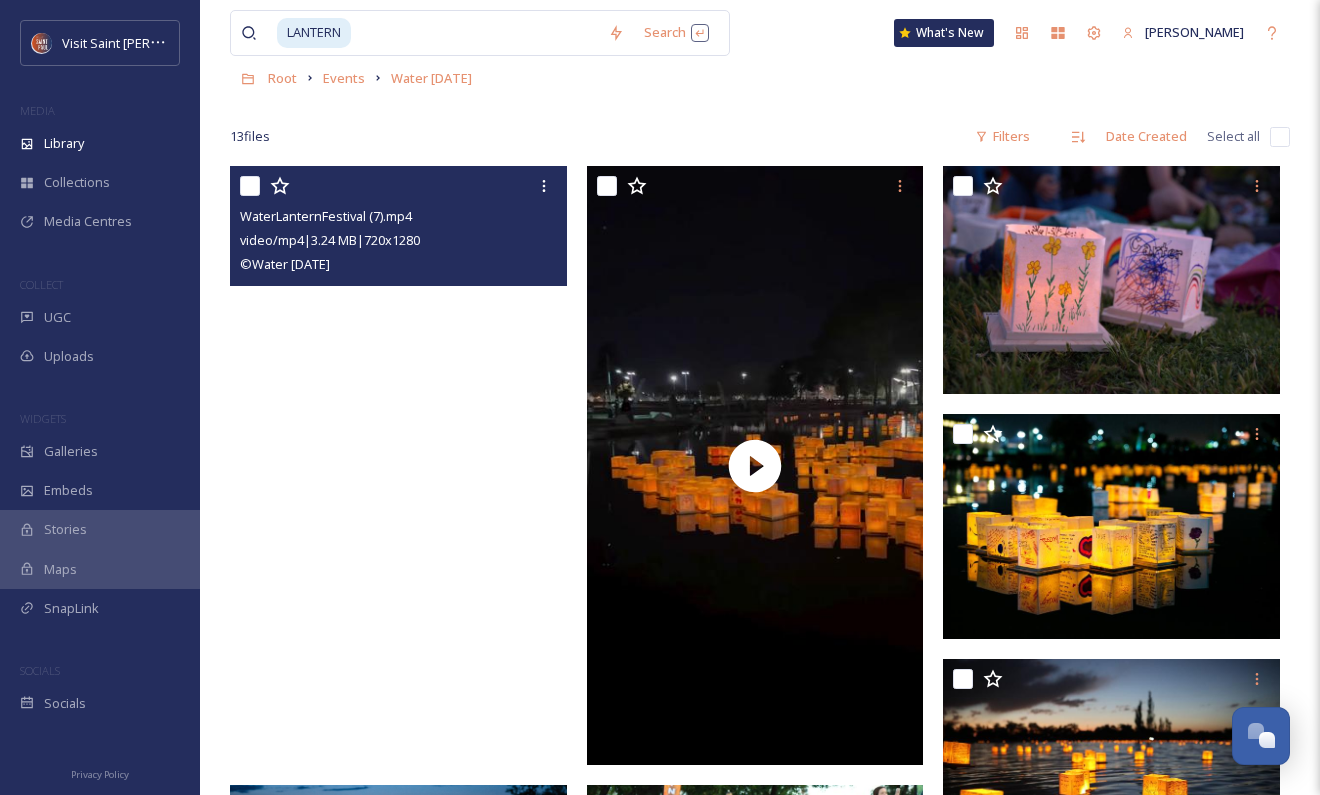 scroll, scrollTop: 700, scrollLeft: 0, axis: vertical 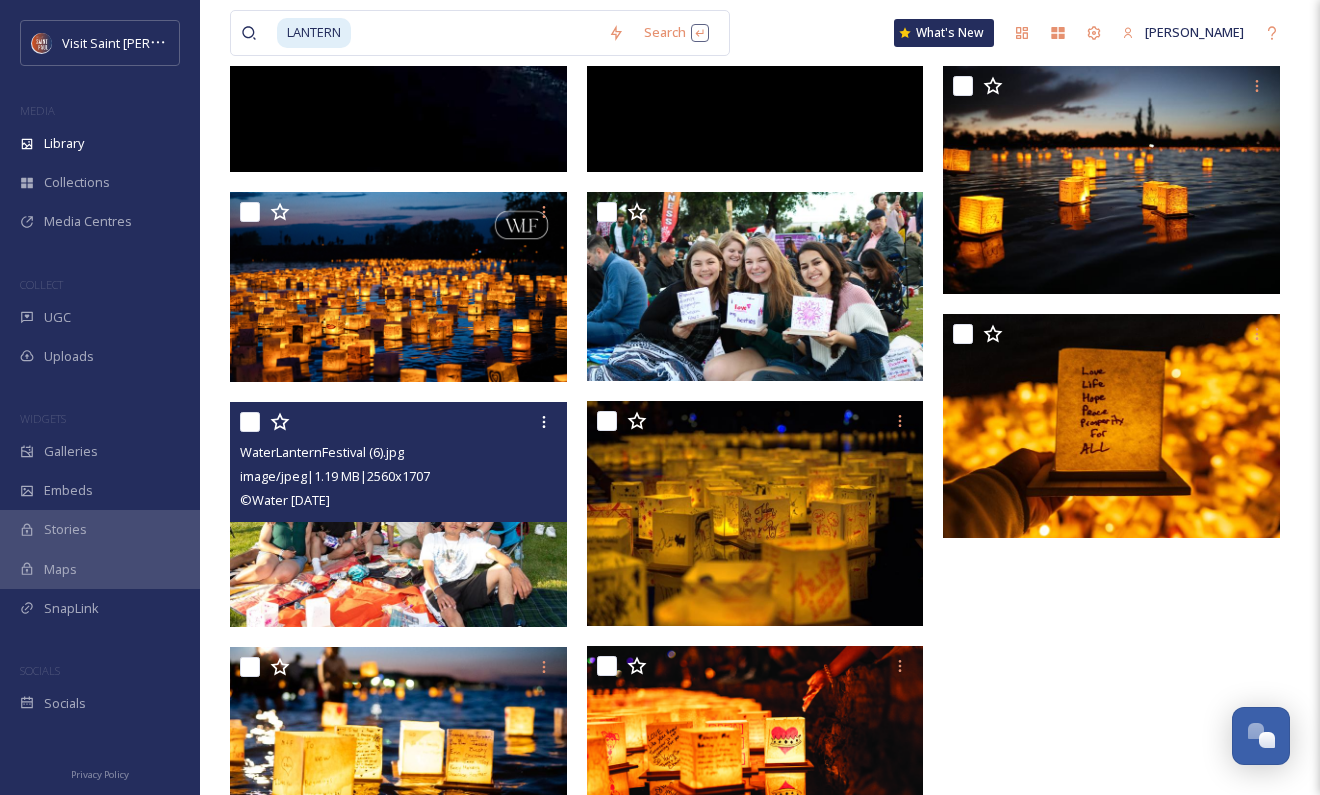 click at bounding box center [398, 514] 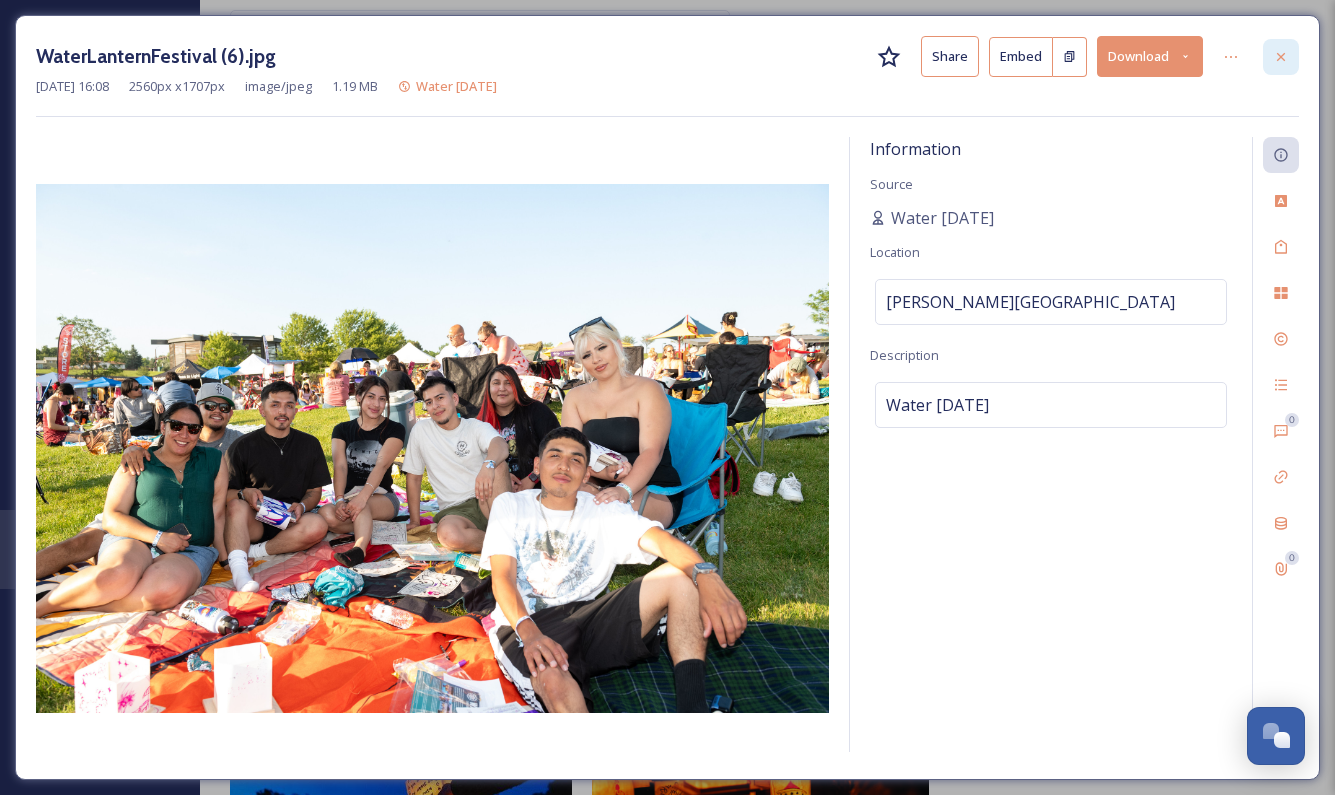 click 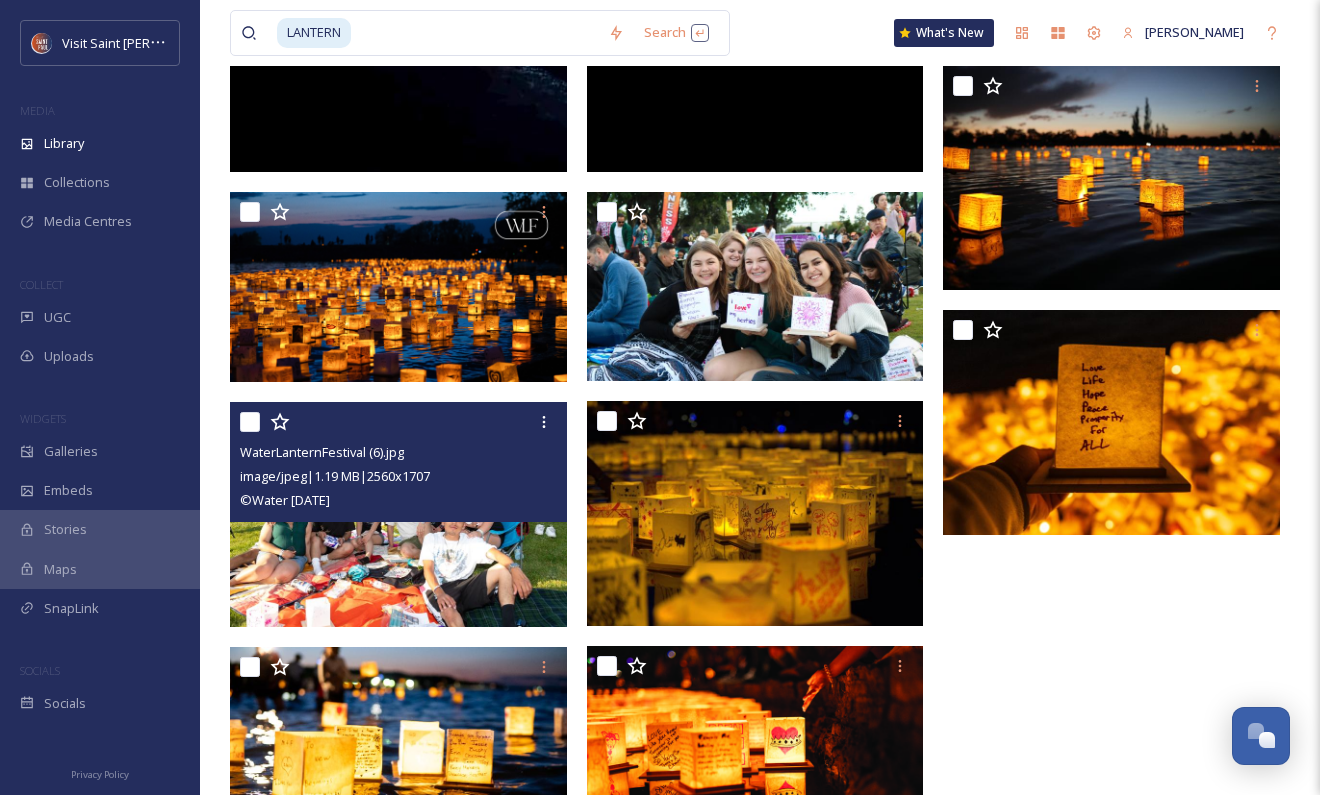 click at bounding box center [475, 33] 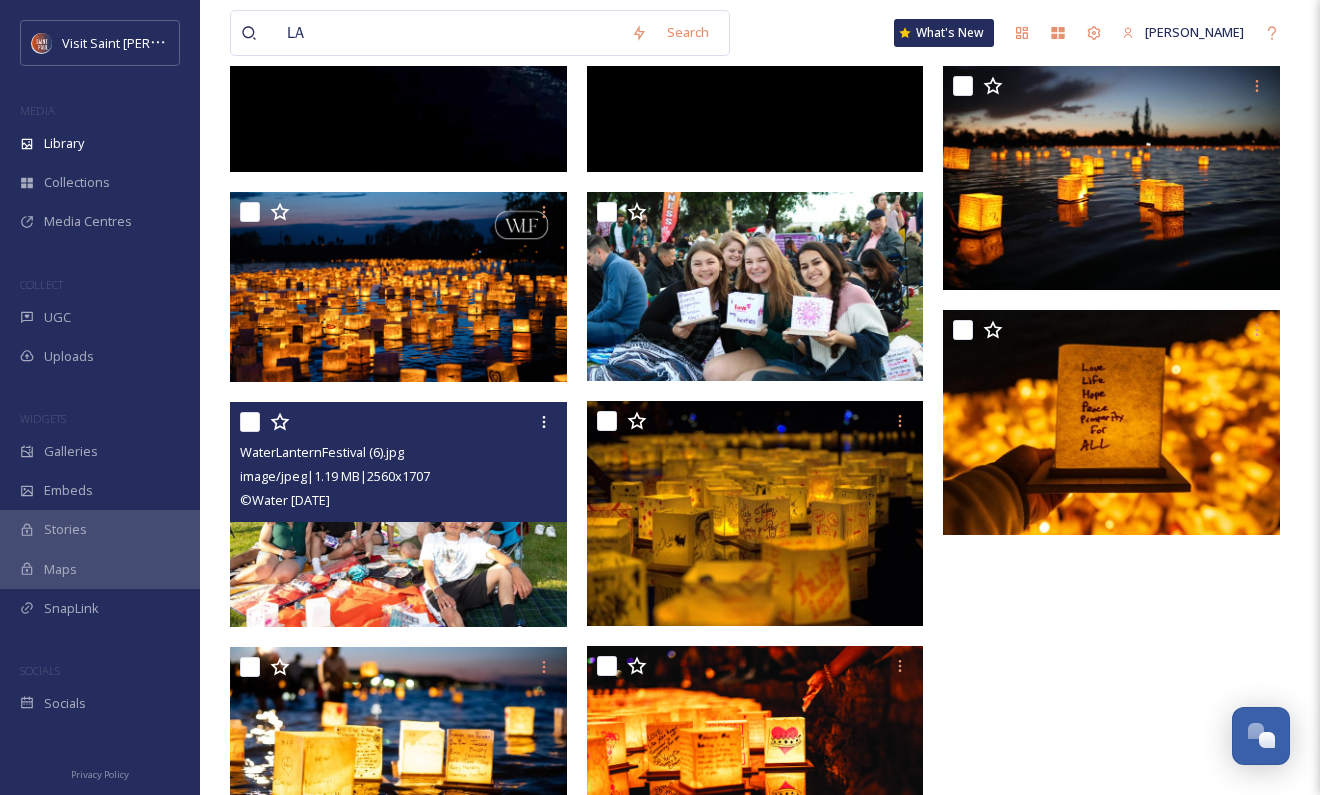 type on "L" 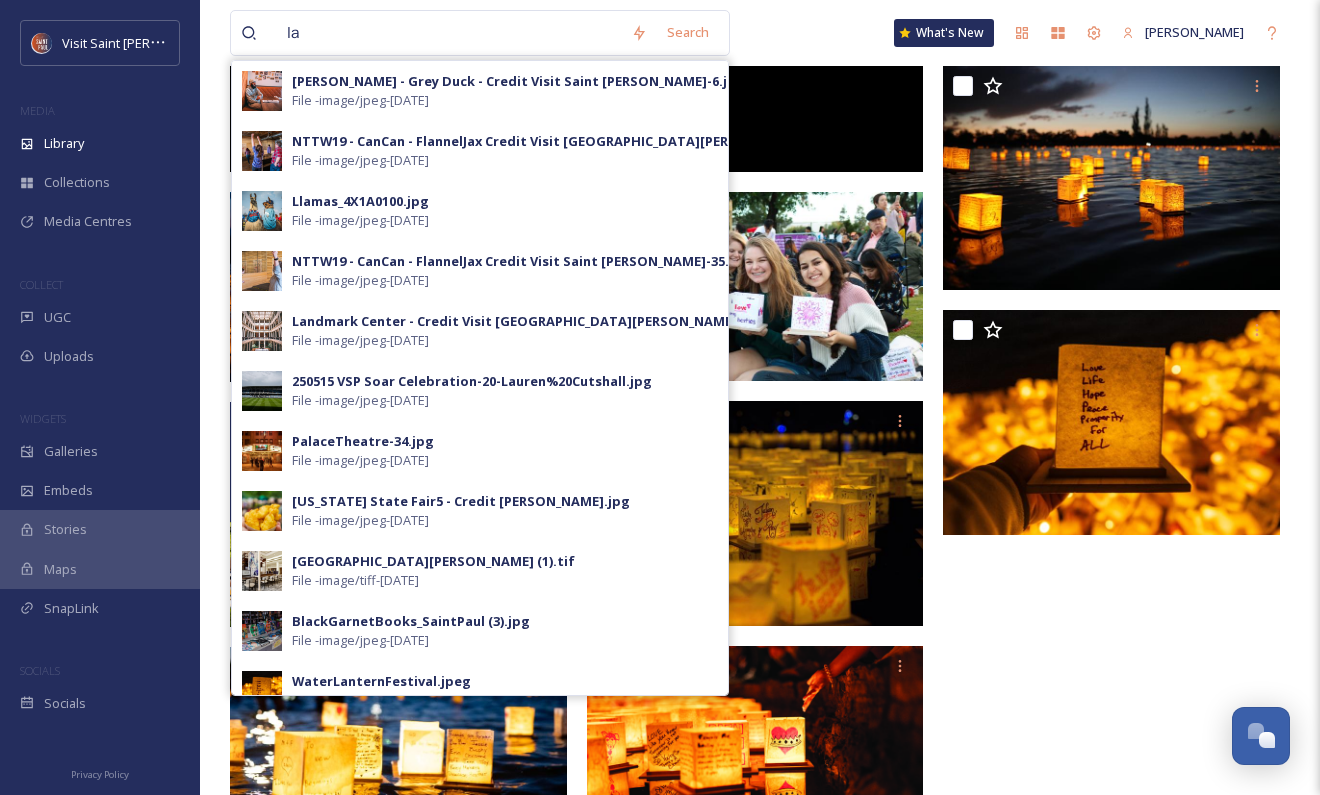 click at bounding box center [1116, 493] 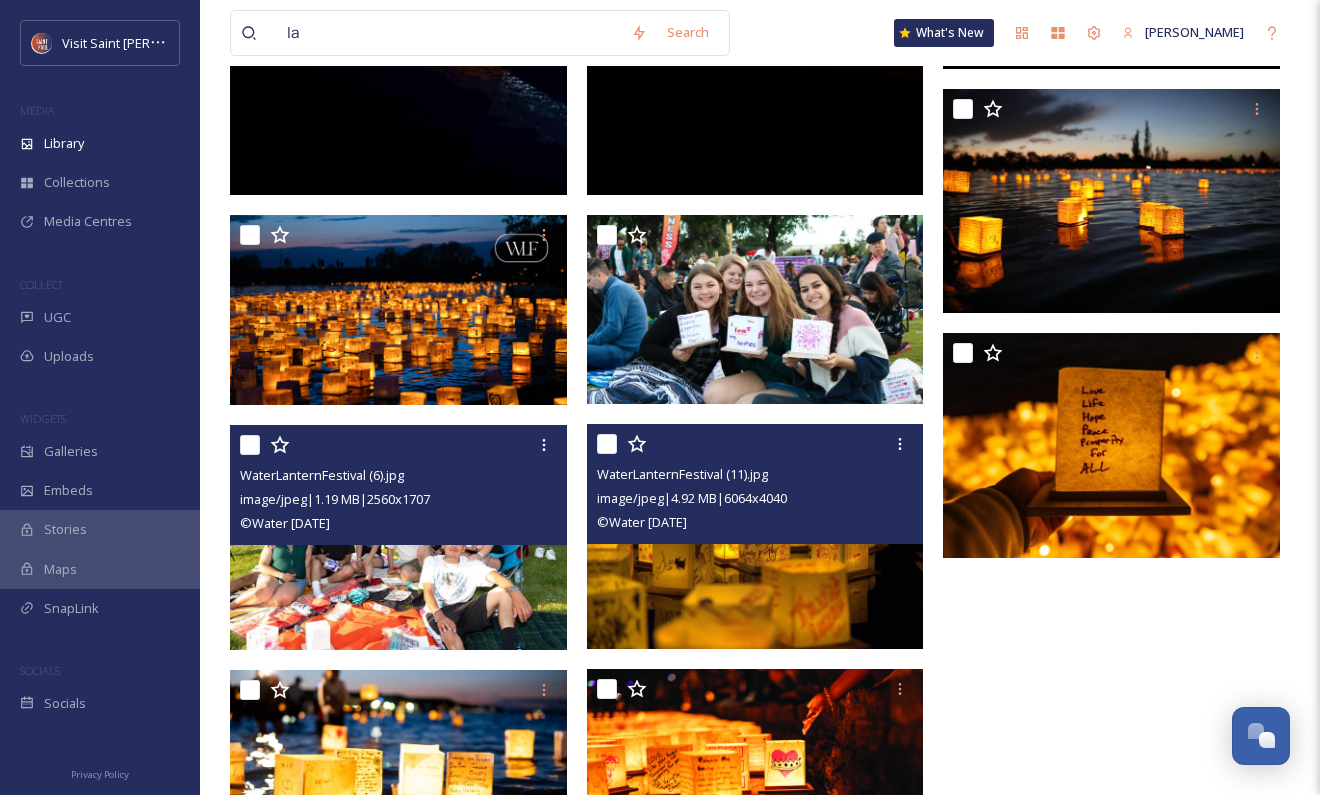 scroll, scrollTop: 800, scrollLeft: 0, axis: vertical 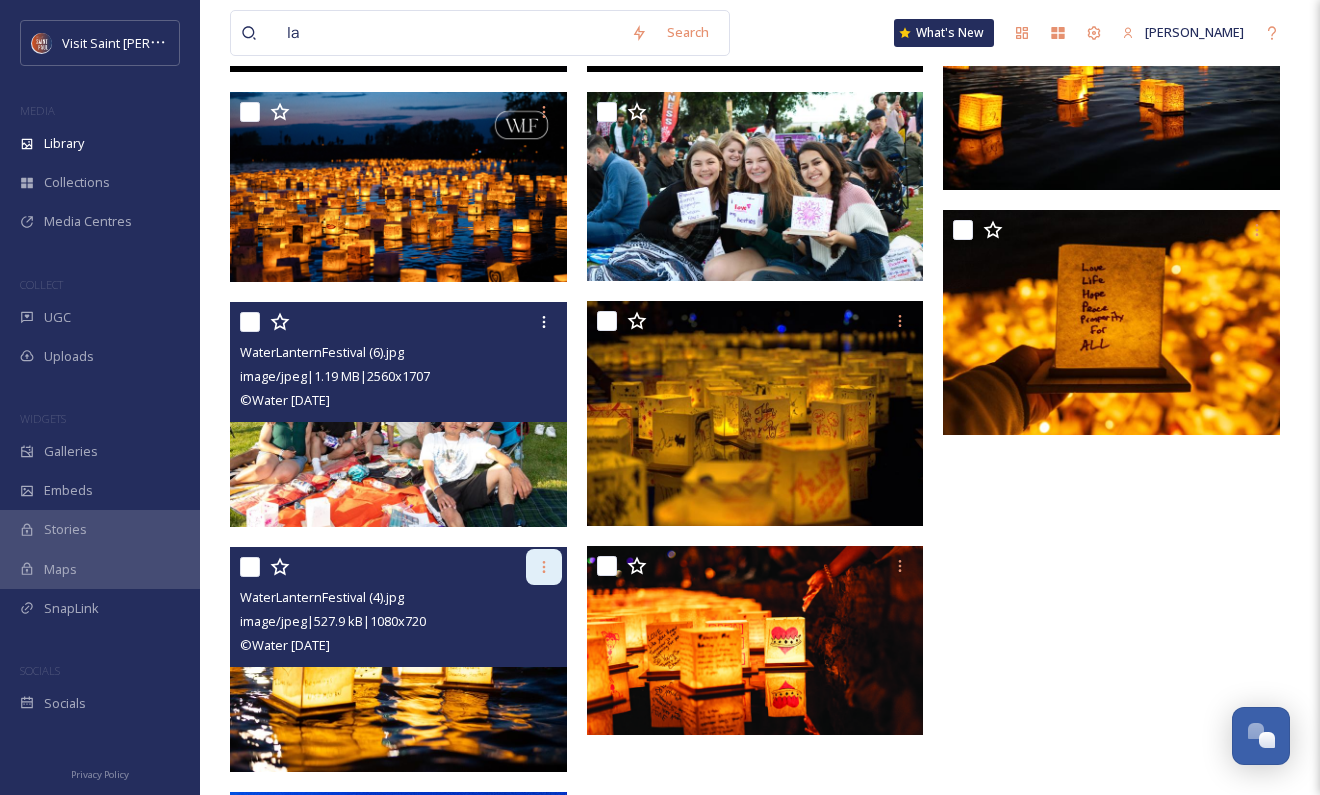 click 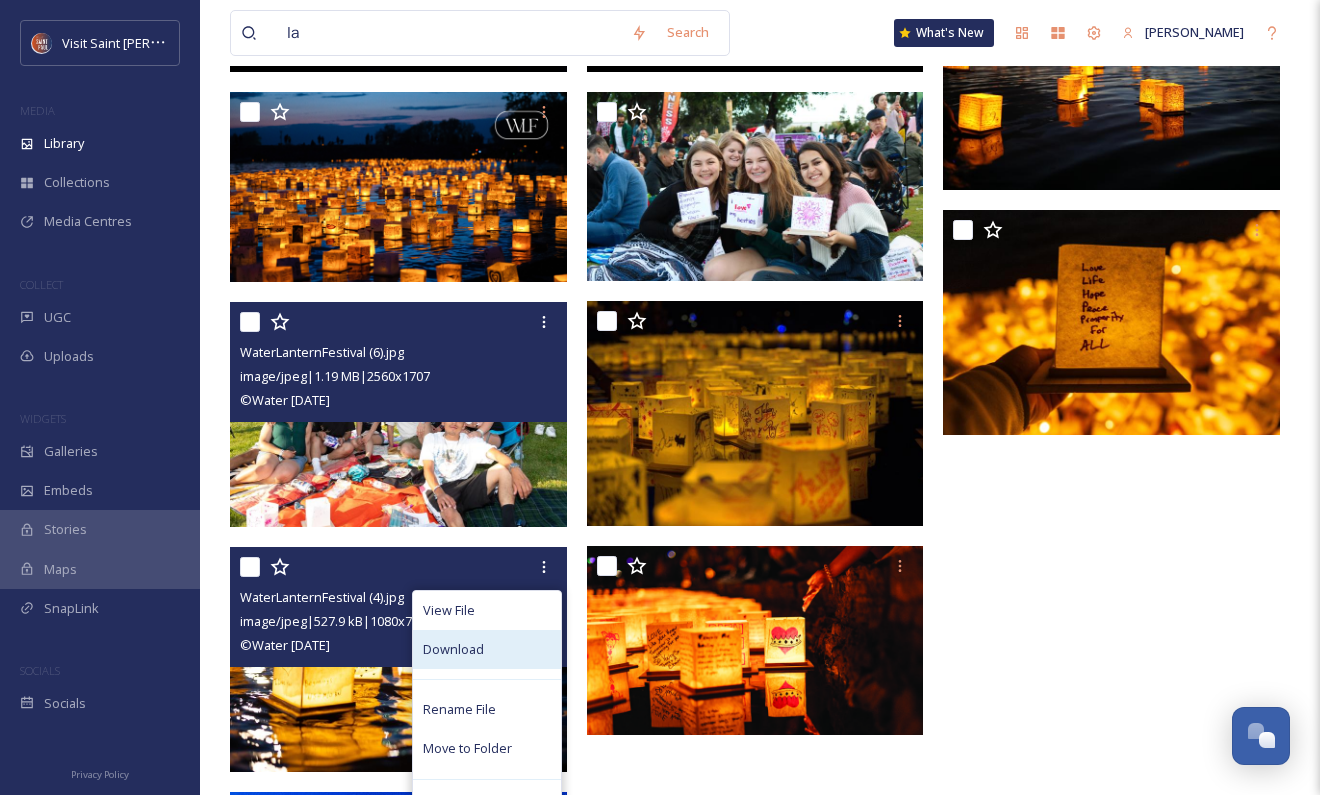 click on "Download" at bounding box center [487, 649] 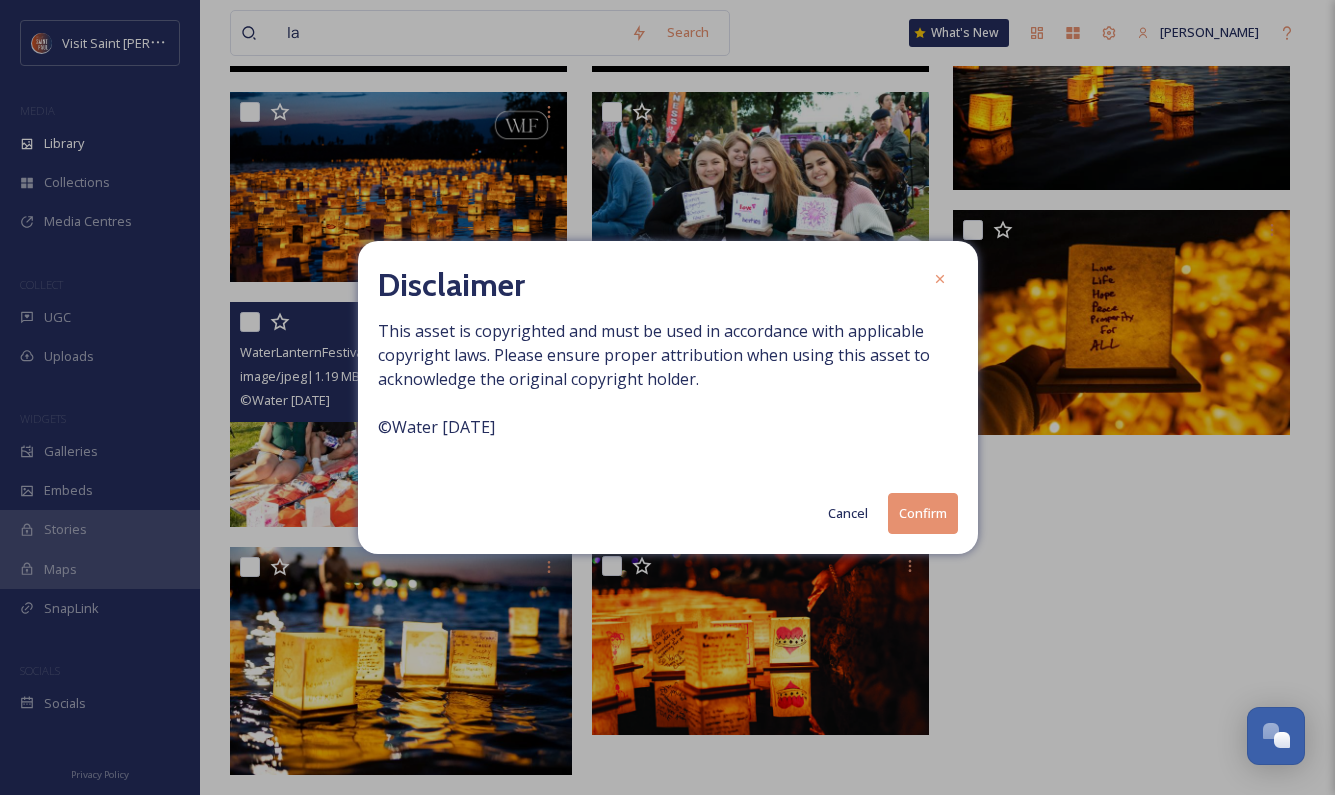 click on "Confirm" at bounding box center [923, 513] 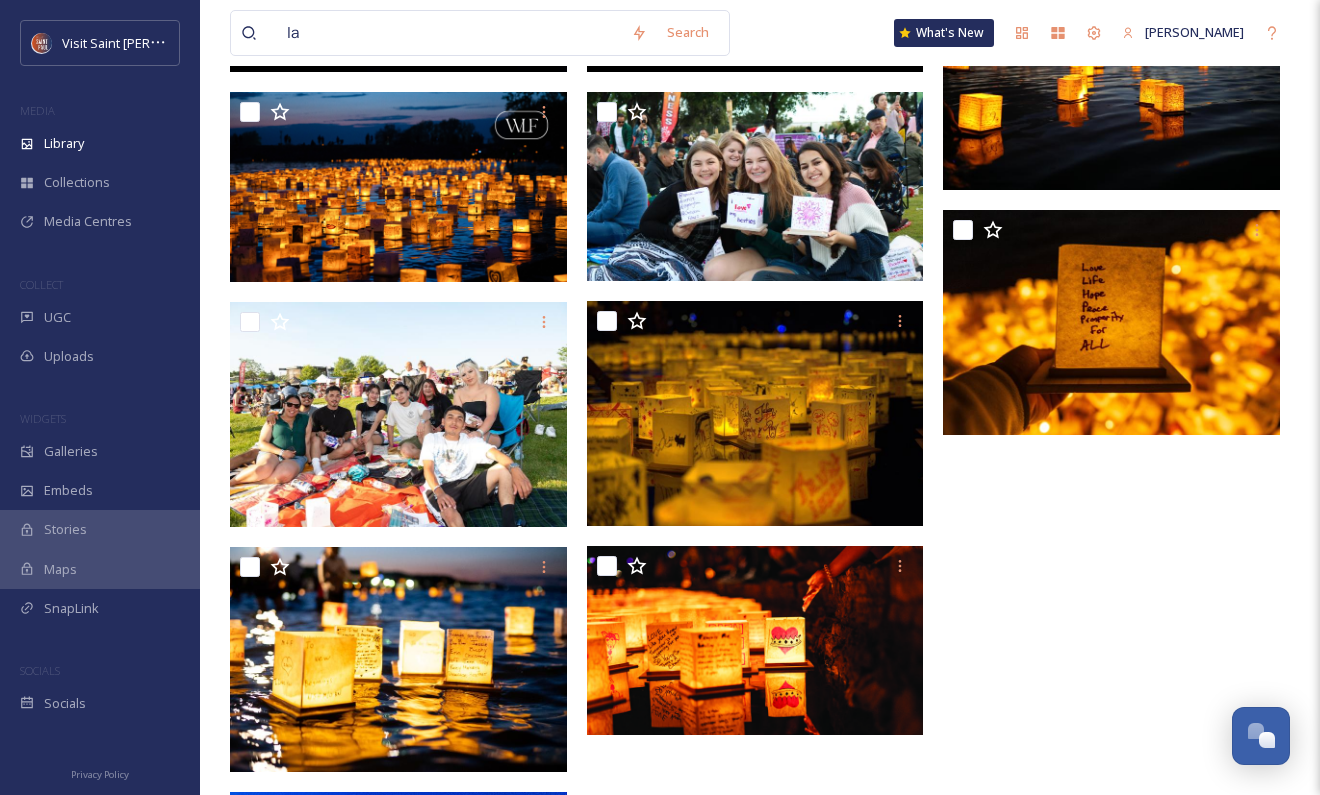 click on "la Search" at bounding box center [480, 33] 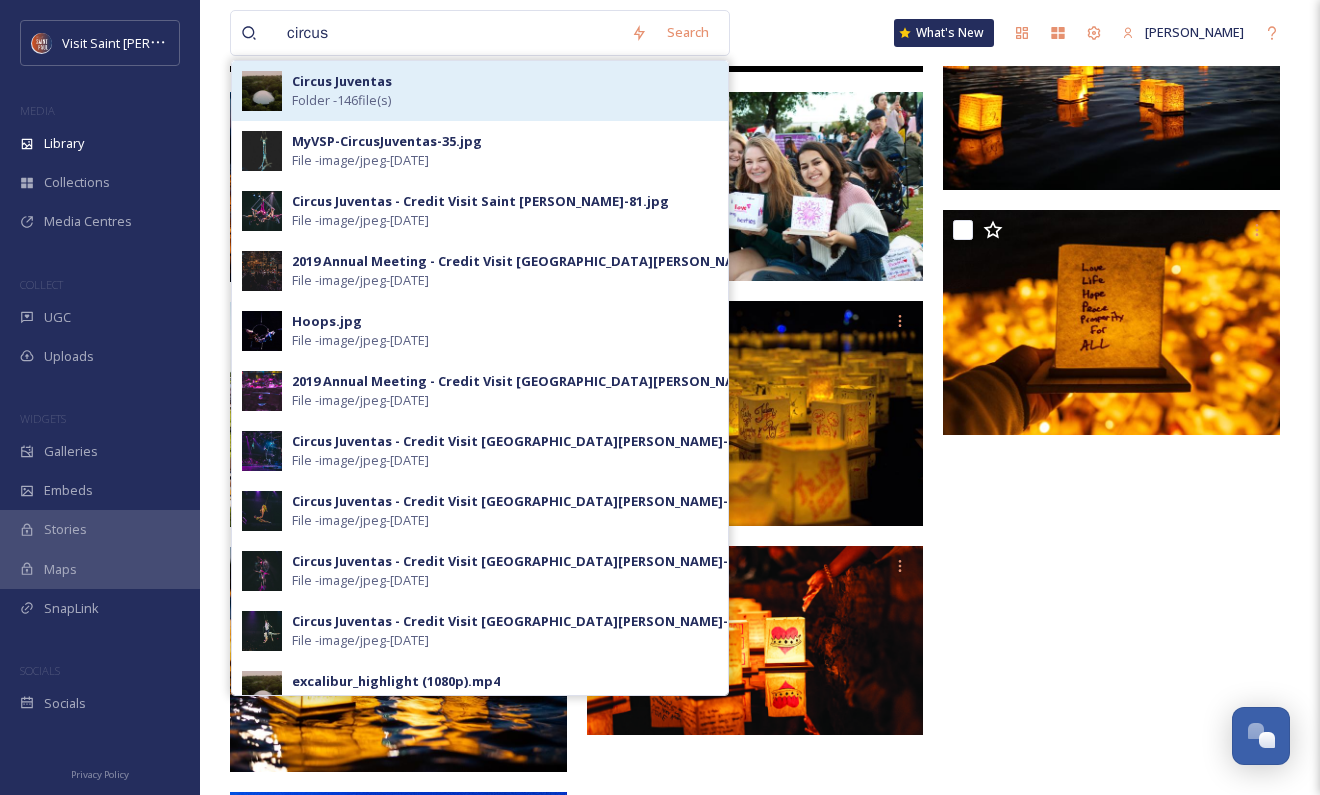 type on "circus" 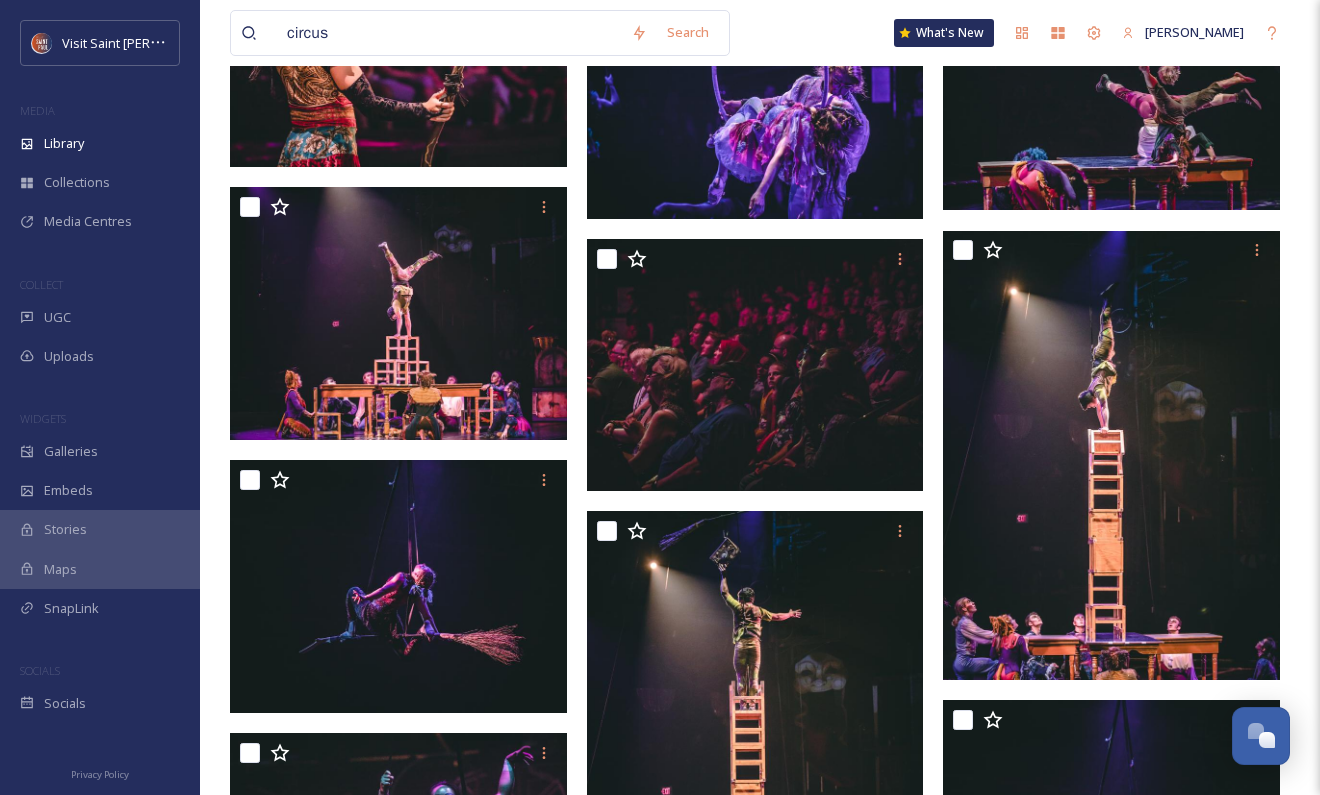 scroll, scrollTop: 2500, scrollLeft: 0, axis: vertical 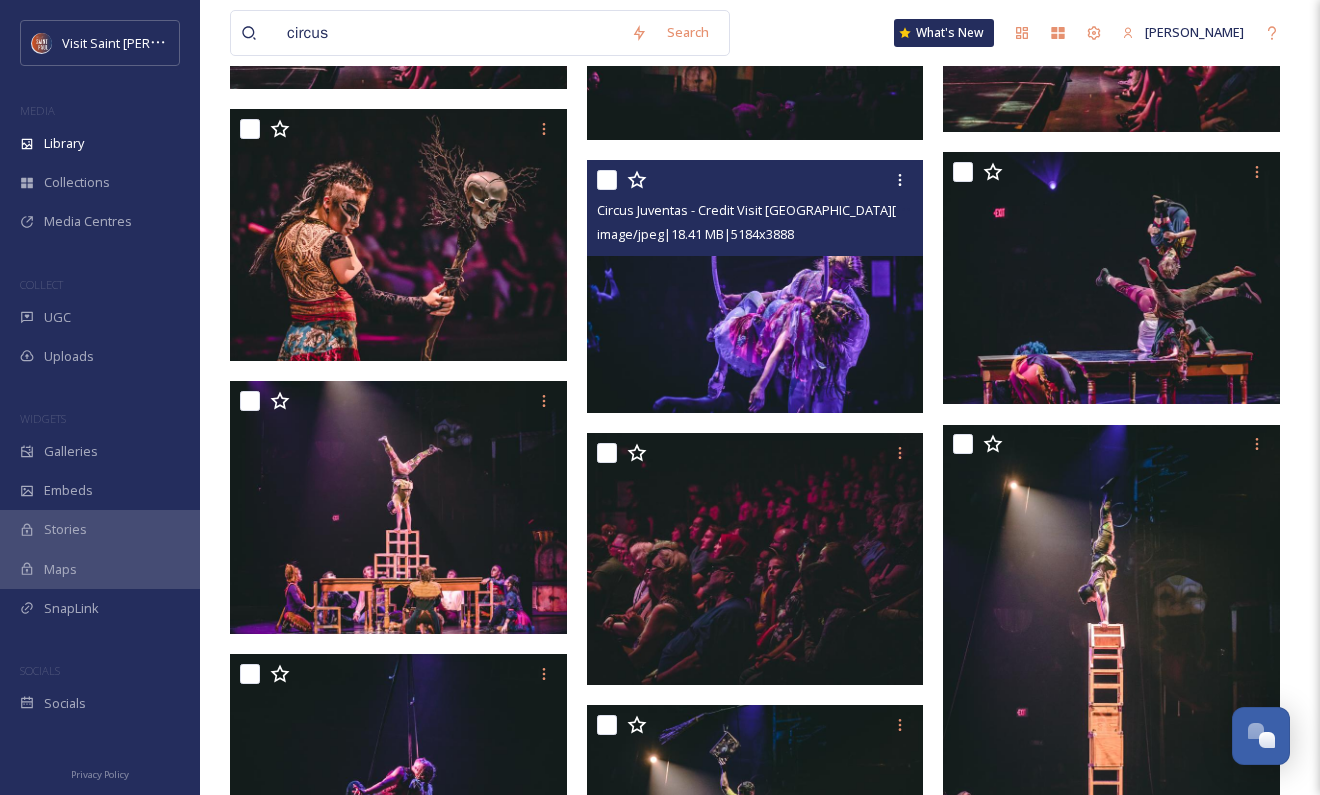 click at bounding box center (755, 286) 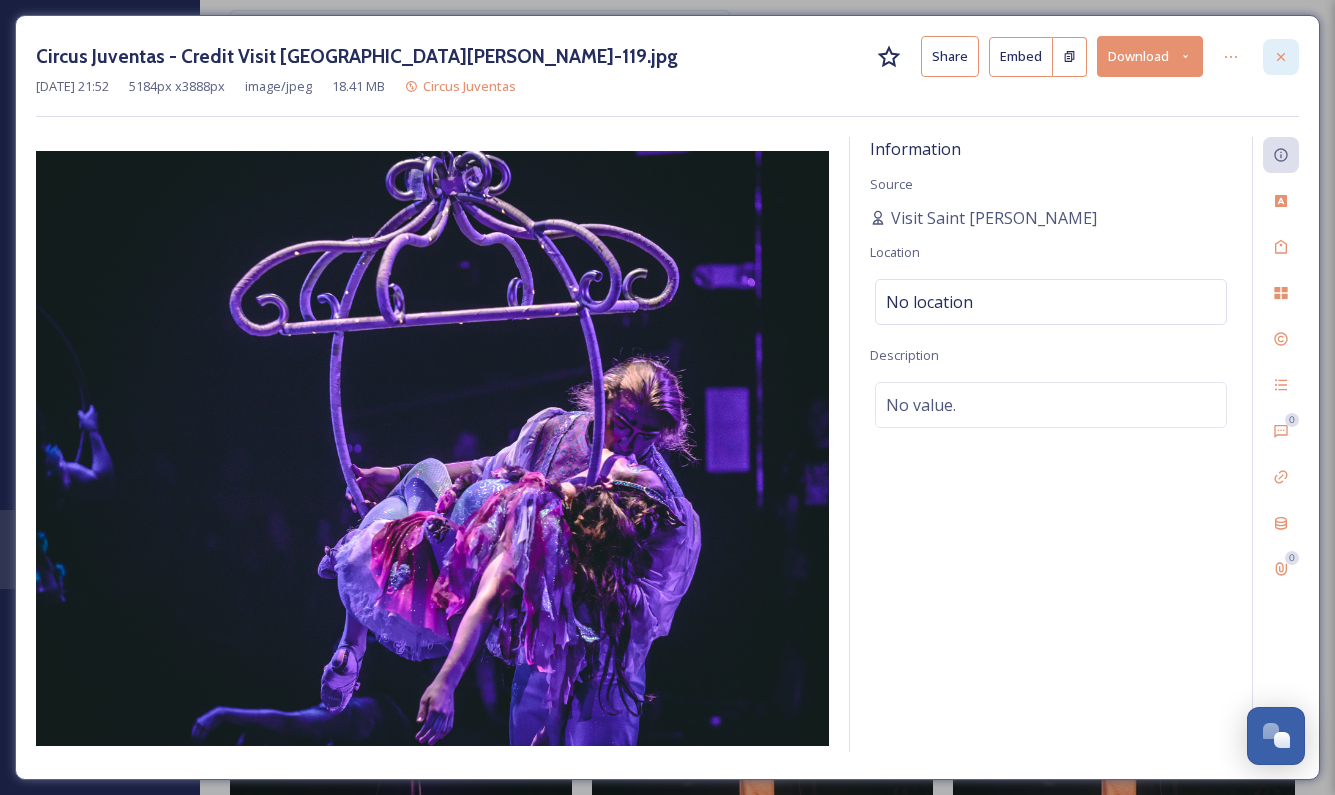 click at bounding box center [1281, 57] 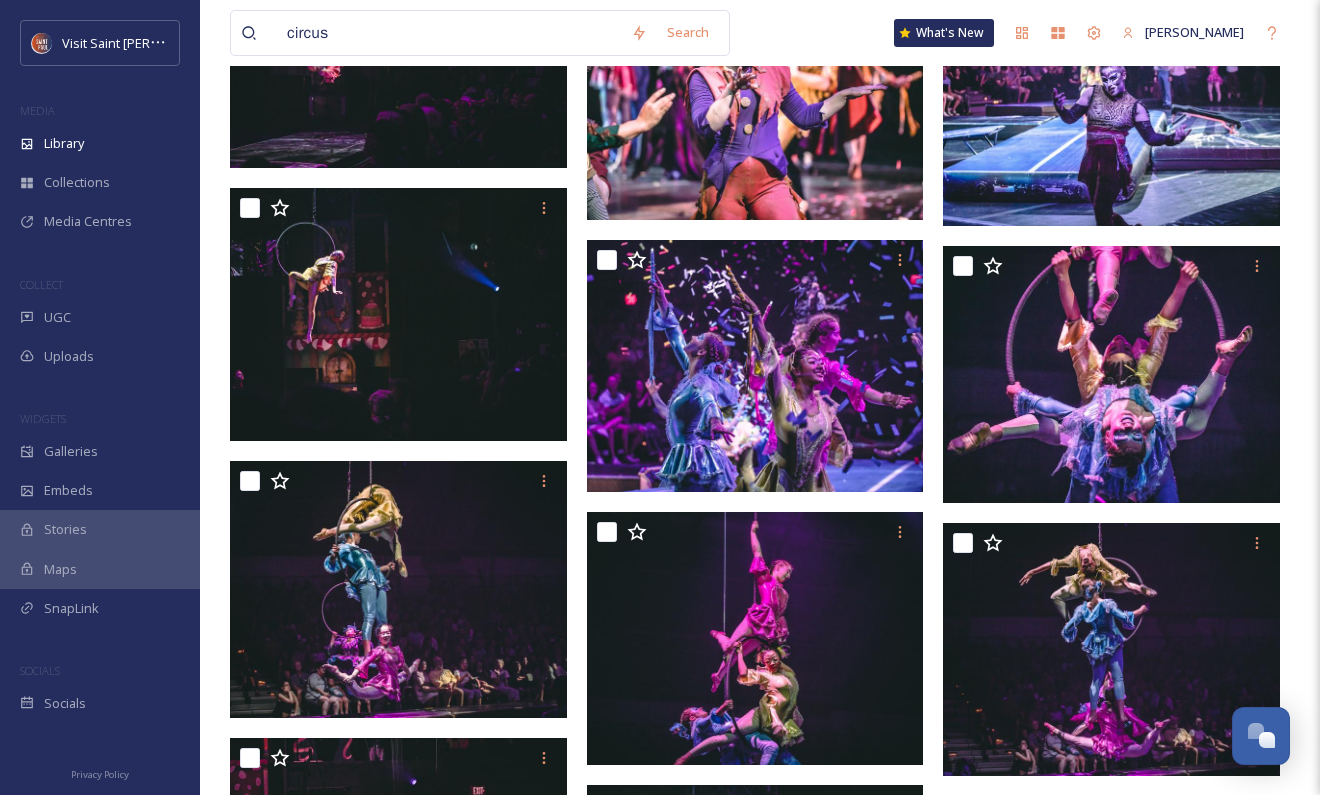scroll, scrollTop: 1700, scrollLeft: 0, axis: vertical 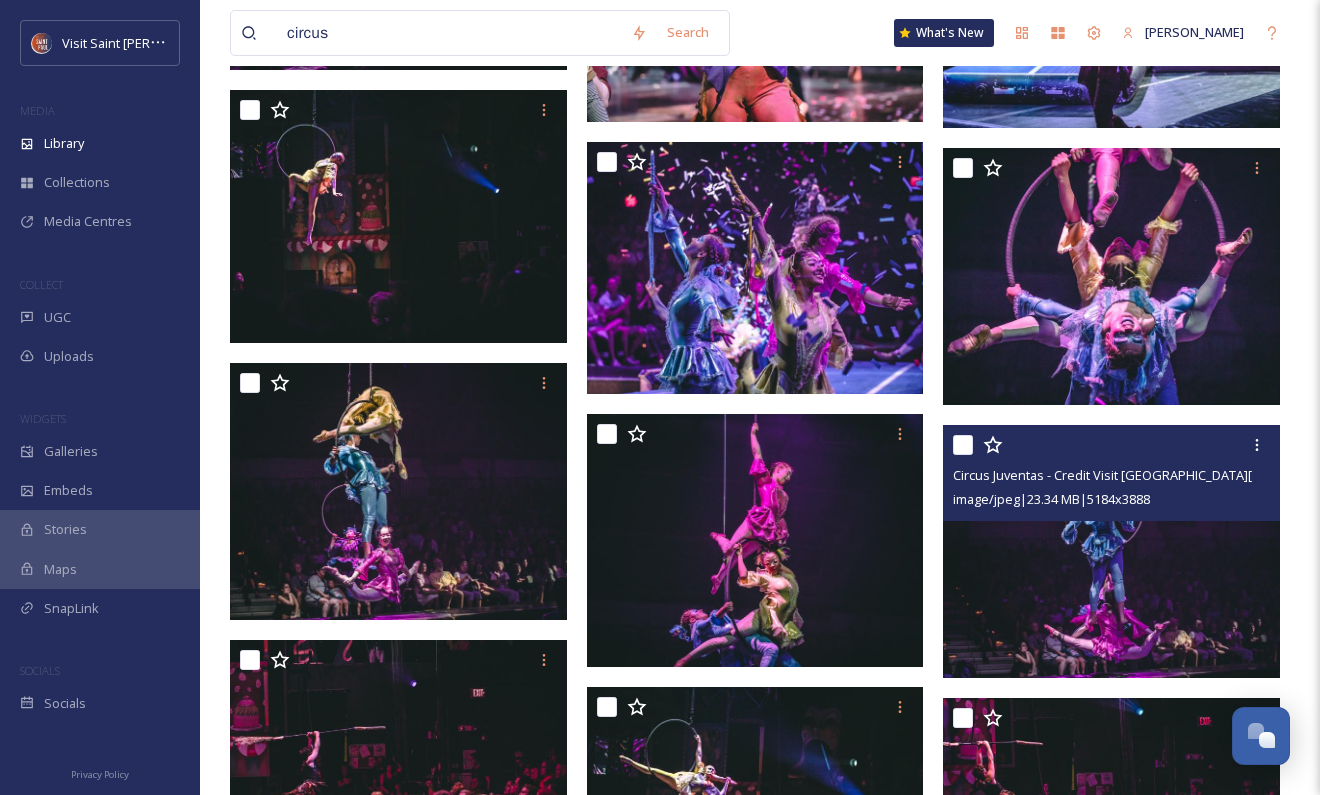 click at bounding box center [1111, 551] 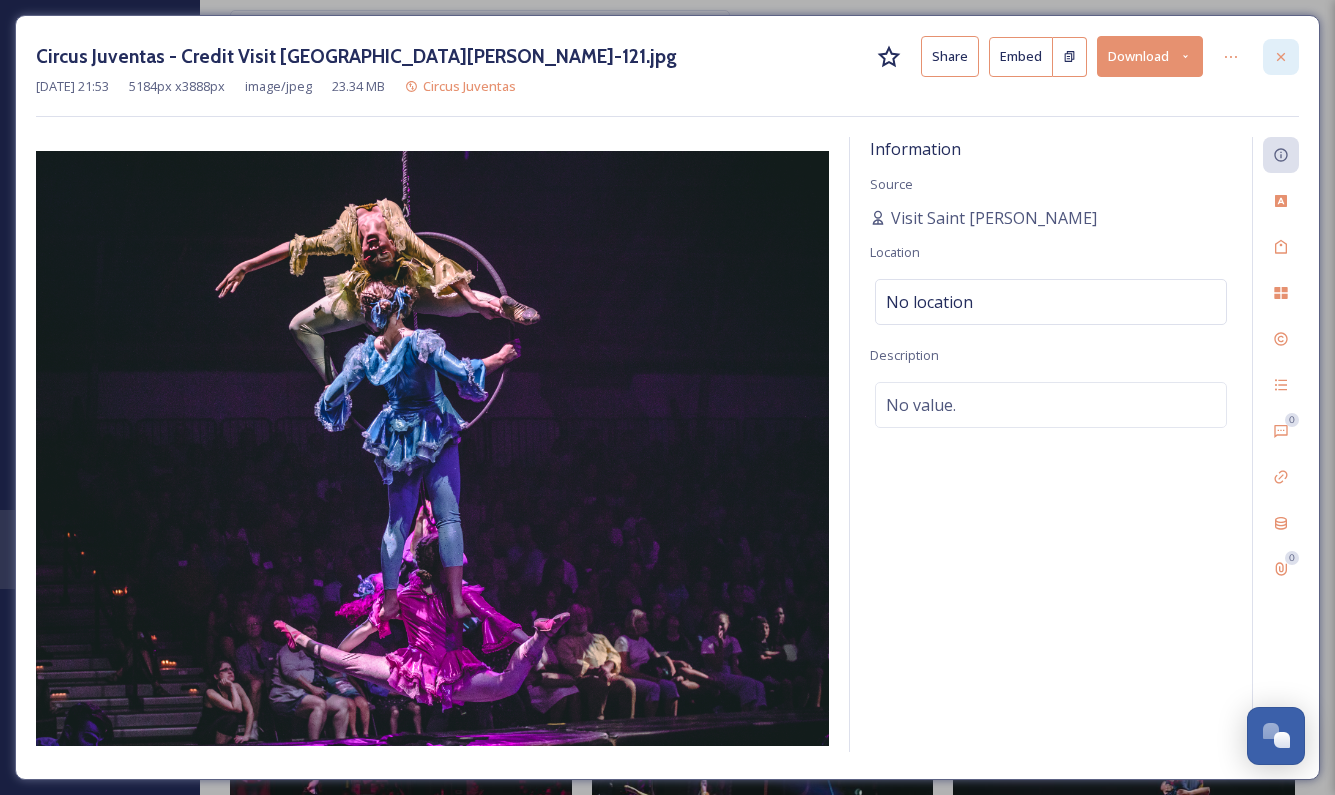 click 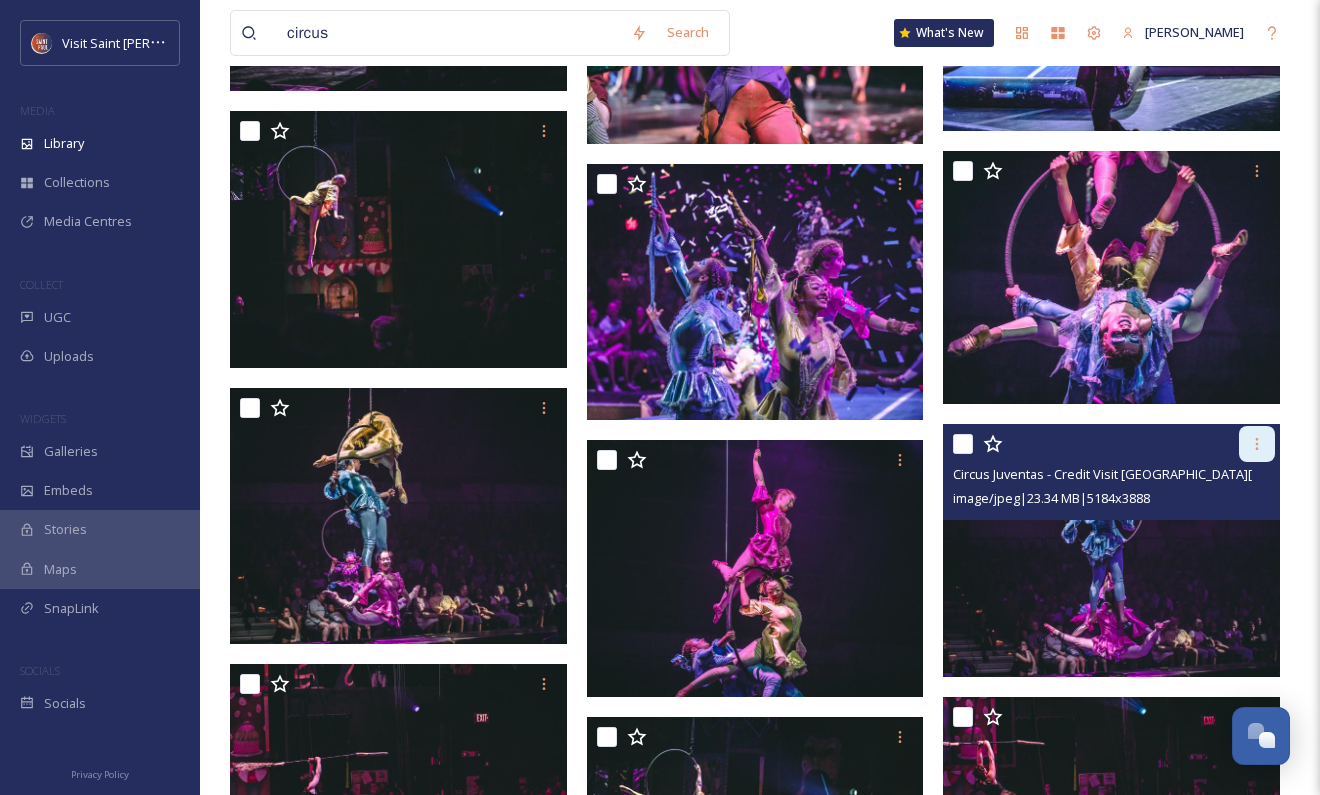 click 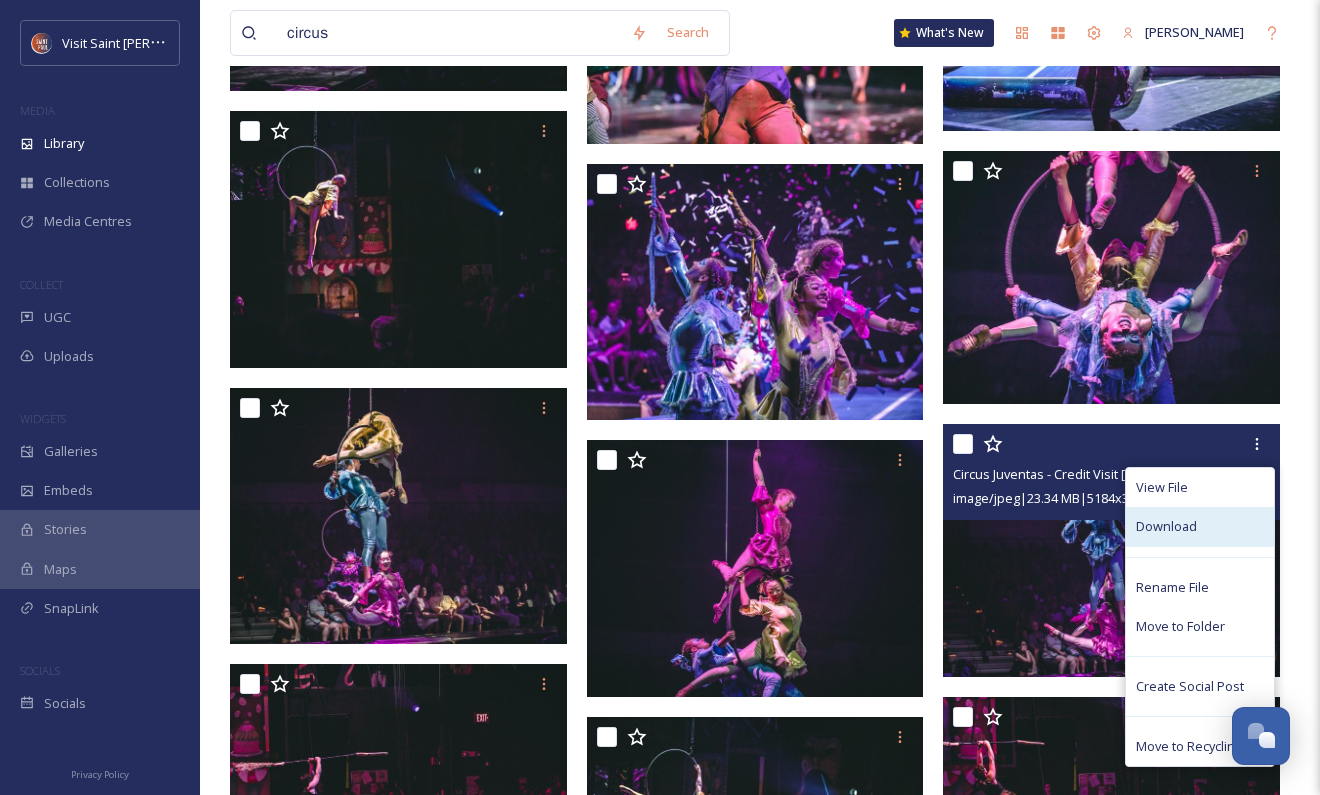 click on "Download" at bounding box center (1166, 526) 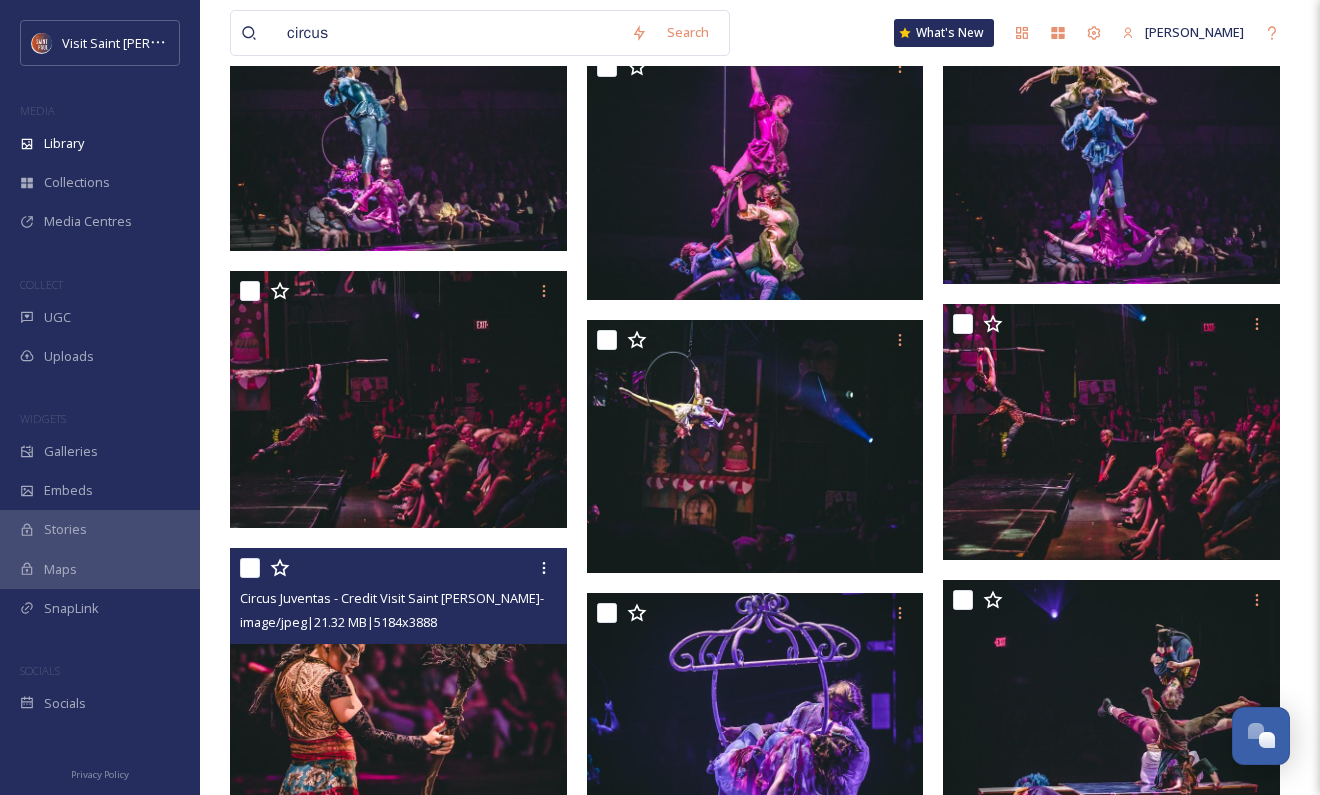 scroll, scrollTop: 1900, scrollLeft: 0, axis: vertical 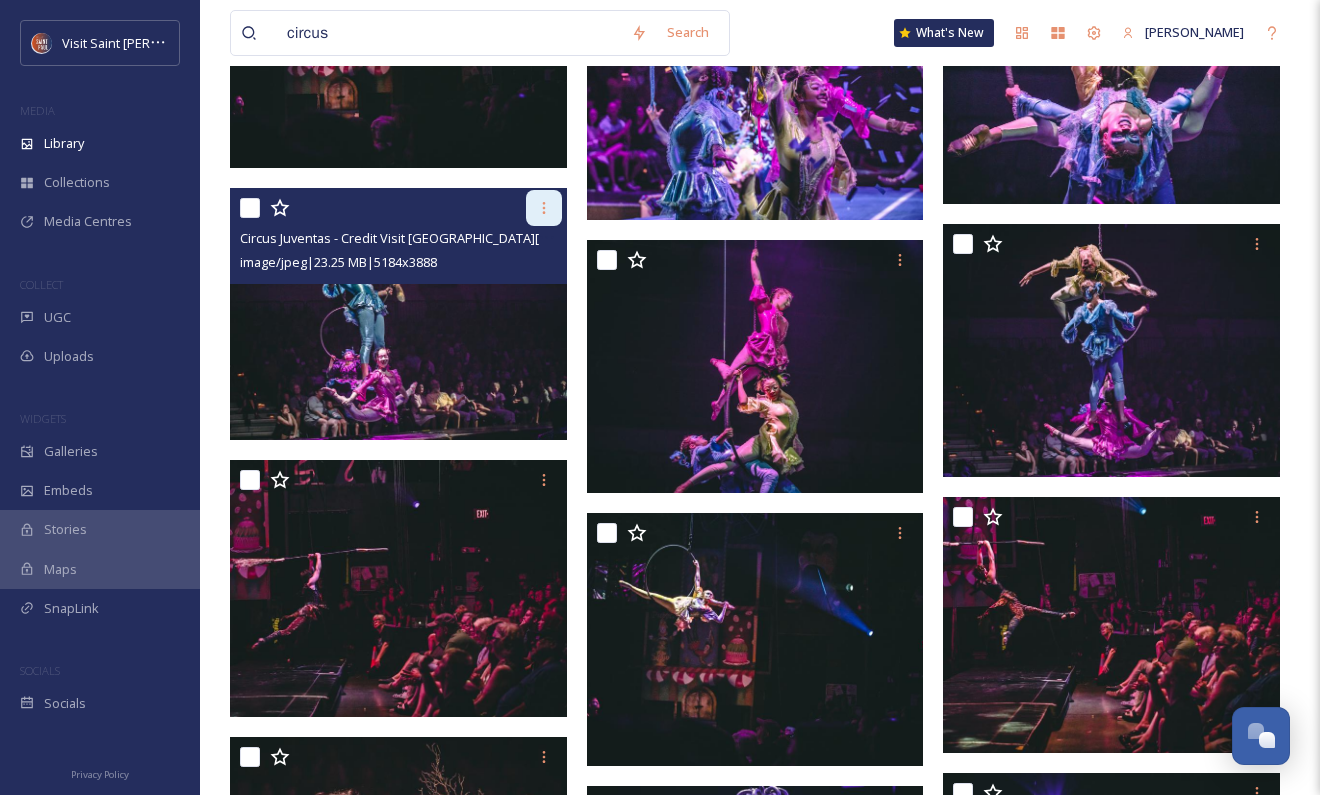 click at bounding box center (544, 208) 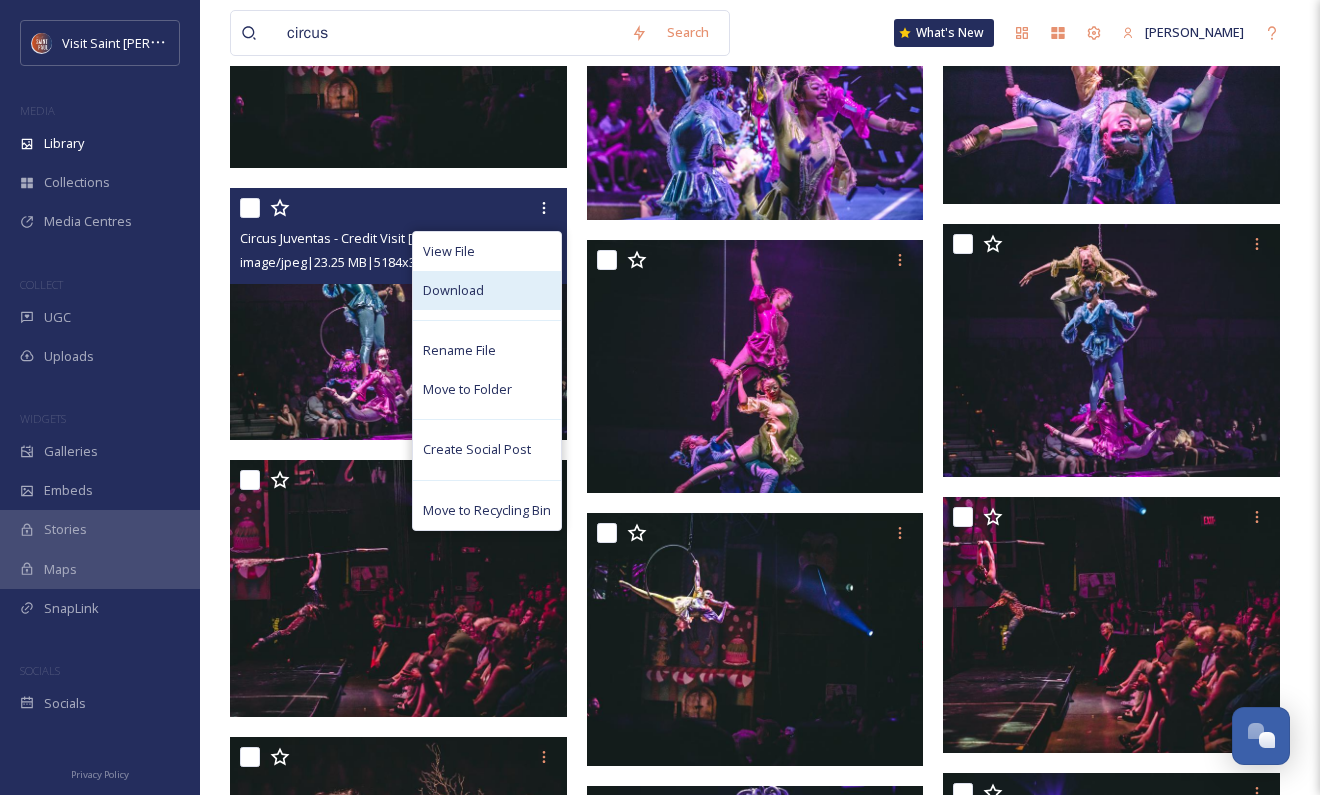 click on "Download" at bounding box center [487, 290] 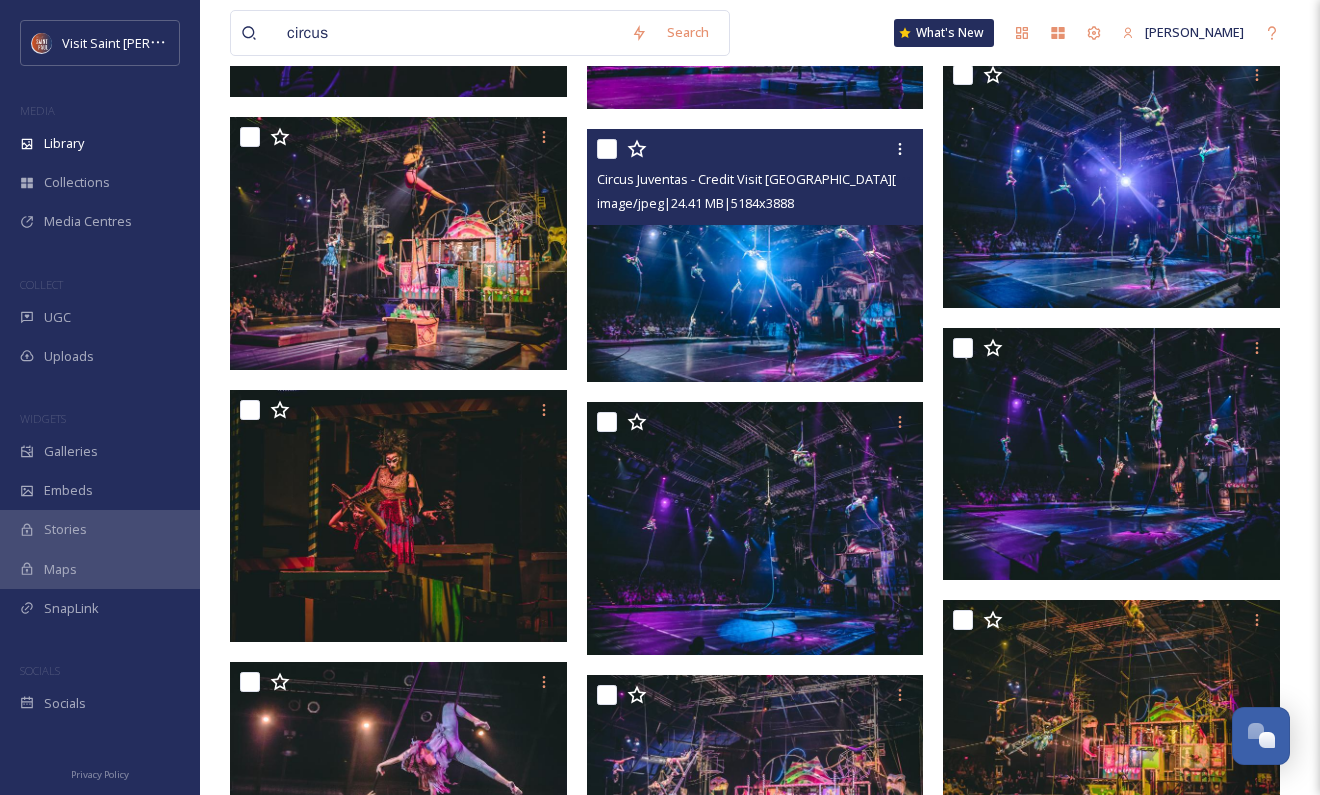 scroll, scrollTop: 7900, scrollLeft: 0, axis: vertical 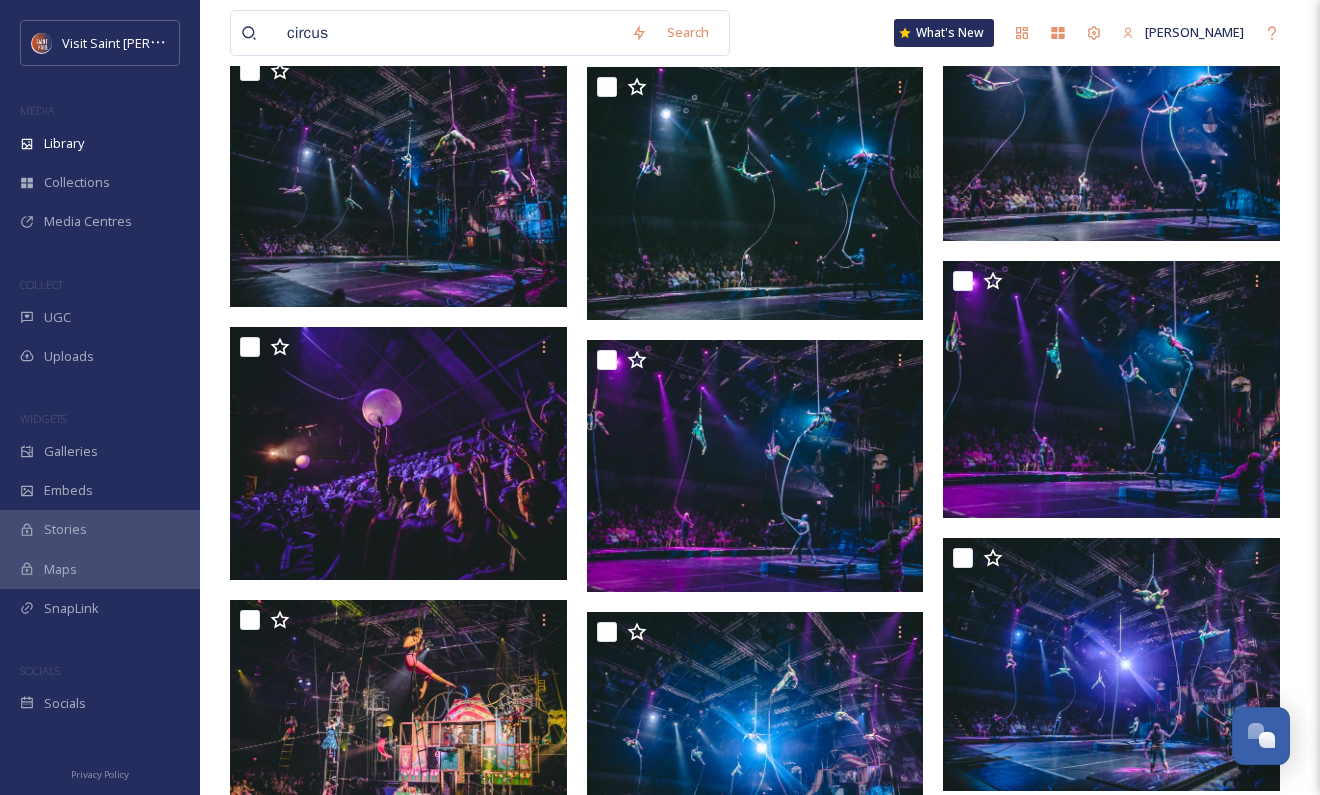 drag, startPoint x: 463, startPoint y: 38, endPoint x: 119, endPoint y: -11, distance: 347.4723 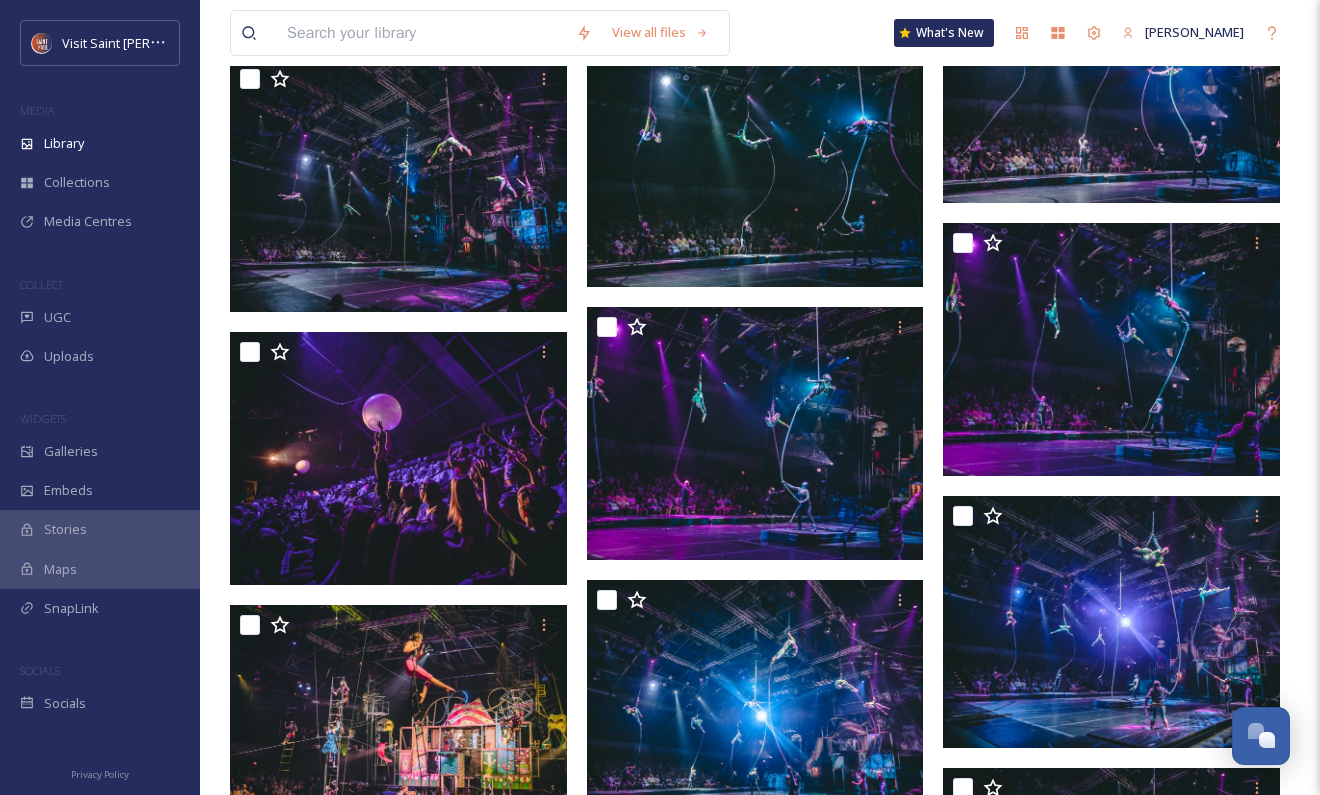 scroll, scrollTop: 7812, scrollLeft: 0, axis: vertical 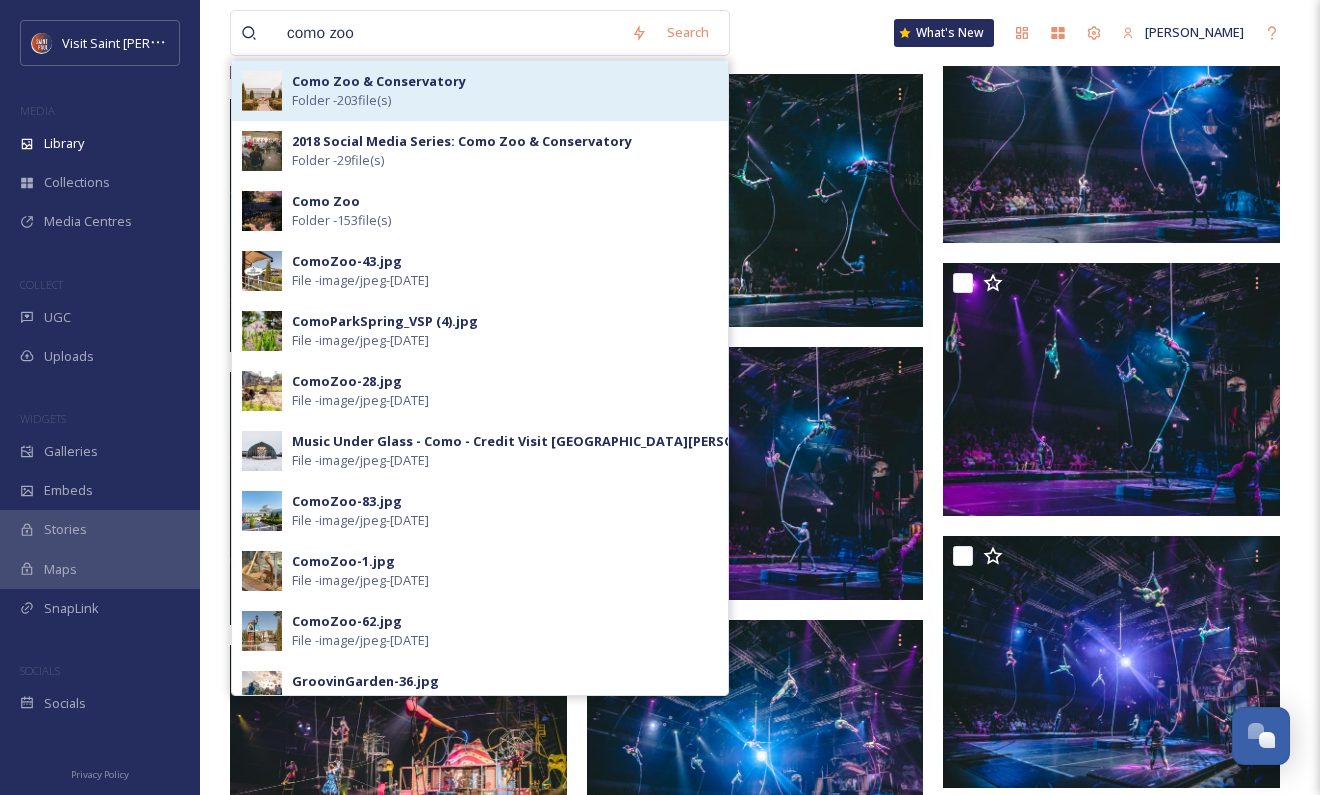 type on "como zoo" 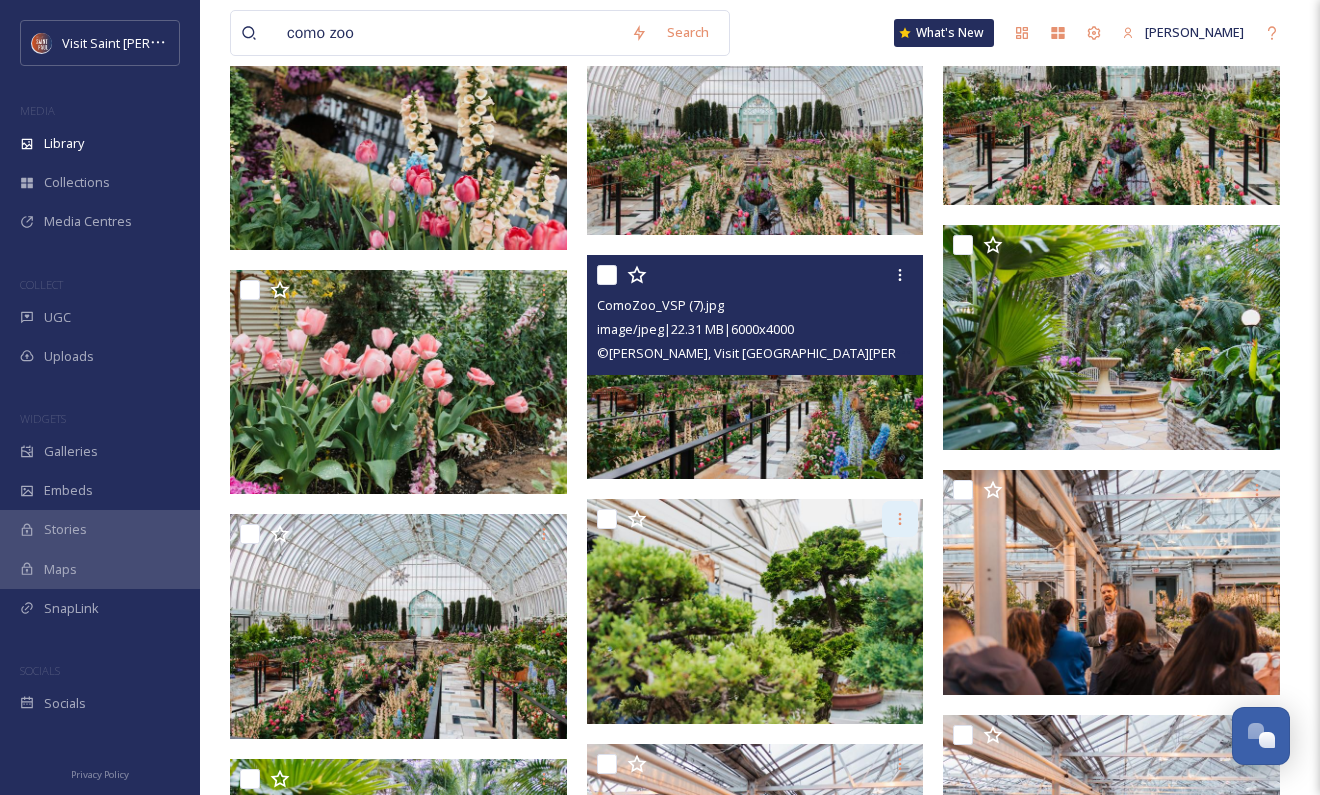scroll, scrollTop: 2800, scrollLeft: 0, axis: vertical 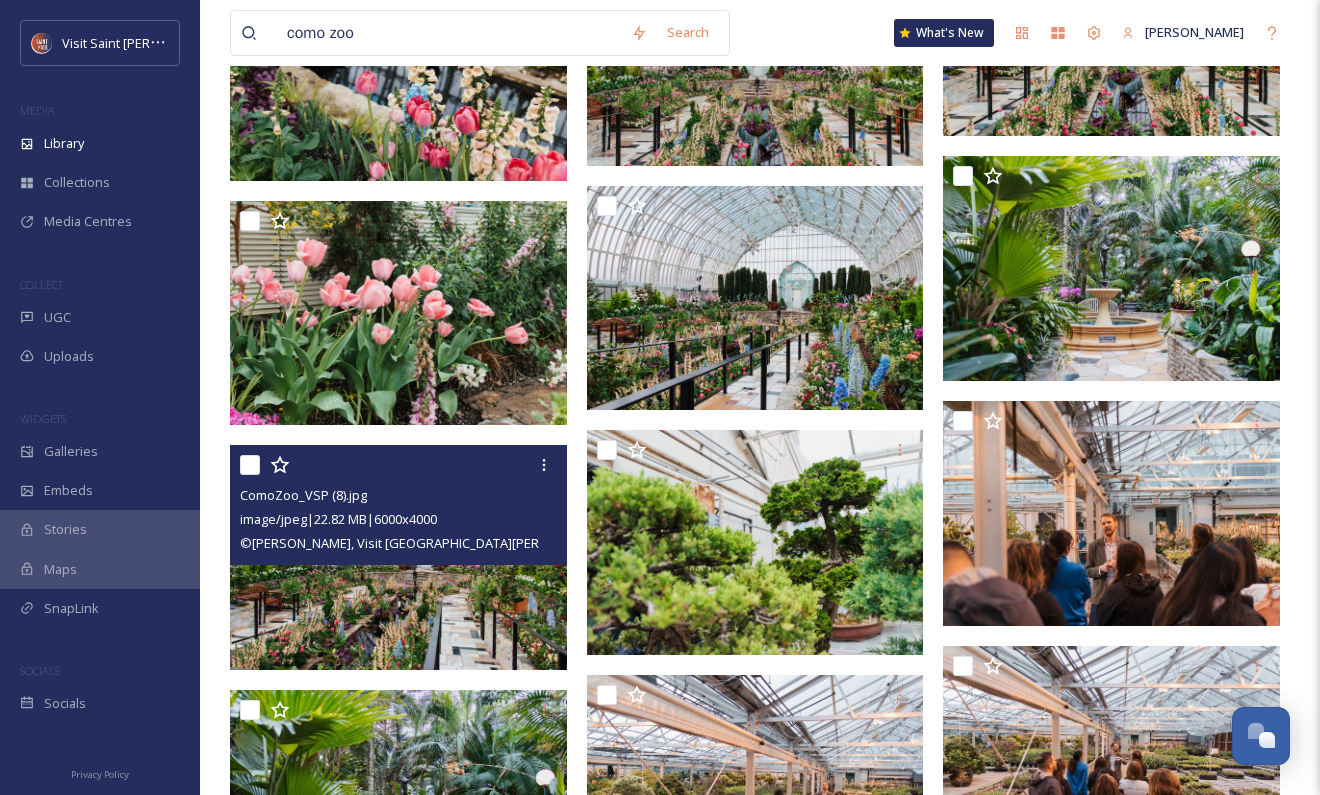 click at bounding box center (398, 557) 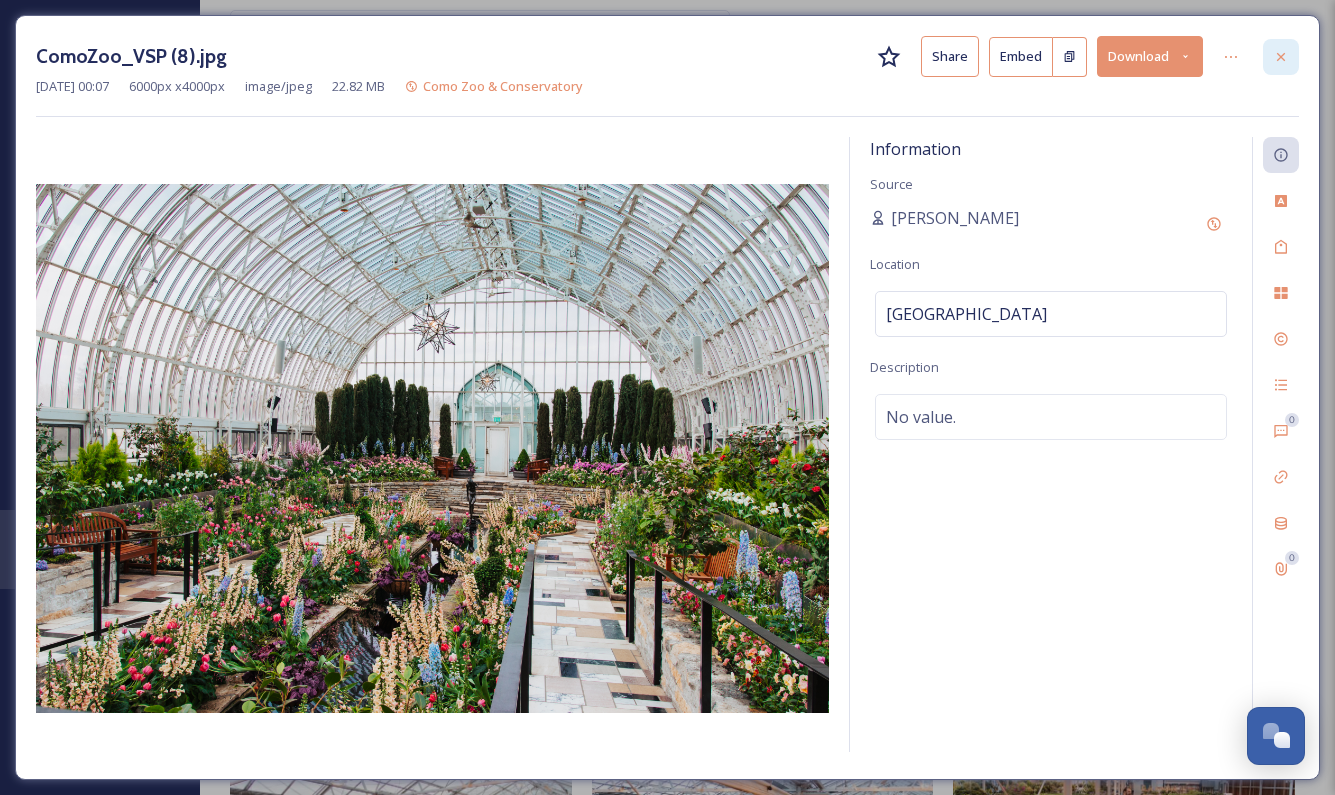 click 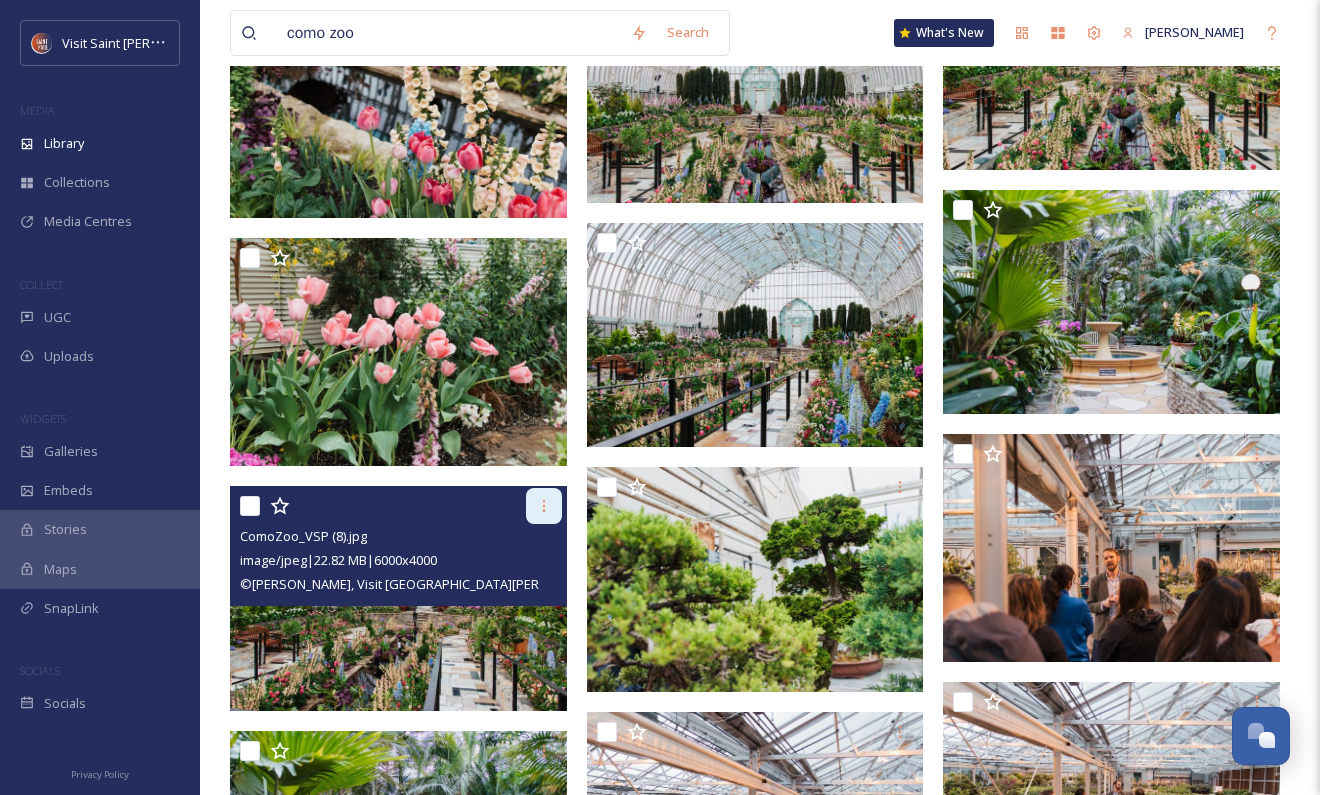 click 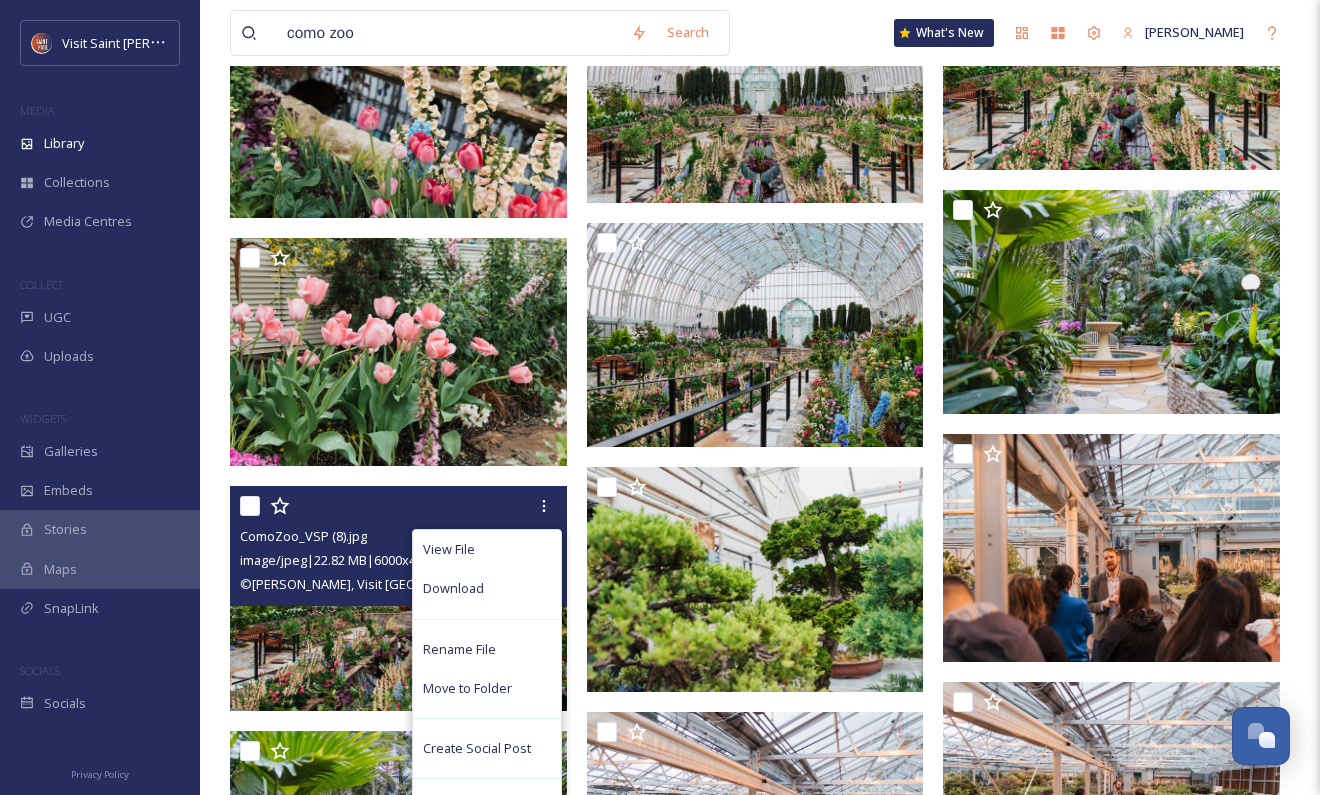 click on "View File Download Rename File Move to Folder Create Social Post Move to Recycling Bin" at bounding box center (487, 679) 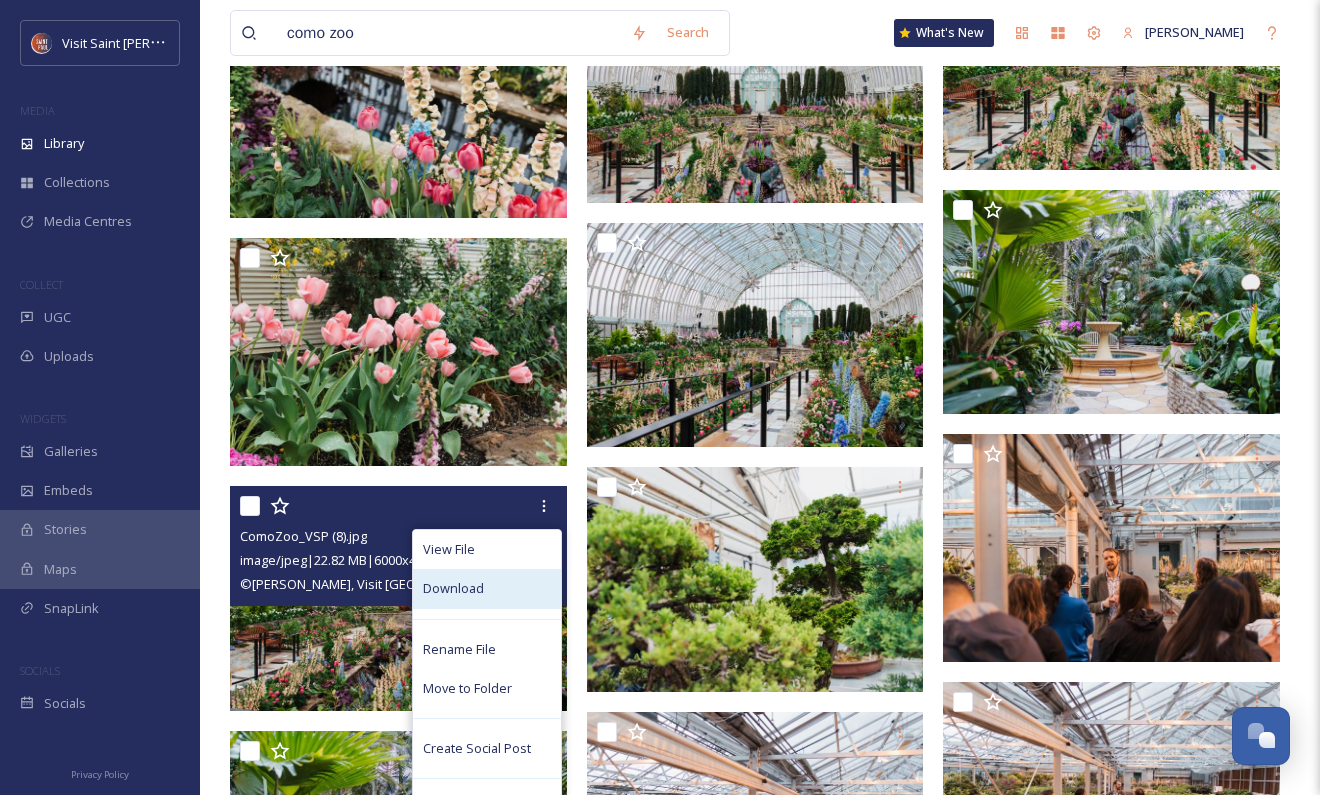 click on "Download" at bounding box center [487, 588] 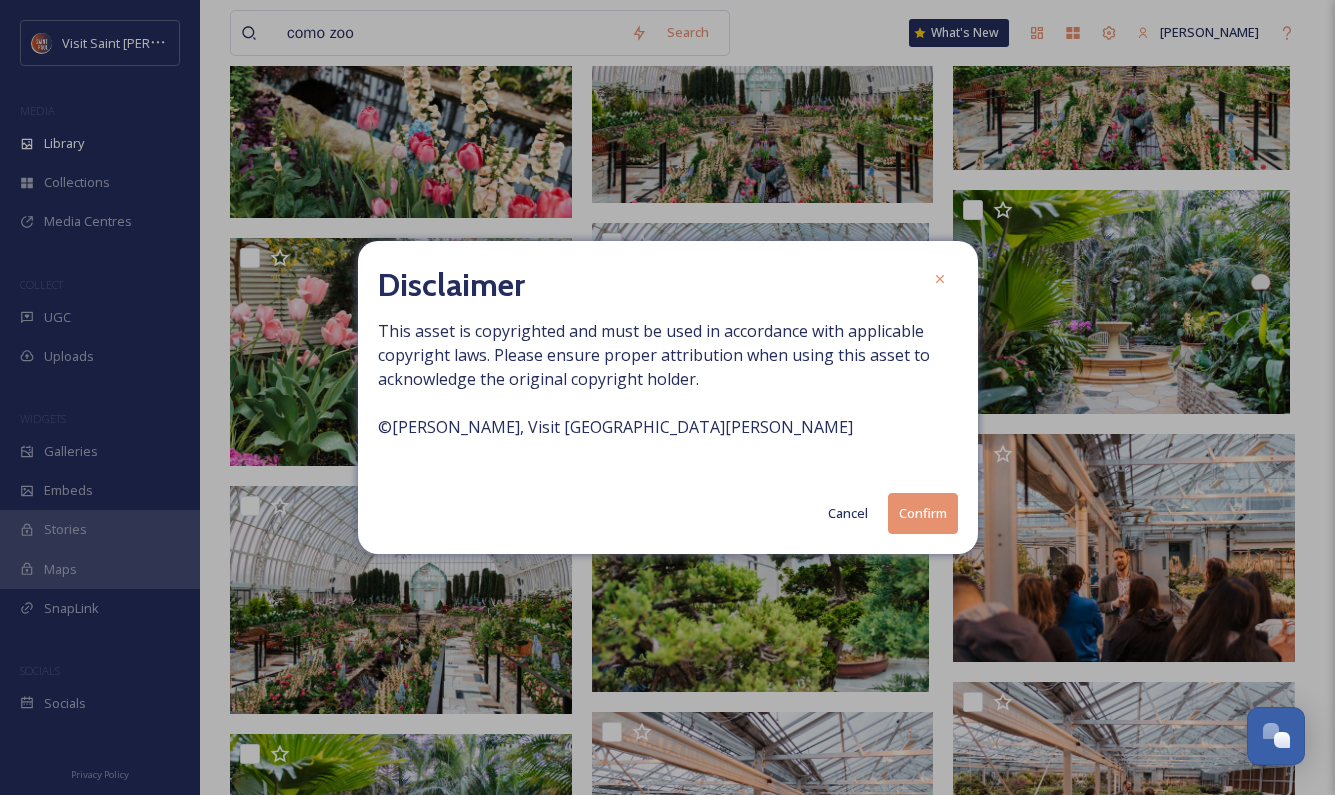 click on "Confirm" at bounding box center [923, 513] 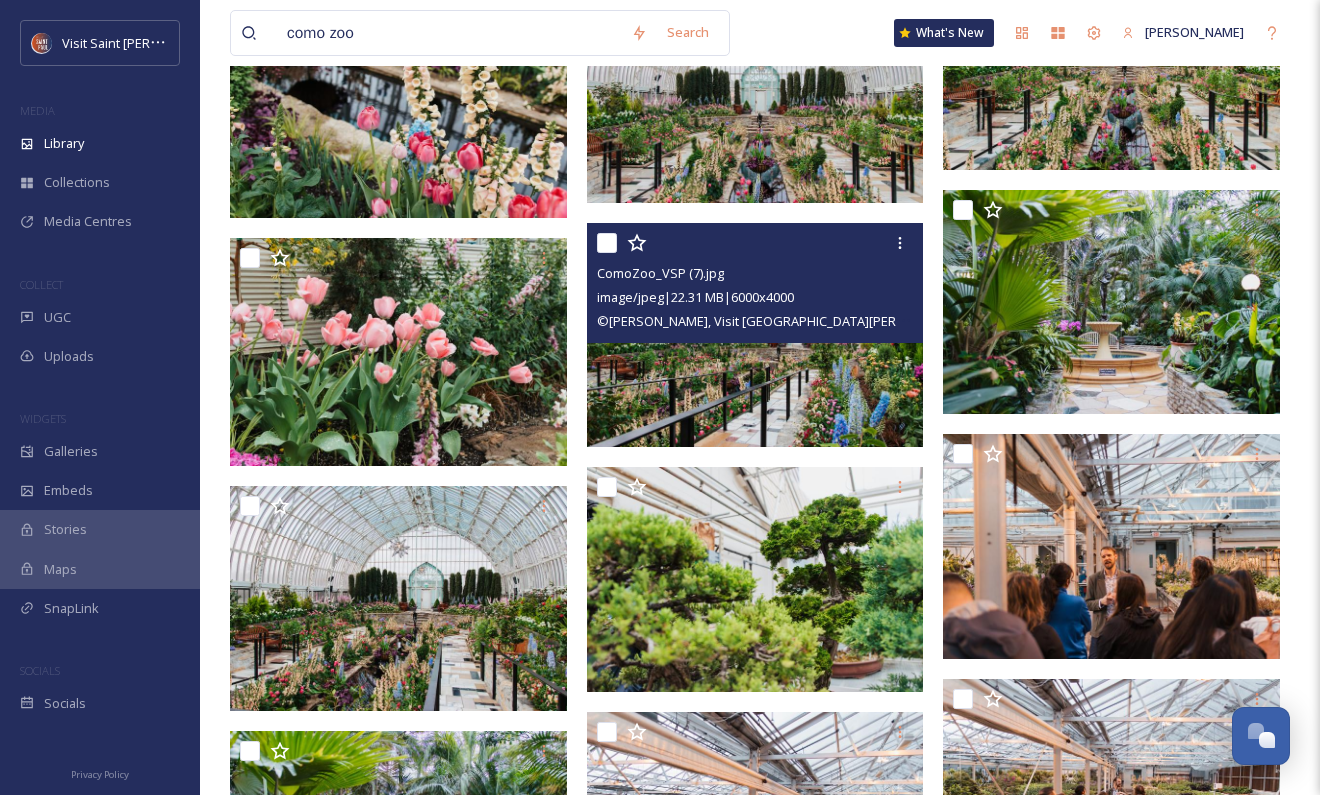 click at bounding box center (755, 335) 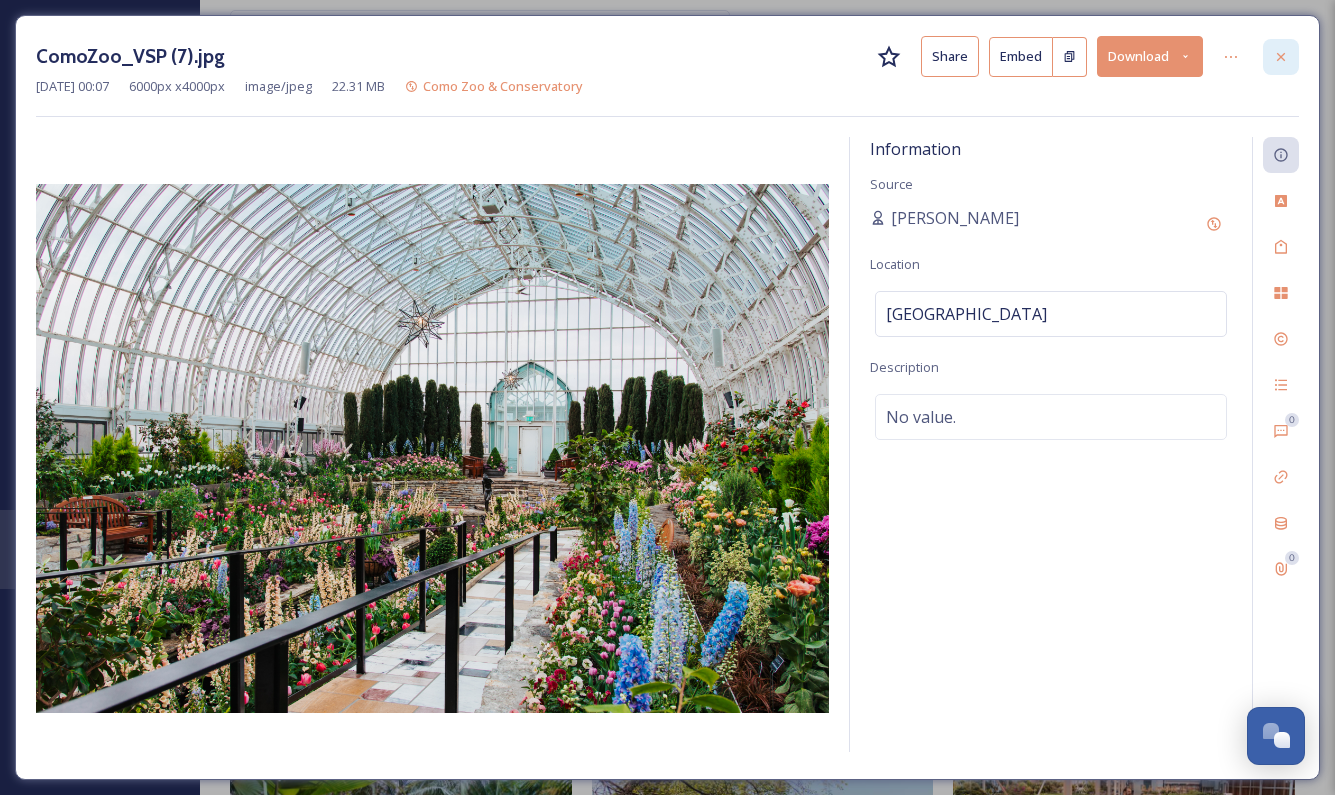 click 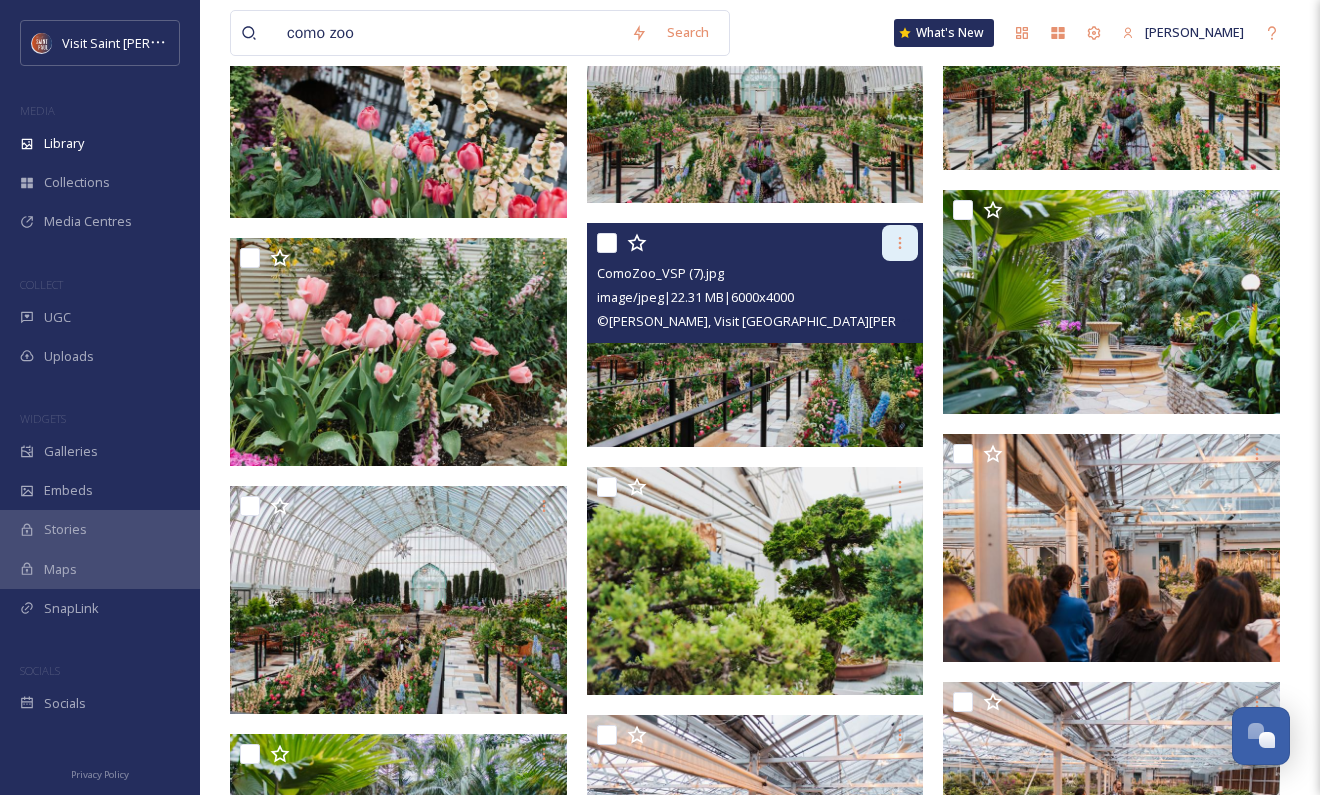 click 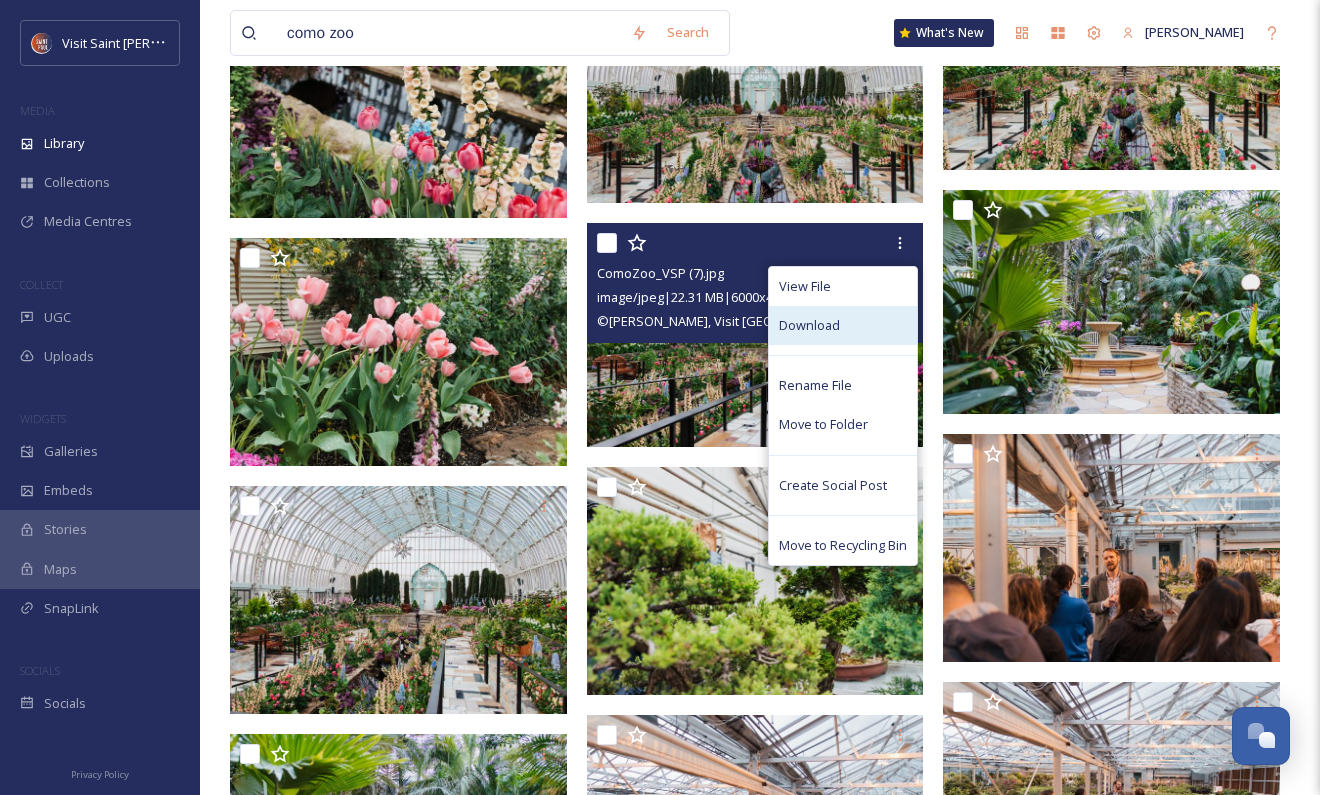 click on "Download" at bounding box center [843, 325] 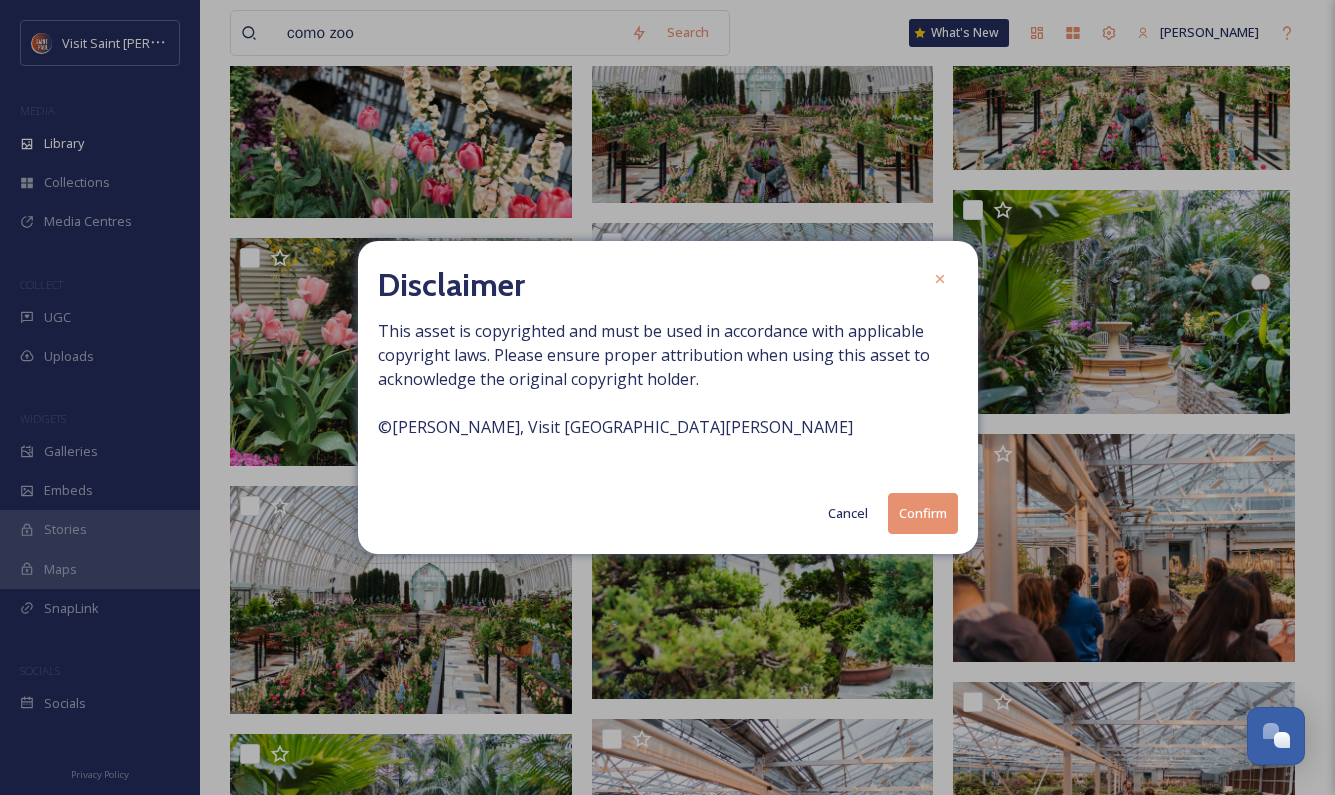 click on "Confirm" at bounding box center (923, 513) 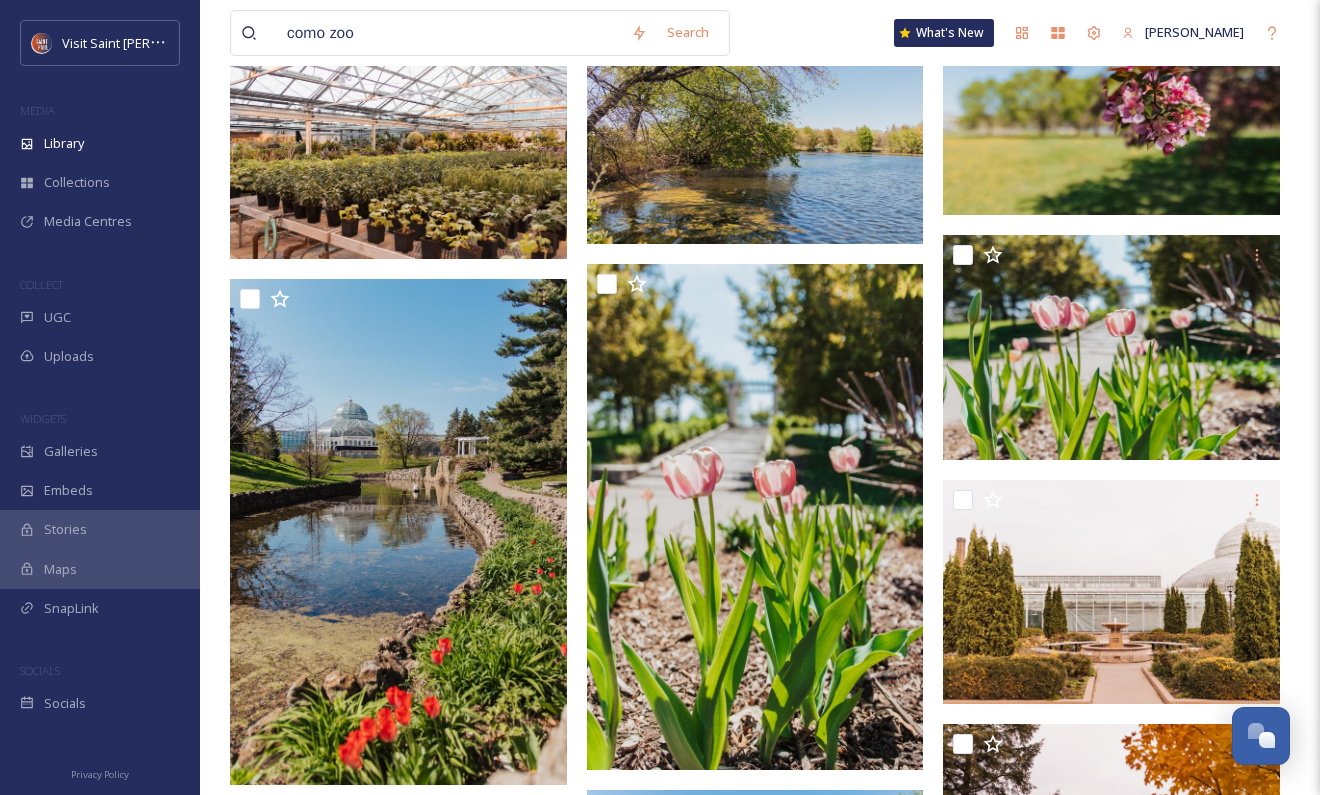 scroll, scrollTop: 3500, scrollLeft: 0, axis: vertical 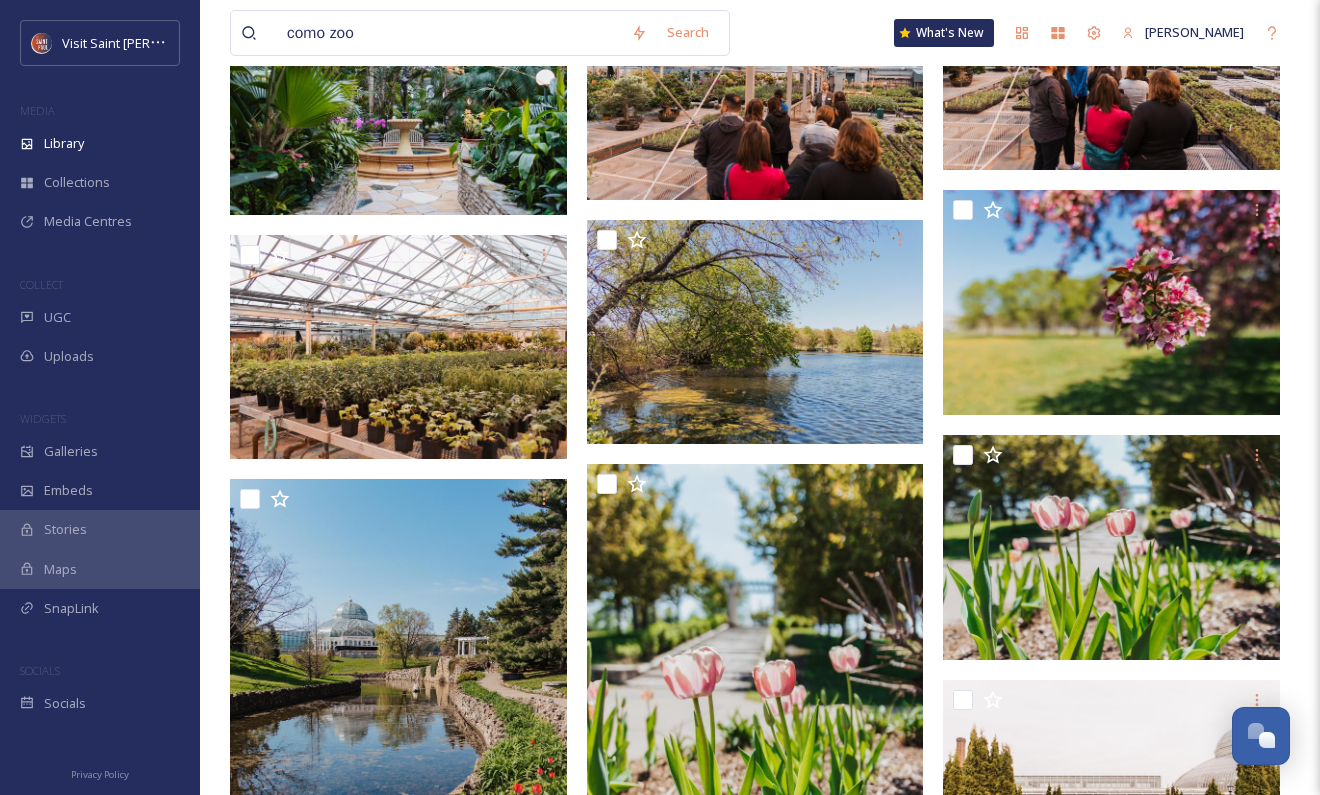 drag, startPoint x: 433, startPoint y: 32, endPoint x: 343, endPoint y: 16, distance: 91.411156 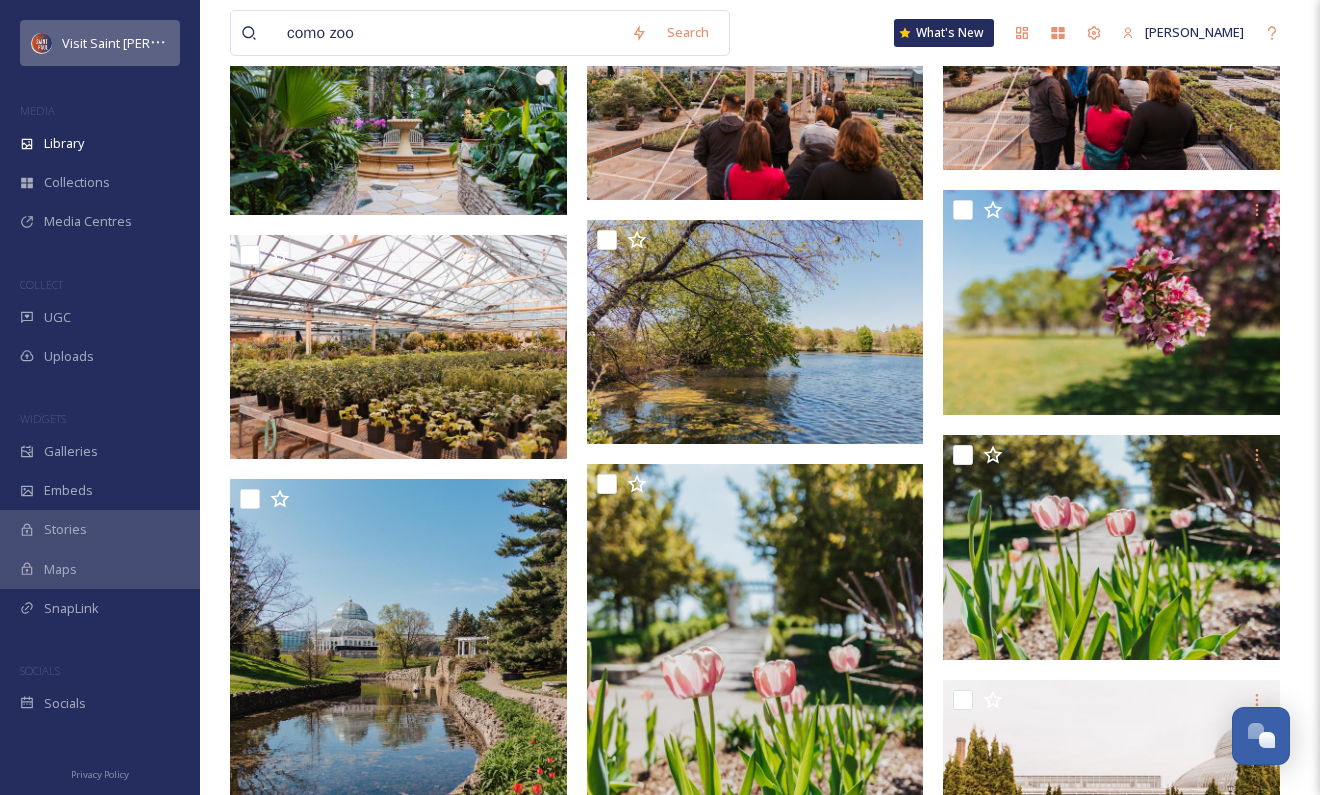 drag, startPoint x: 418, startPoint y: 35, endPoint x: 166, endPoint y: 37, distance: 252.00793 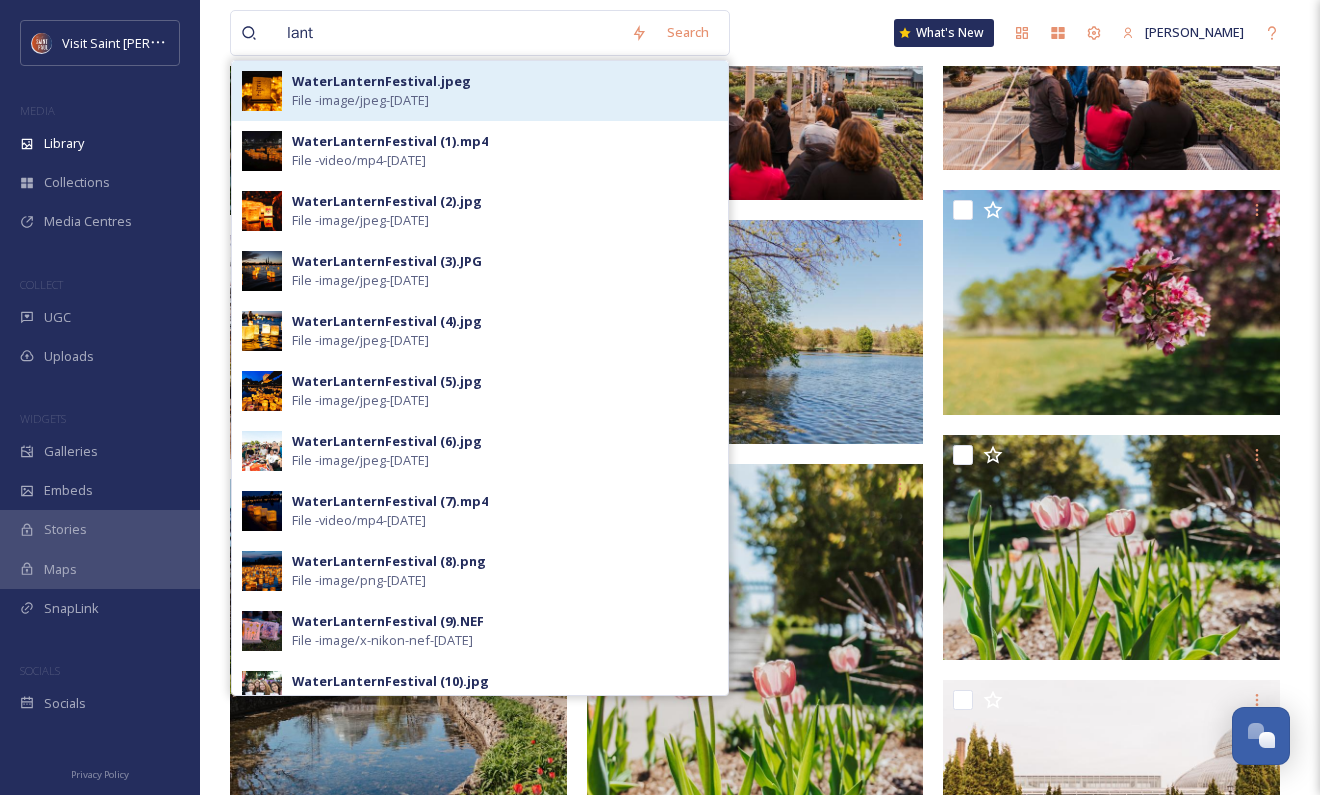 type on "lant" 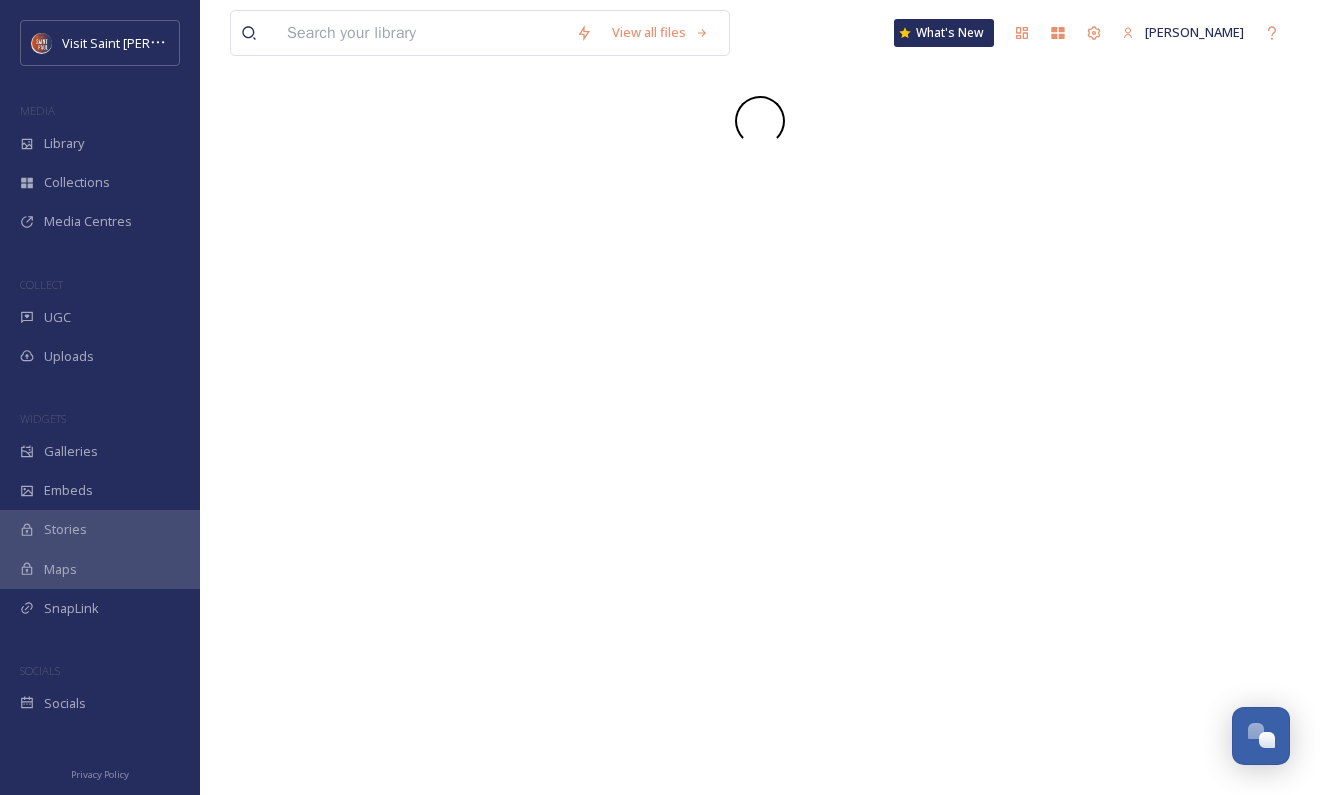scroll, scrollTop: 0, scrollLeft: 0, axis: both 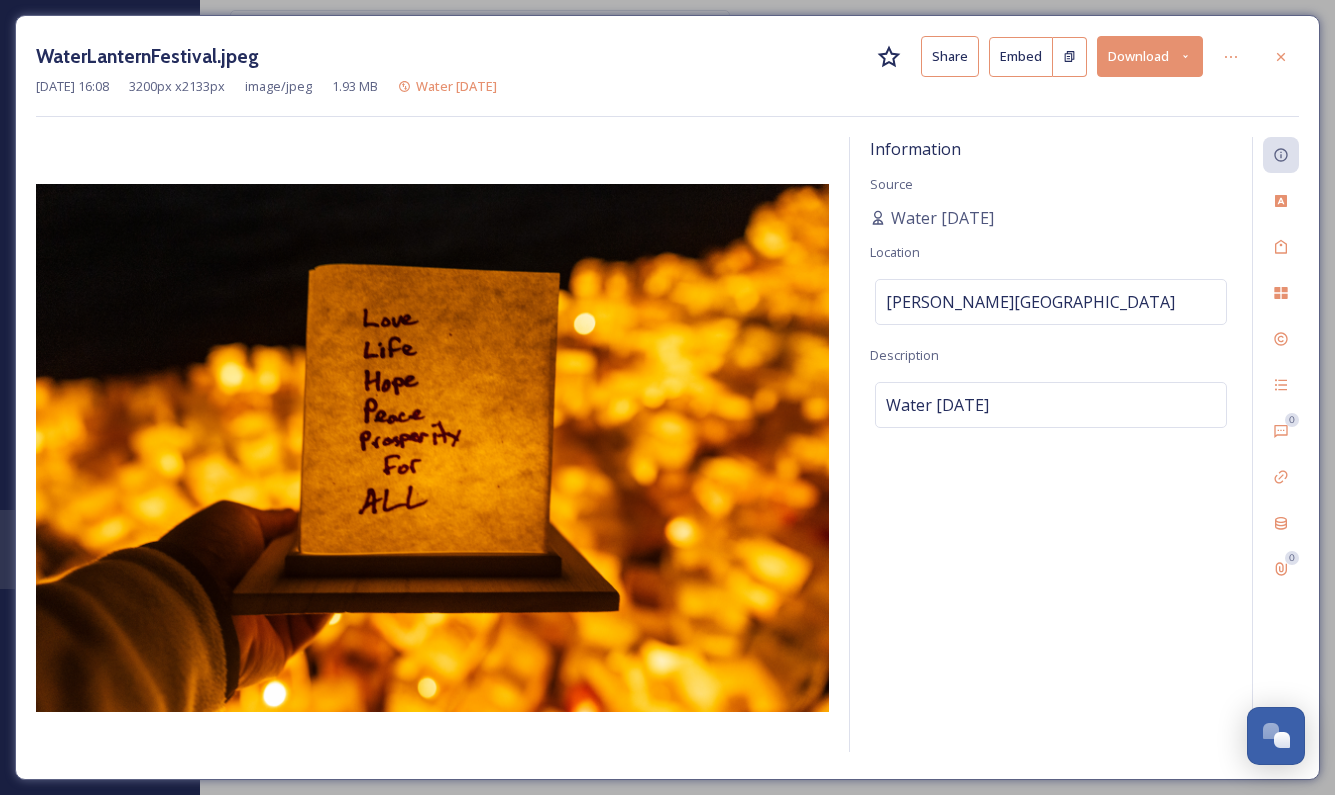 click on "WaterLanternFestival.jpeg Share Embed Download" at bounding box center [667, 56] 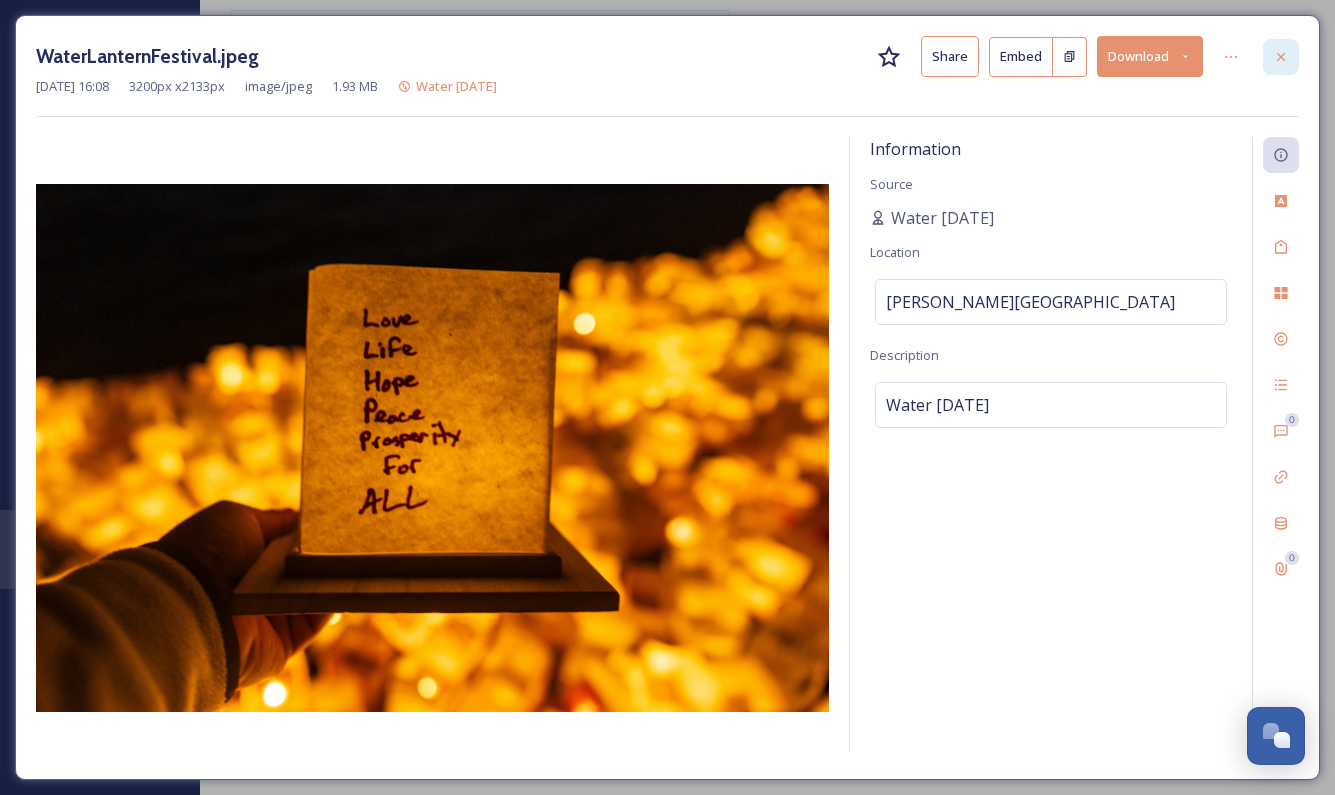 click at bounding box center [1281, 57] 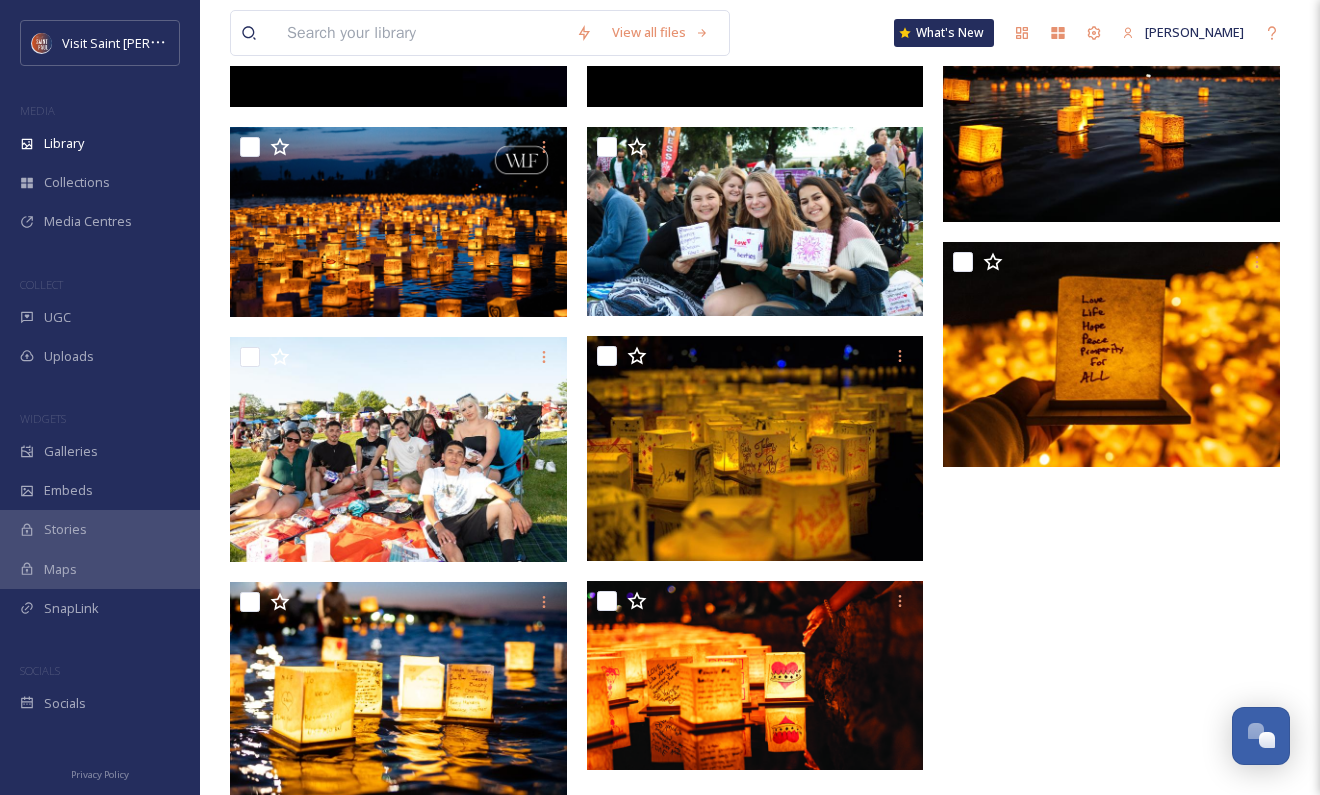 scroll, scrollTop: 800, scrollLeft: 0, axis: vertical 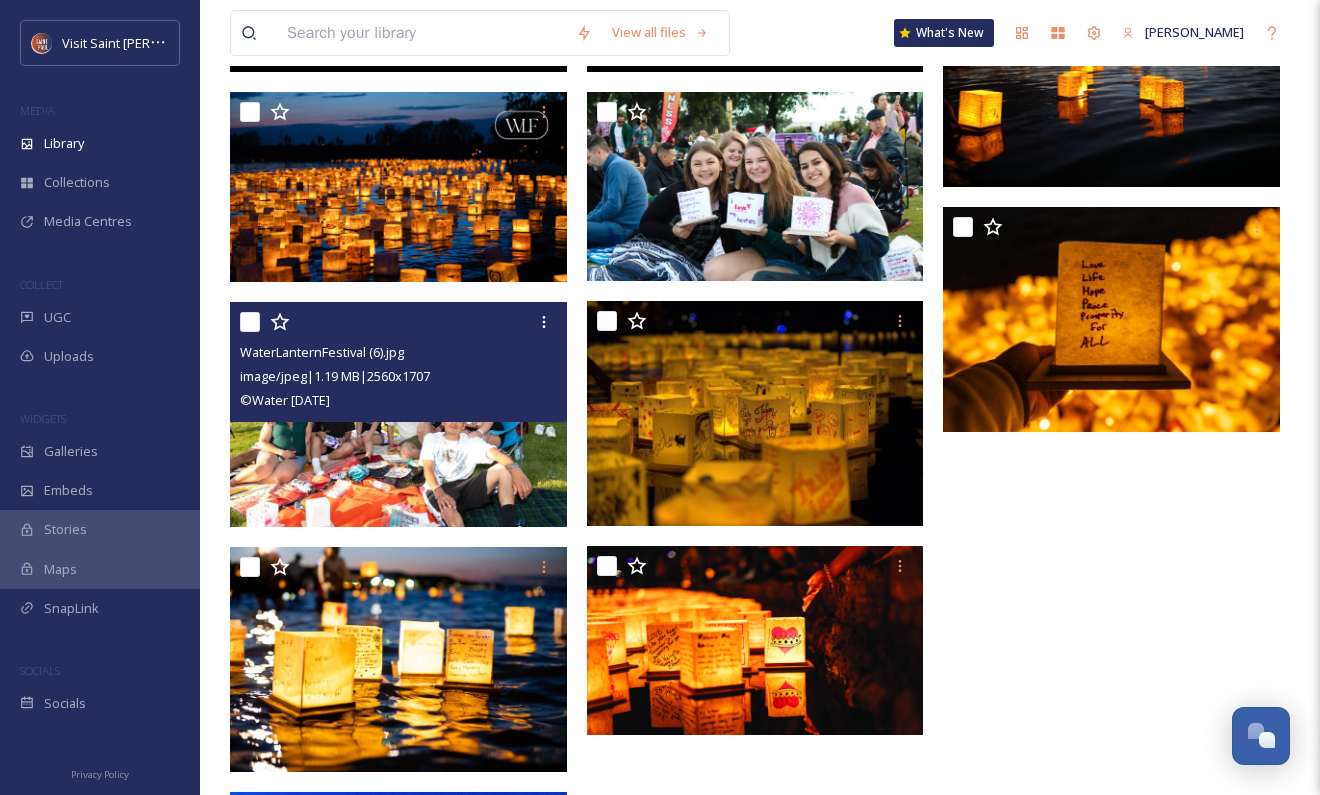 click at bounding box center (398, 414) 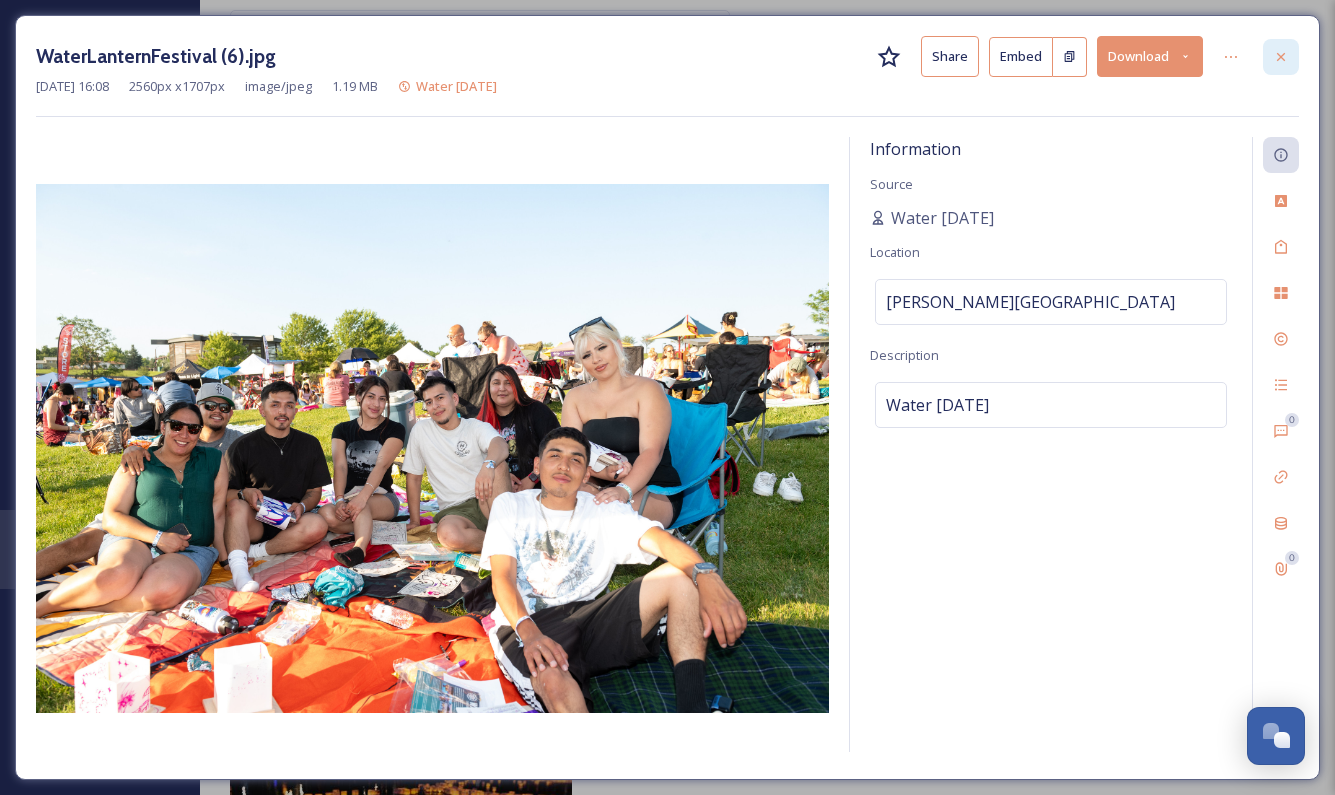 click at bounding box center (1281, 57) 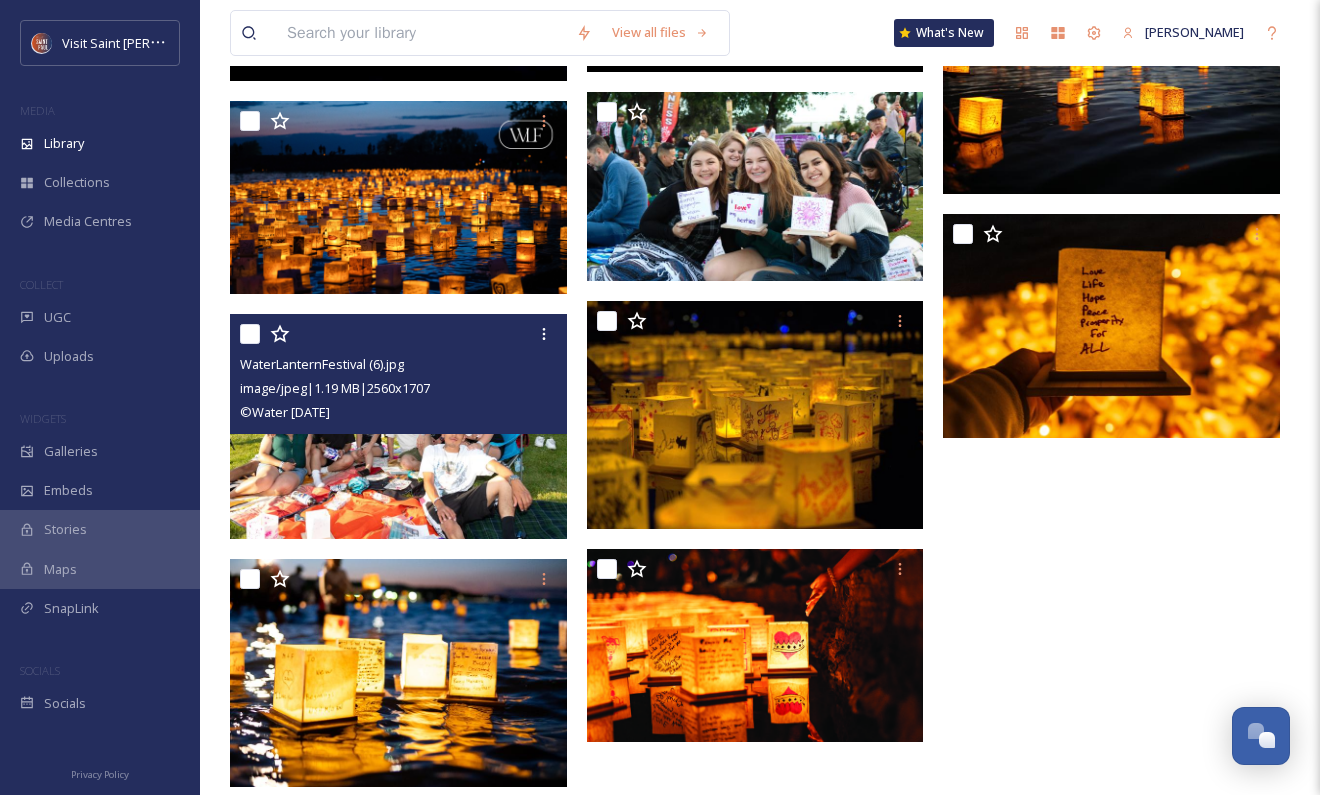 click at bounding box center (421, 33) 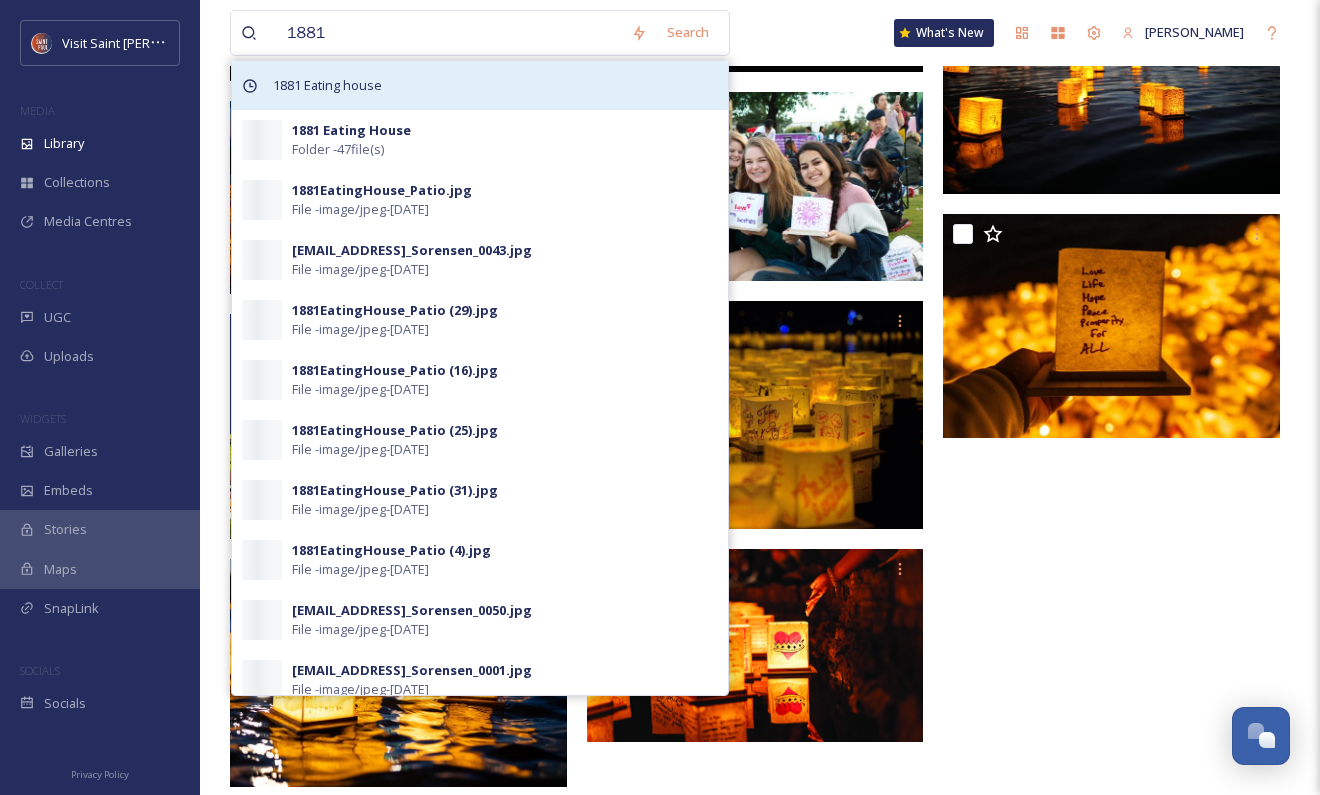 type on "1881" 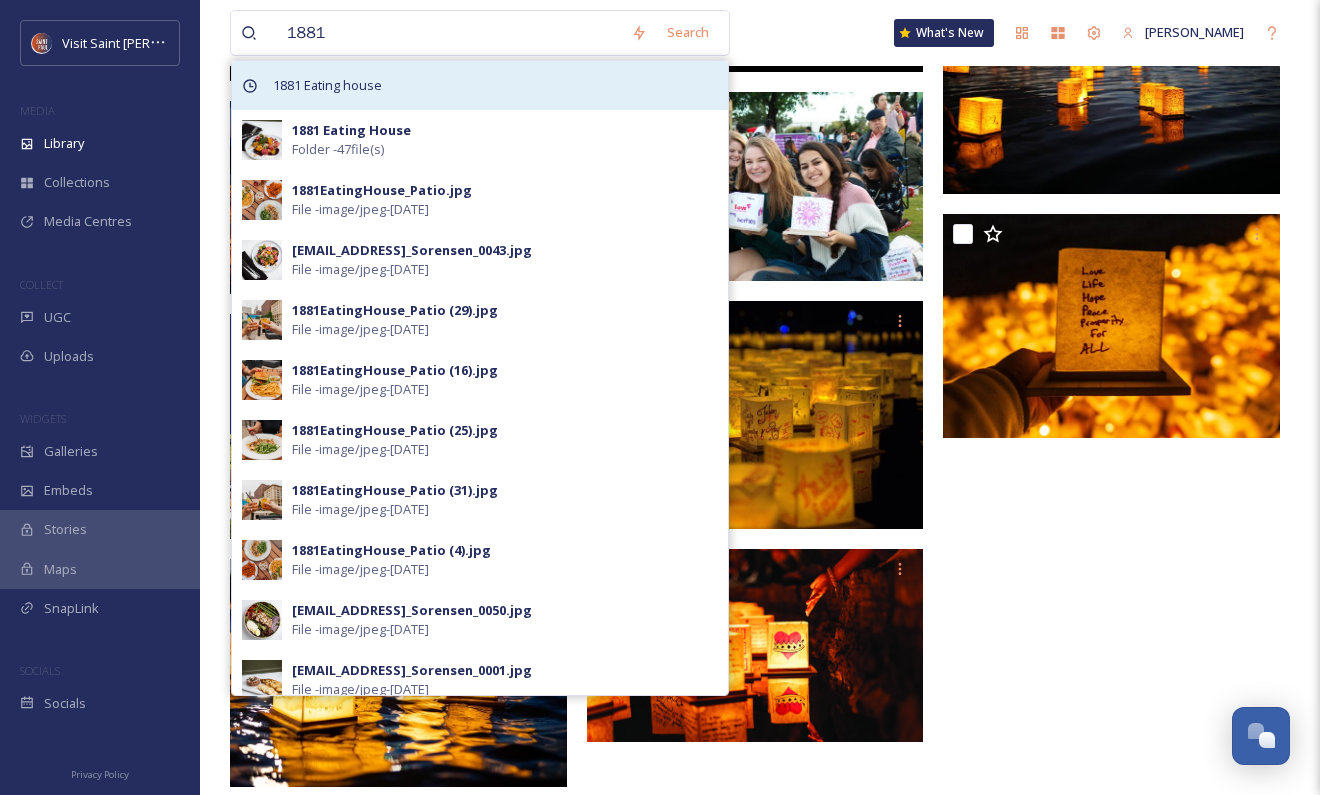 click on "1881 Eating house" at bounding box center (327, 85) 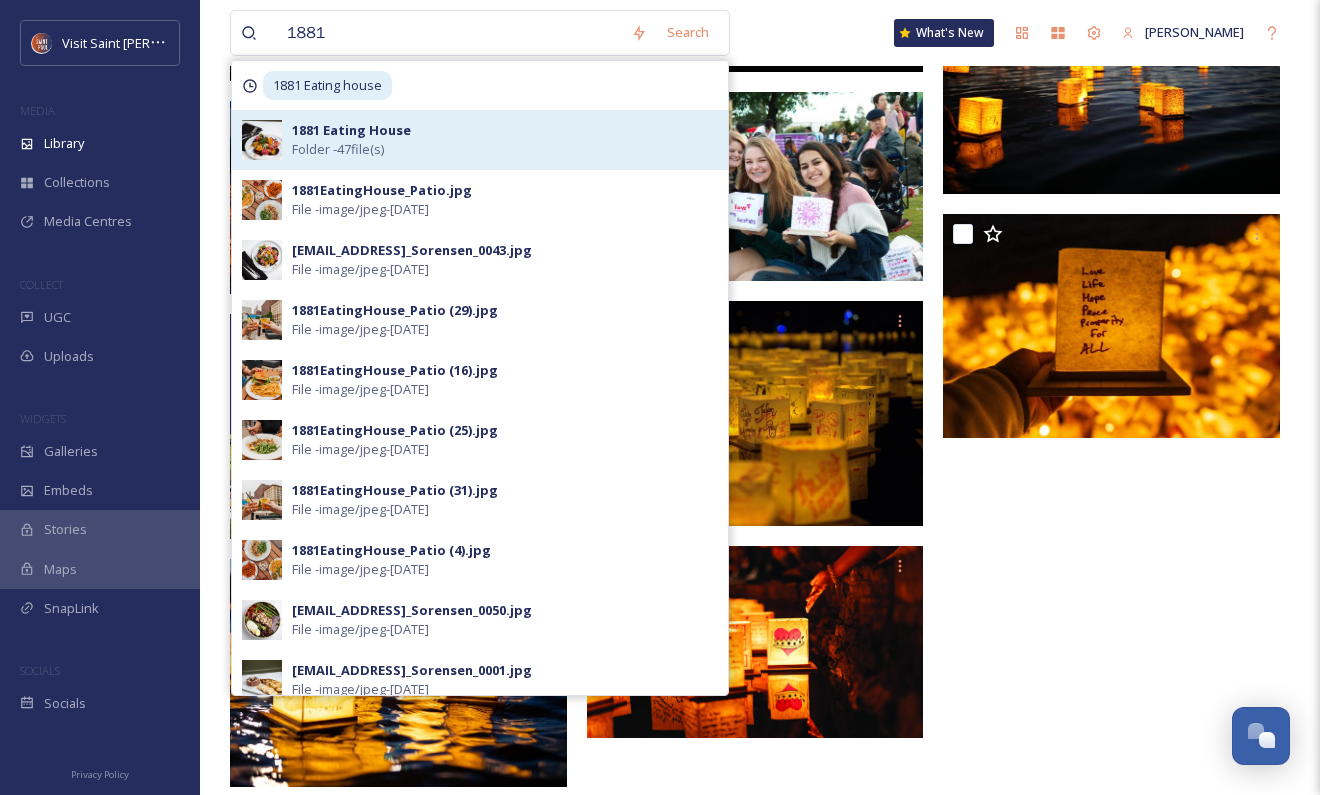 click on "1881 Eating House Folder  -  47  file(s)" at bounding box center (505, 140) 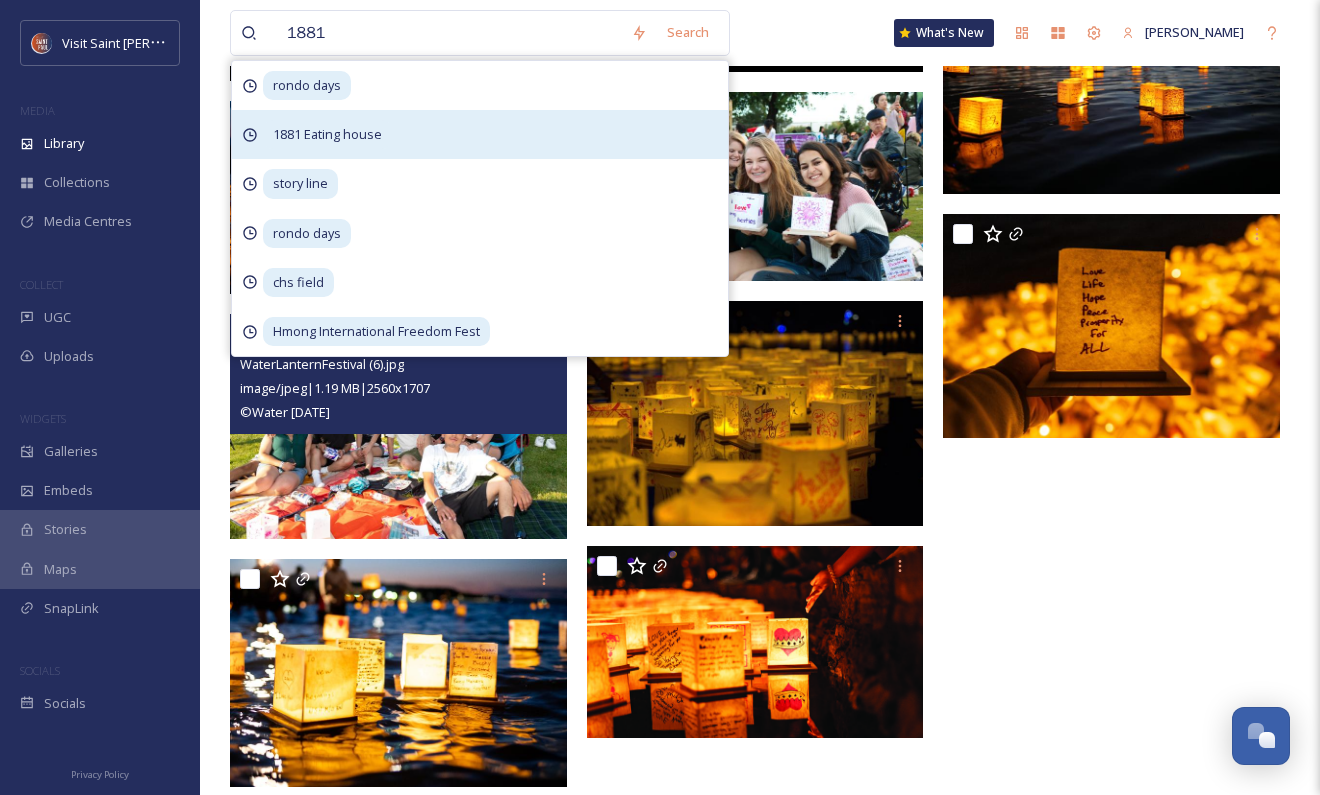 scroll, scrollTop: 0, scrollLeft: 0, axis: both 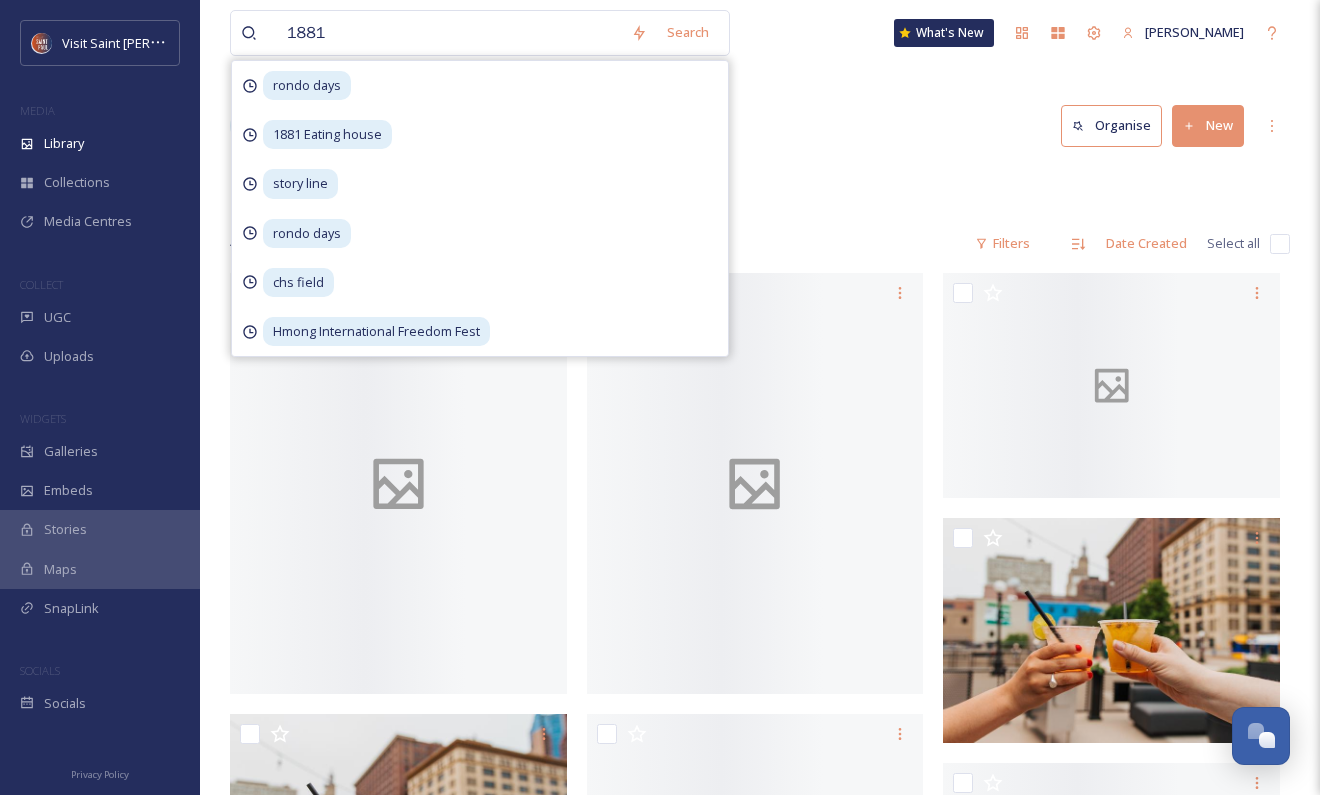click on "Library Organise New" at bounding box center [760, 126] 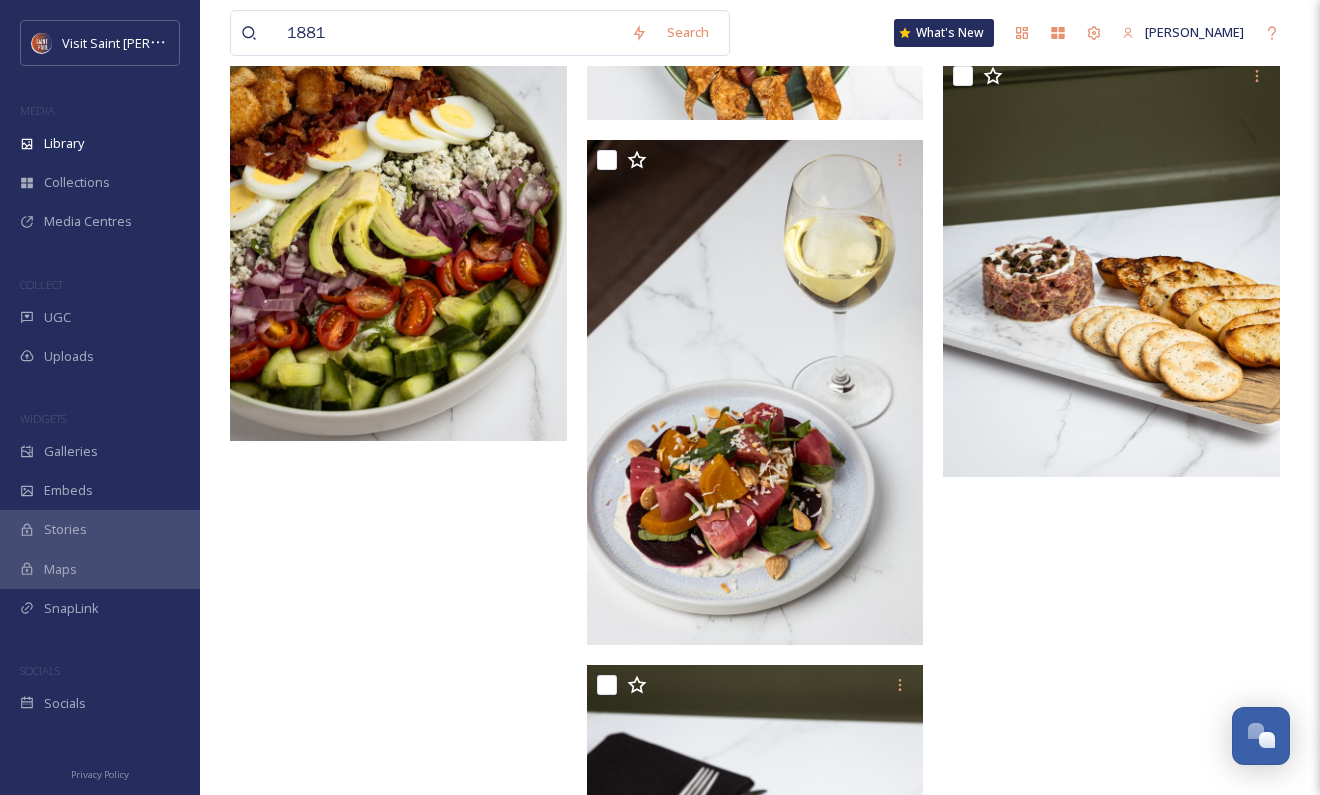 scroll, scrollTop: 4143, scrollLeft: 0, axis: vertical 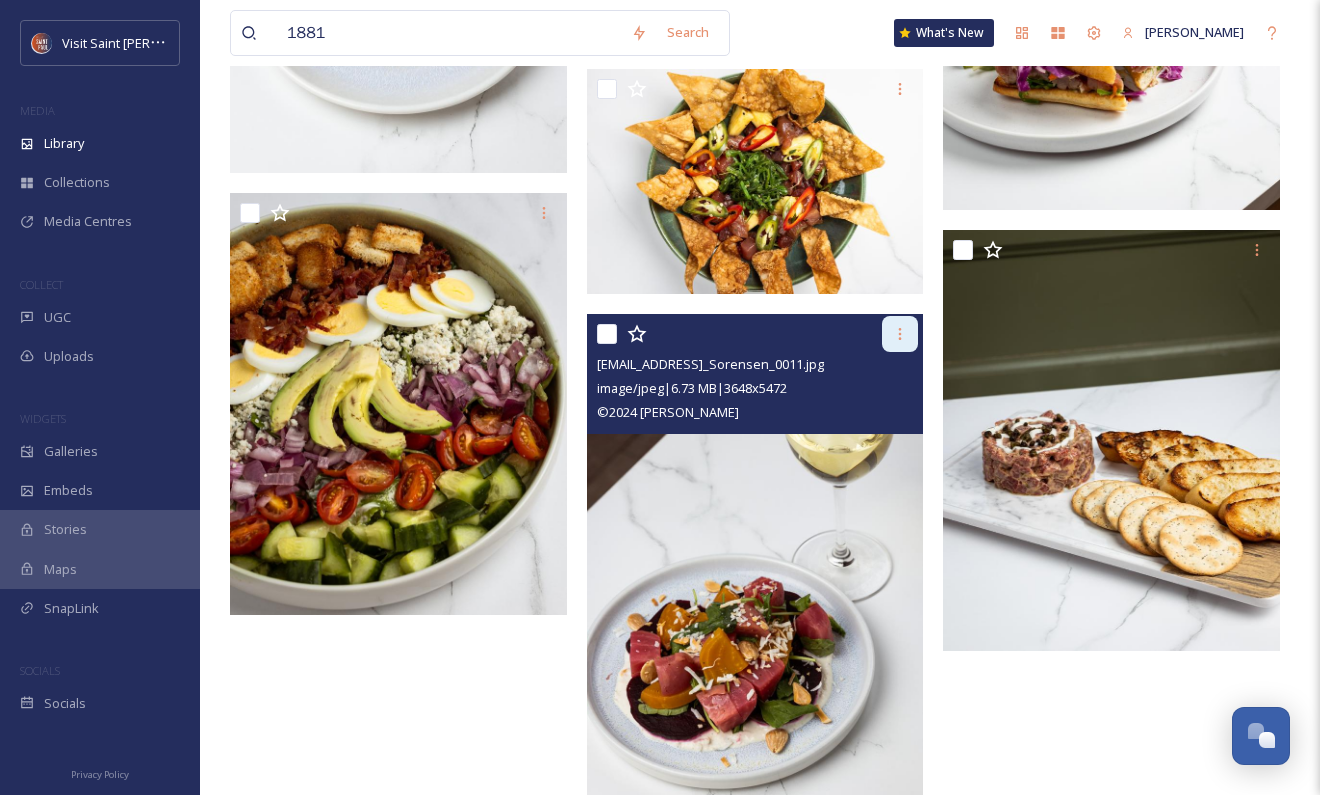 click at bounding box center [900, 334] 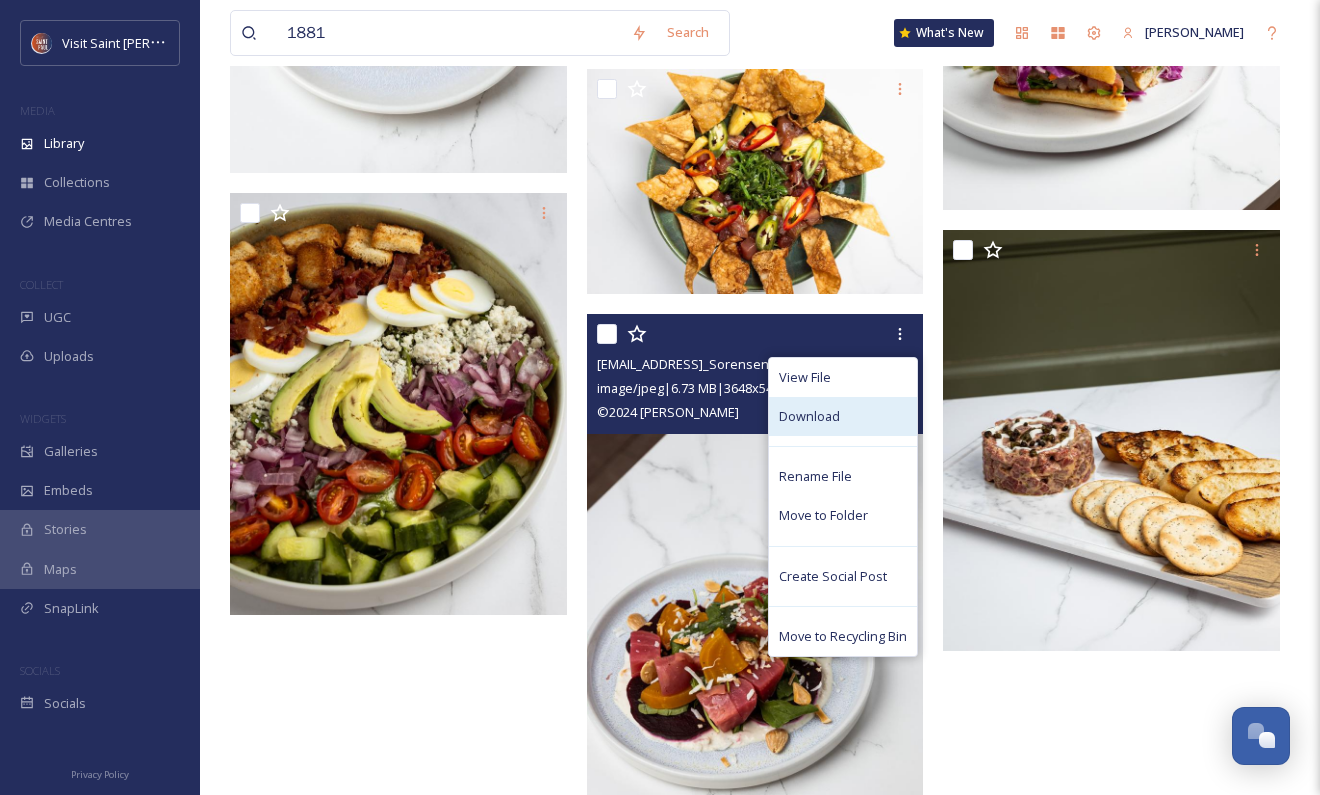 click on "Download" at bounding box center [843, 416] 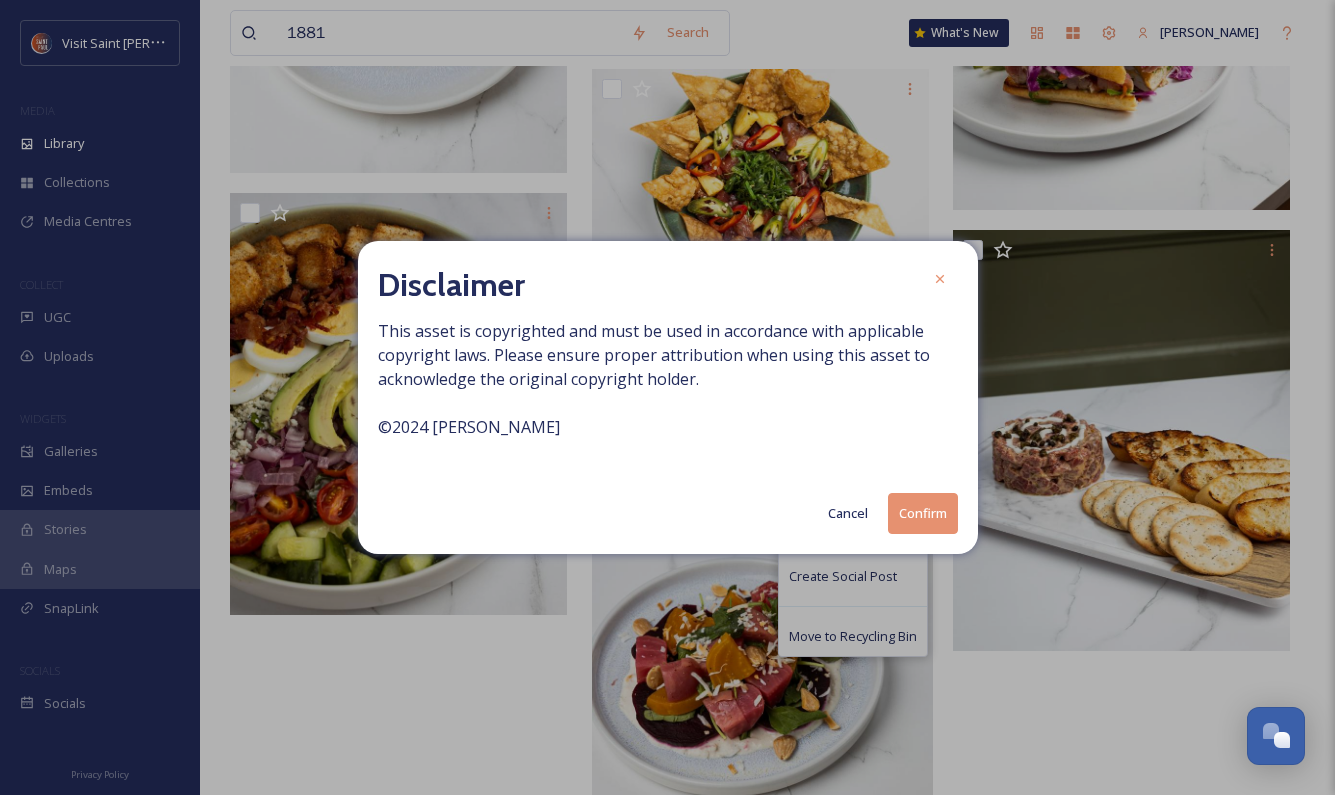 drag, startPoint x: 904, startPoint y: 508, endPoint x: 903, endPoint y: 489, distance: 19.026299 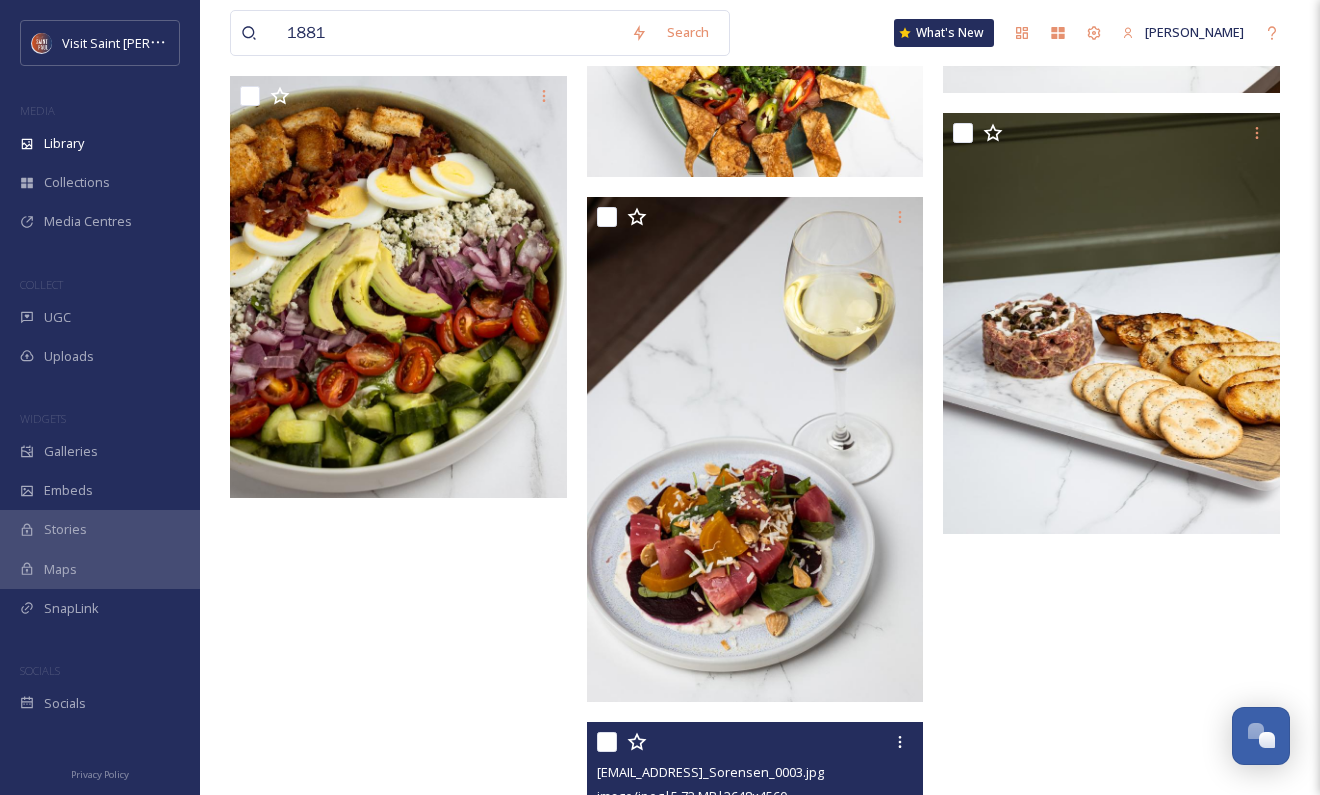 scroll, scrollTop: 4043, scrollLeft: 0, axis: vertical 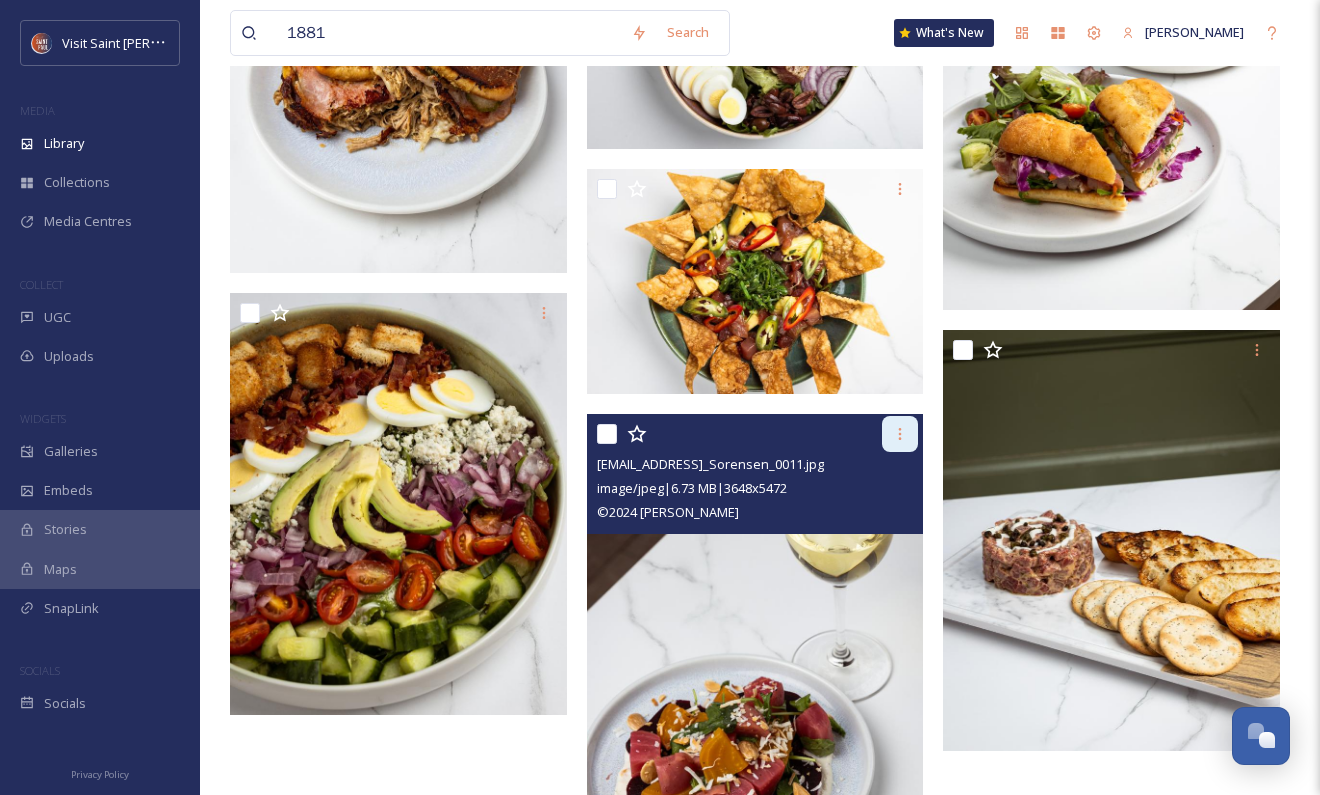 click at bounding box center [900, 434] 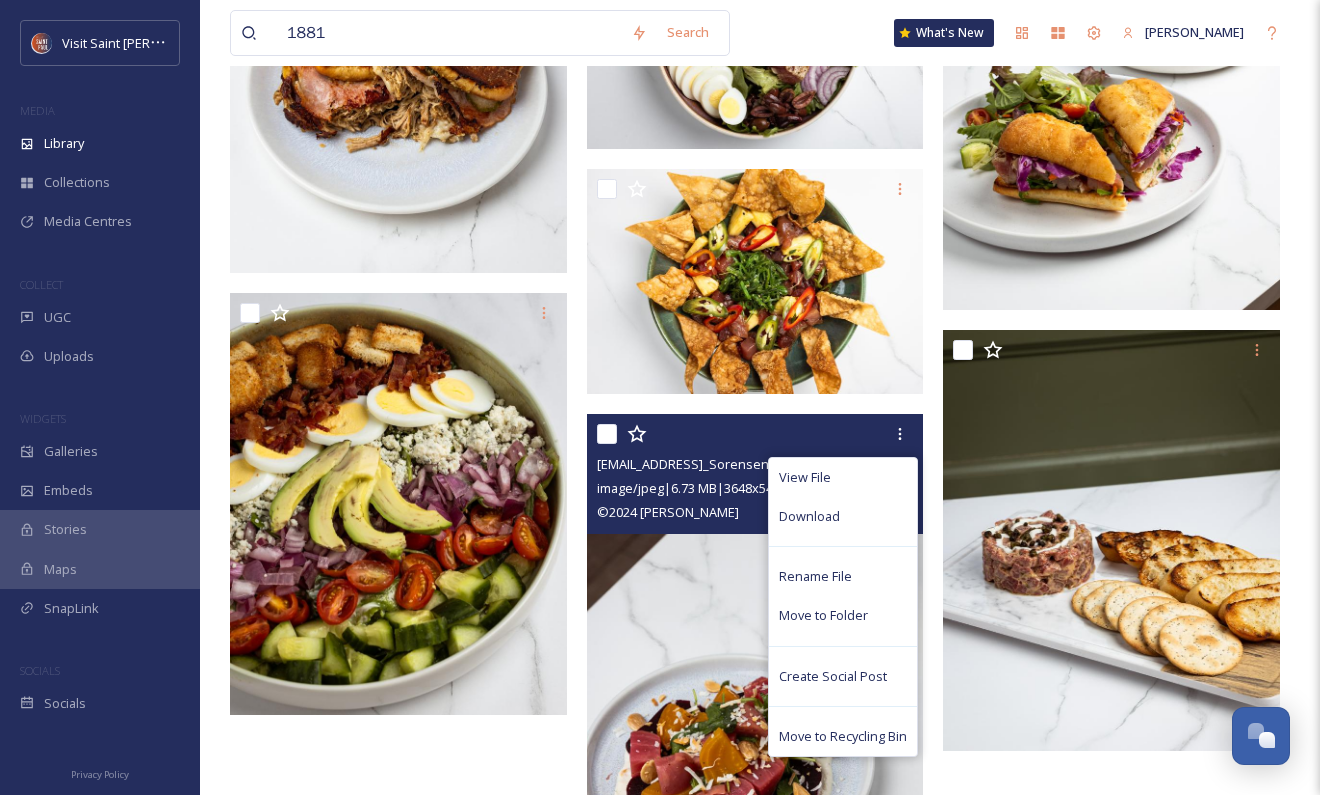 click on "View File Download Rename File Move to Folder Create Social Post Move to Recycling Bin" at bounding box center [843, 607] 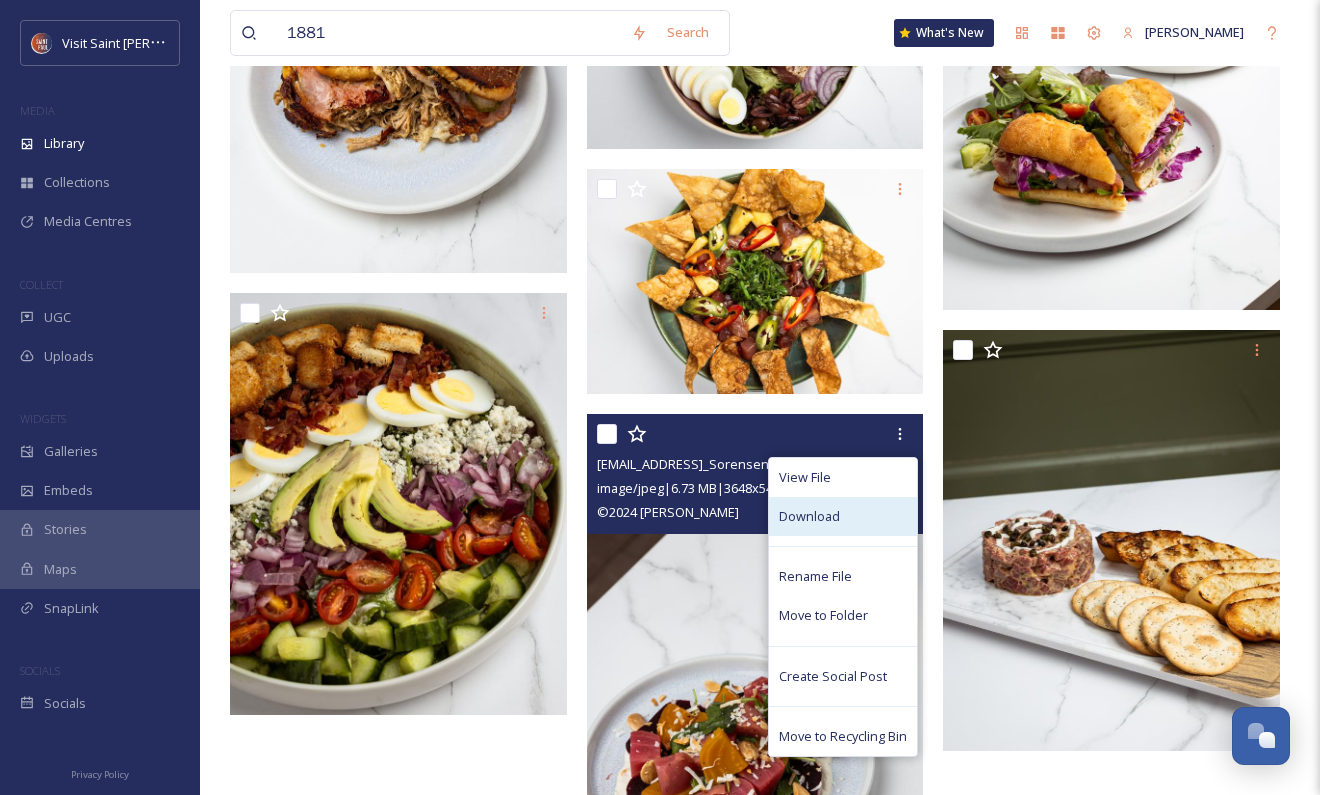 click on "Download" at bounding box center [809, 516] 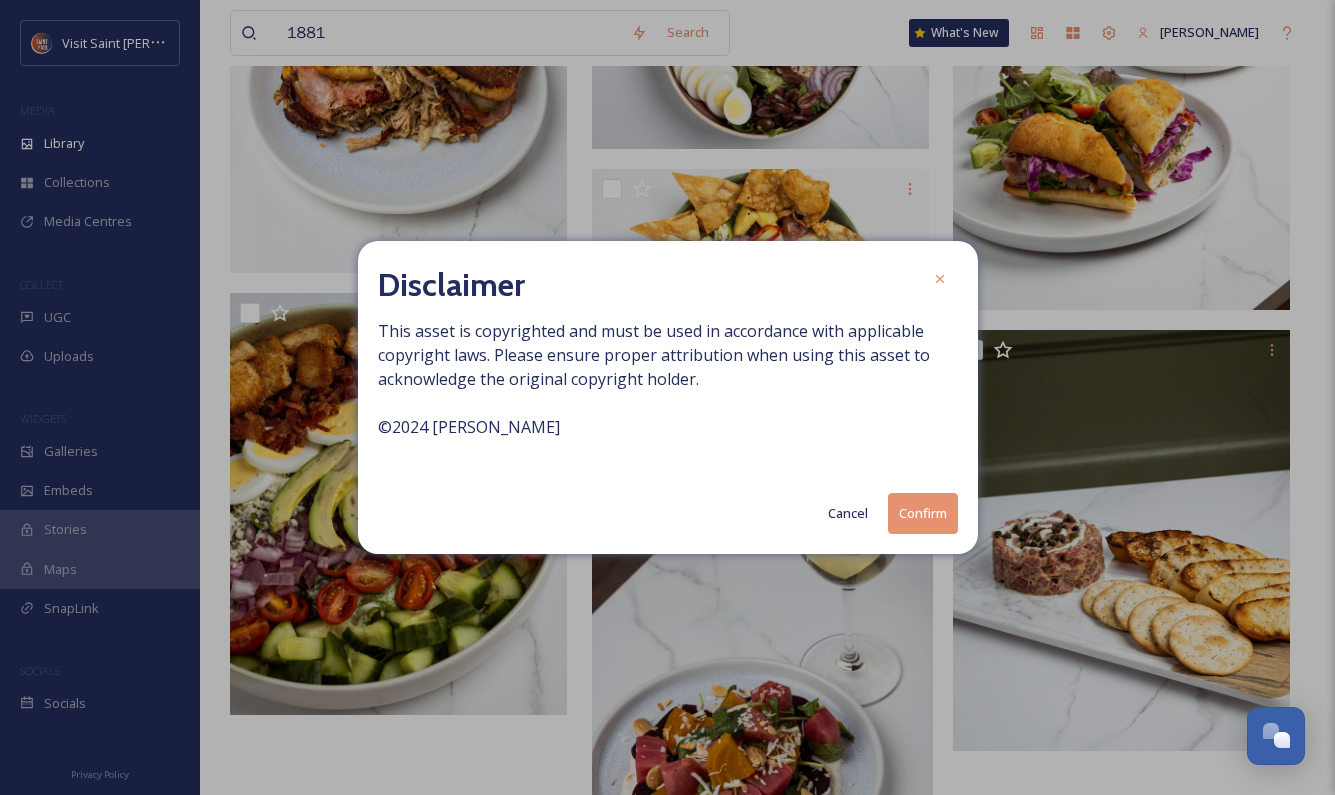 click on "Confirm" at bounding box center [923, 513] 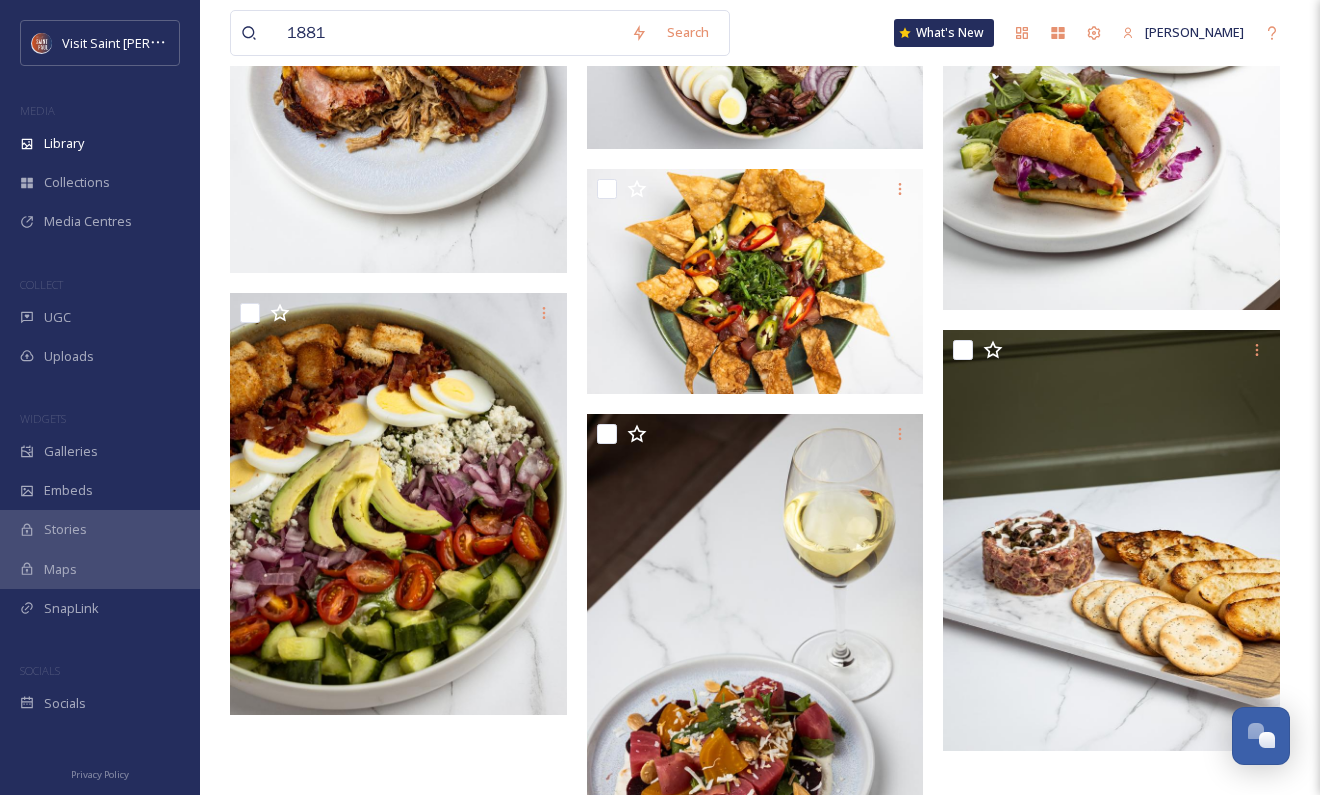 click on "[EMAIL_ADDRESS]_Sorensen_0049.jpg image/jpeg  |  20.39 MB  |  7748  x  5168 © 2023 [PERSON_NAME]" at bounding box center [403, -1200] 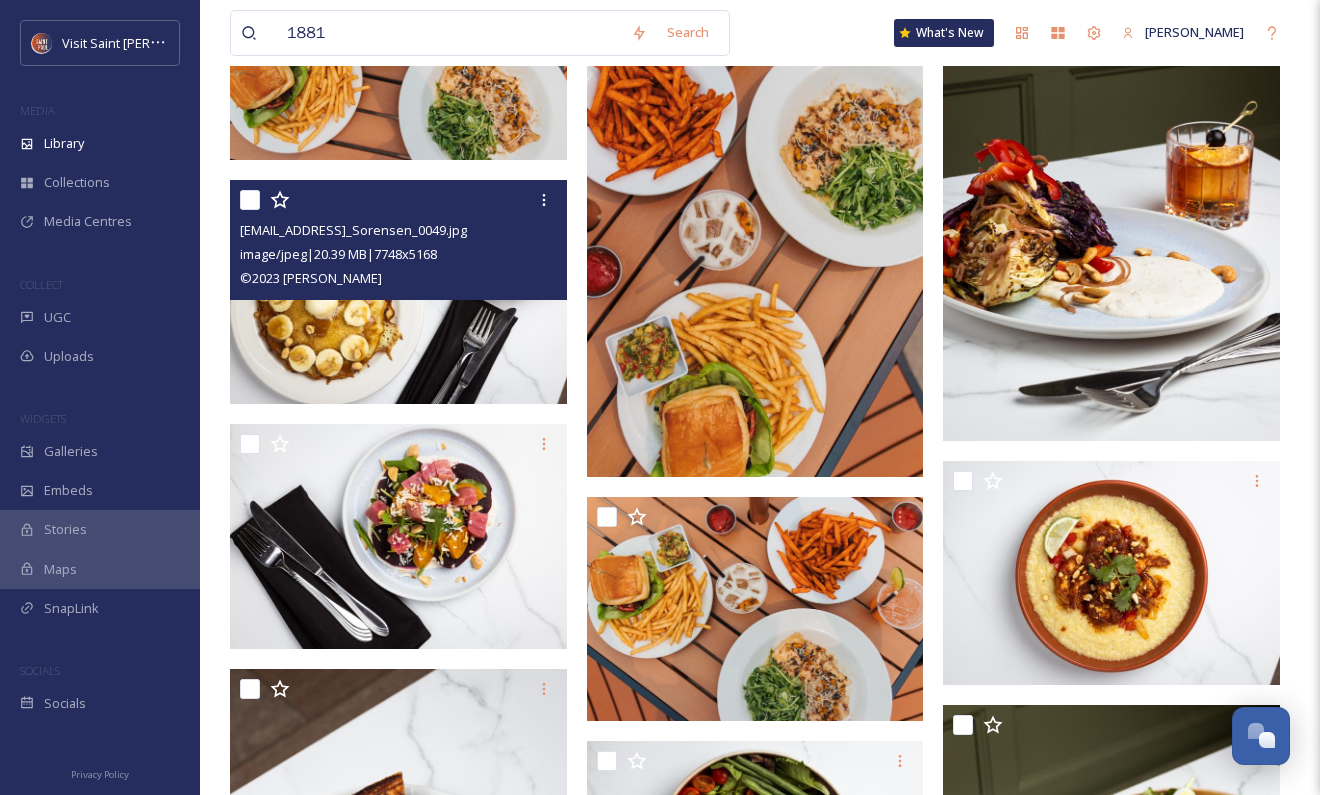 scroll, scrollTop: 3243, scrollLeft: 0, axis: vertical 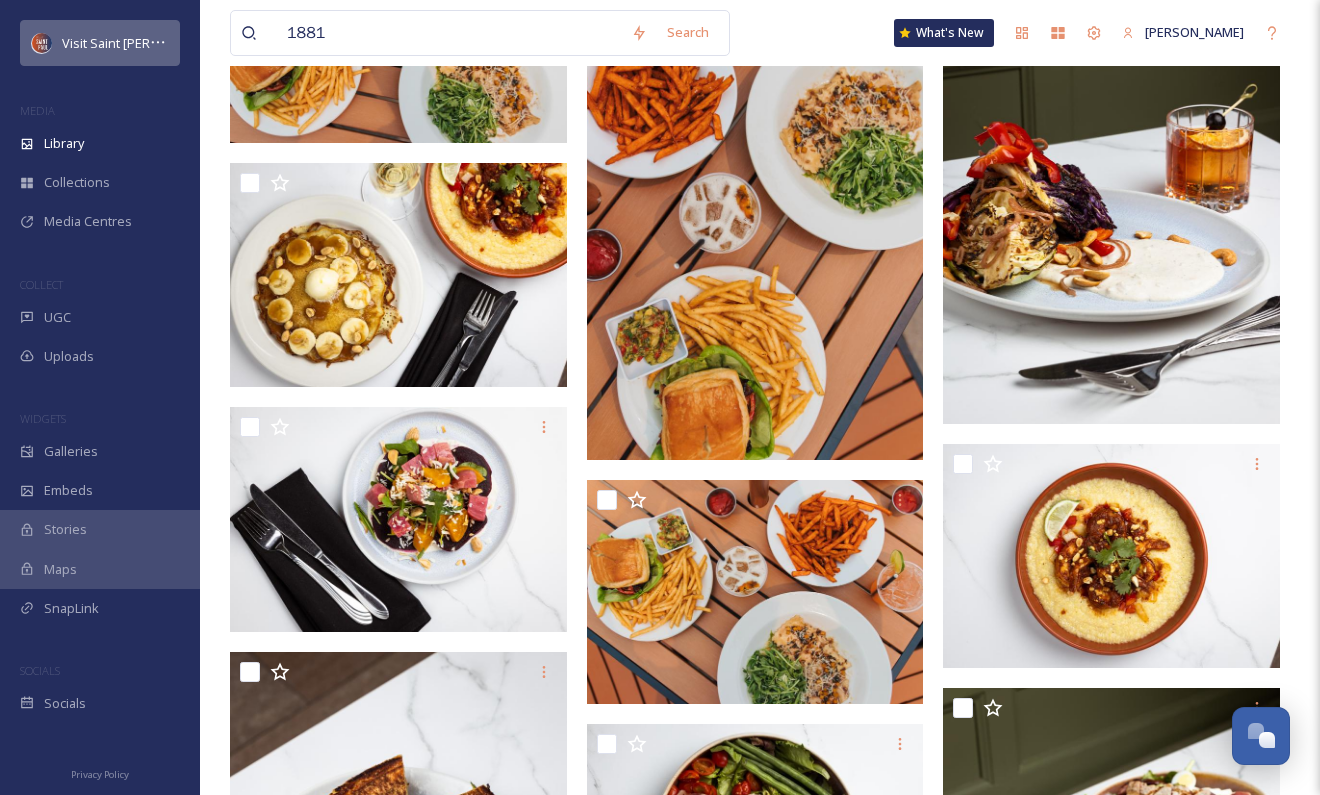 drag, startPoint x: 452, startPoint y: 49, endPoint x: 59, endPoint y: 33, distance: 393.32556 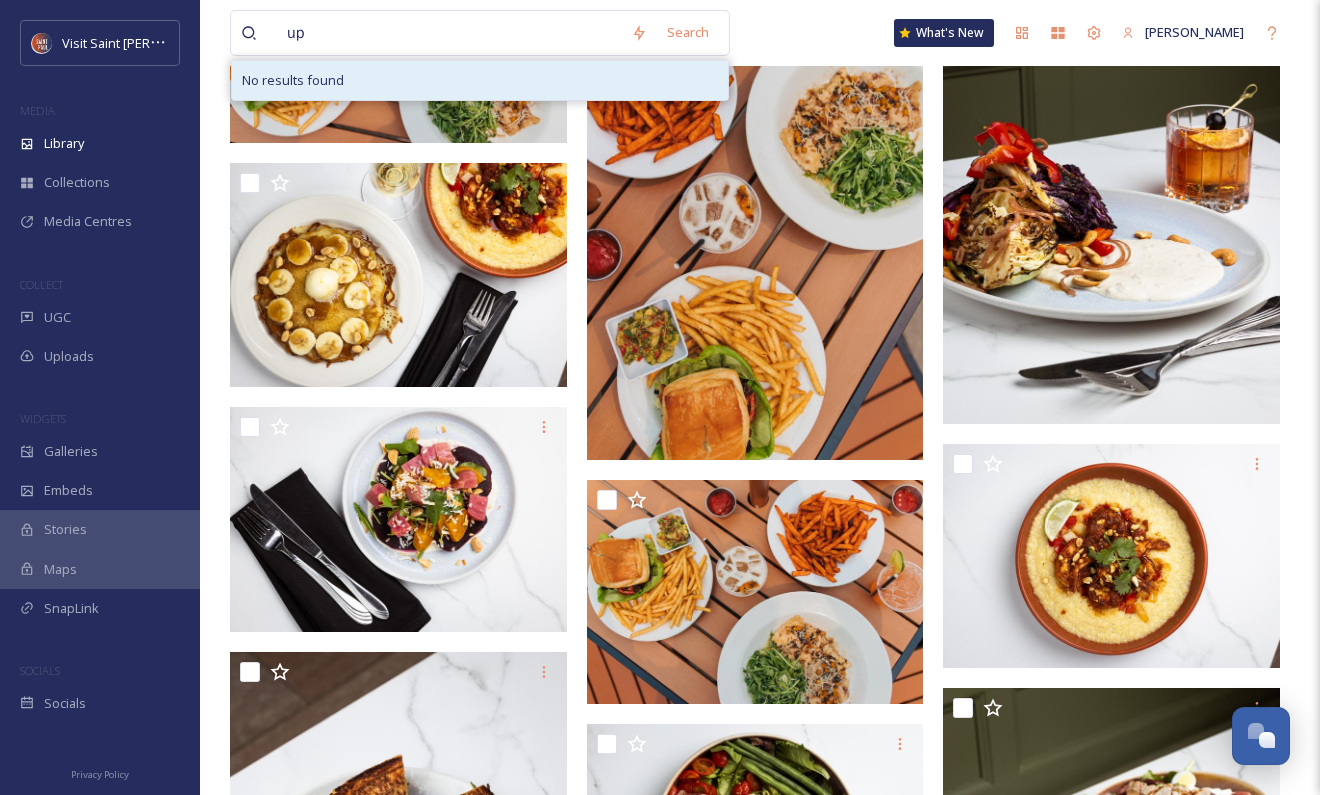 type on "u" 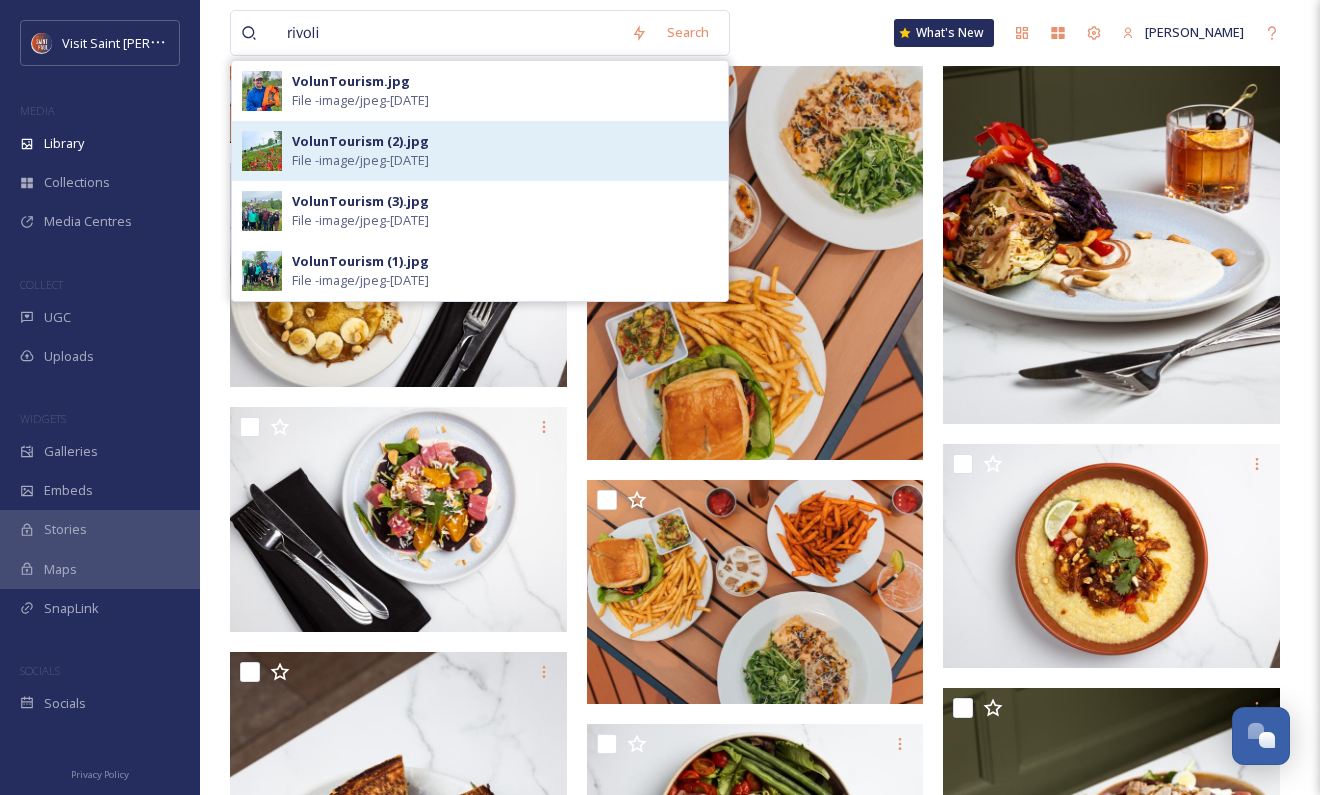 type on "rivoli" 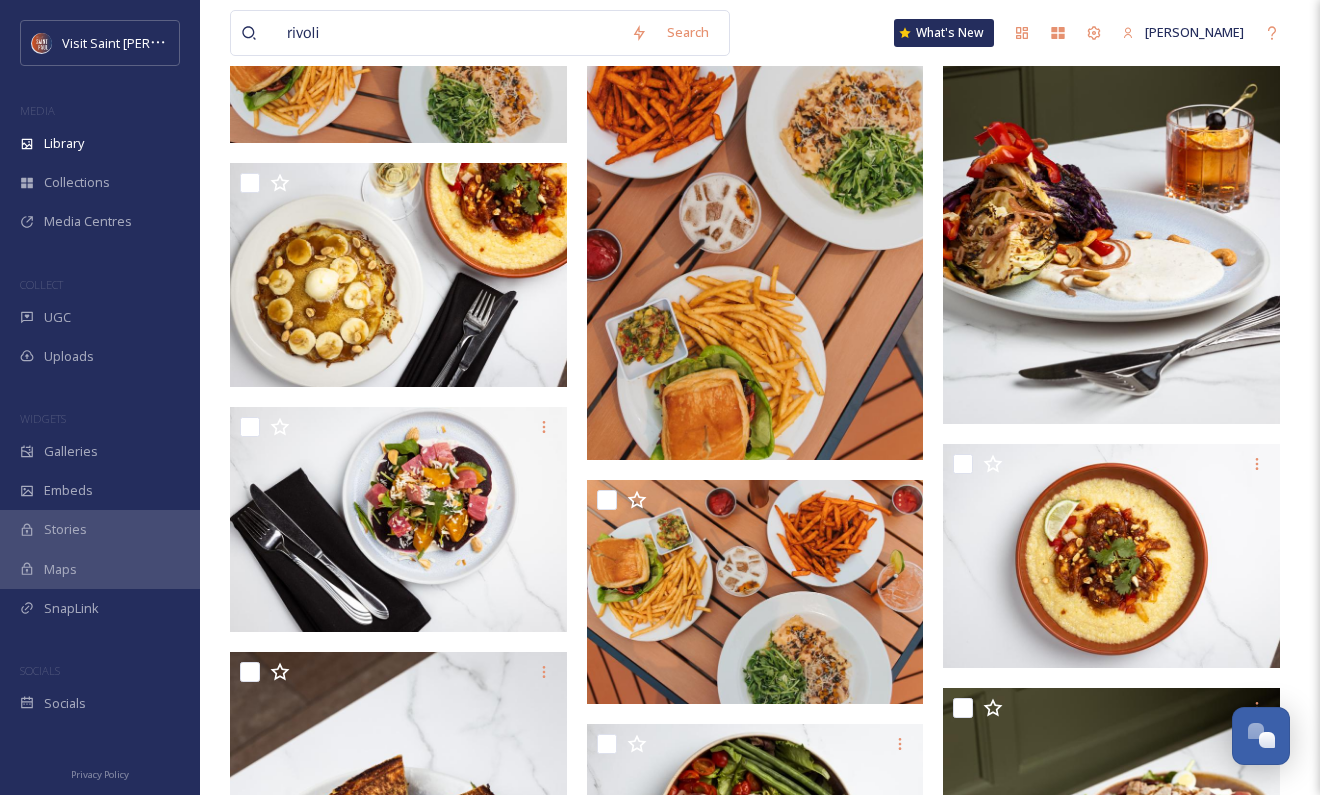 scroll, scrollTop: 0, scrollLeft: 0, axis: both 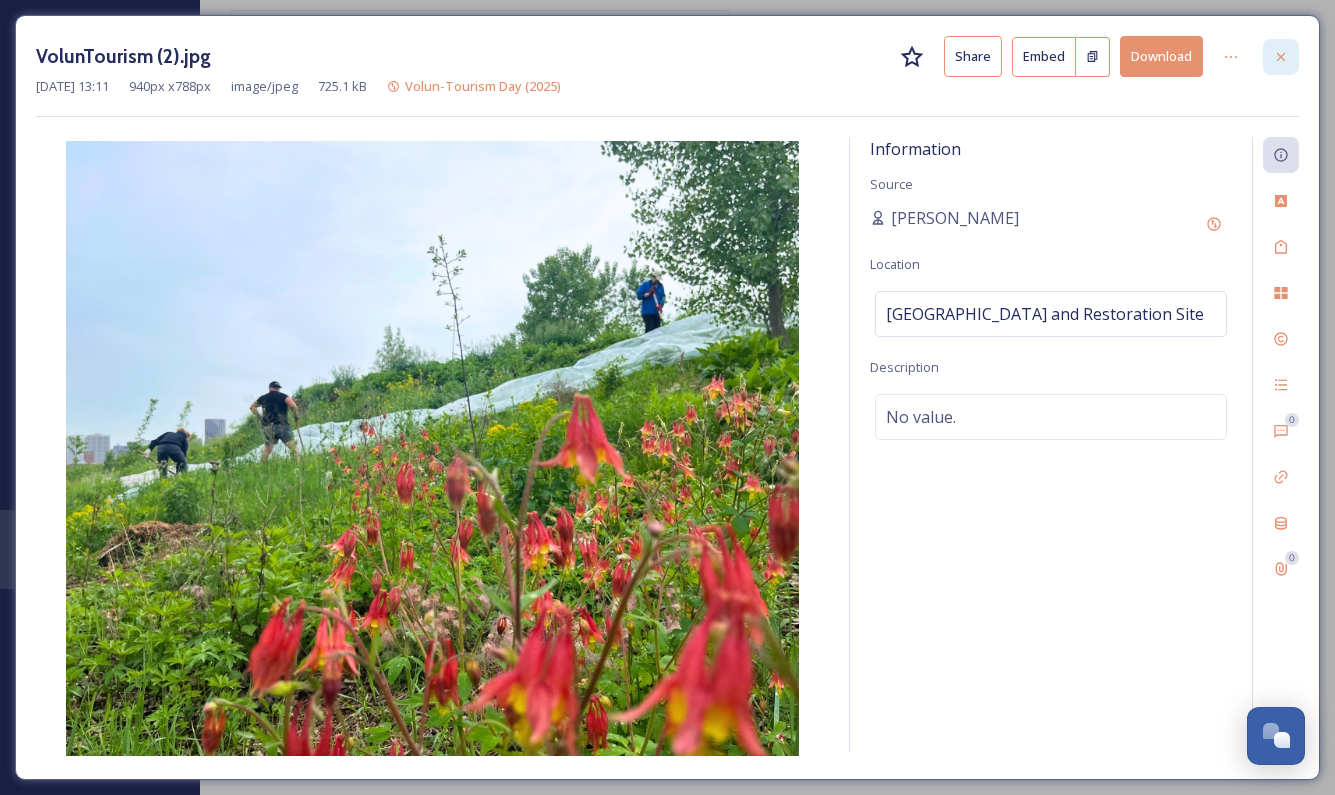 click 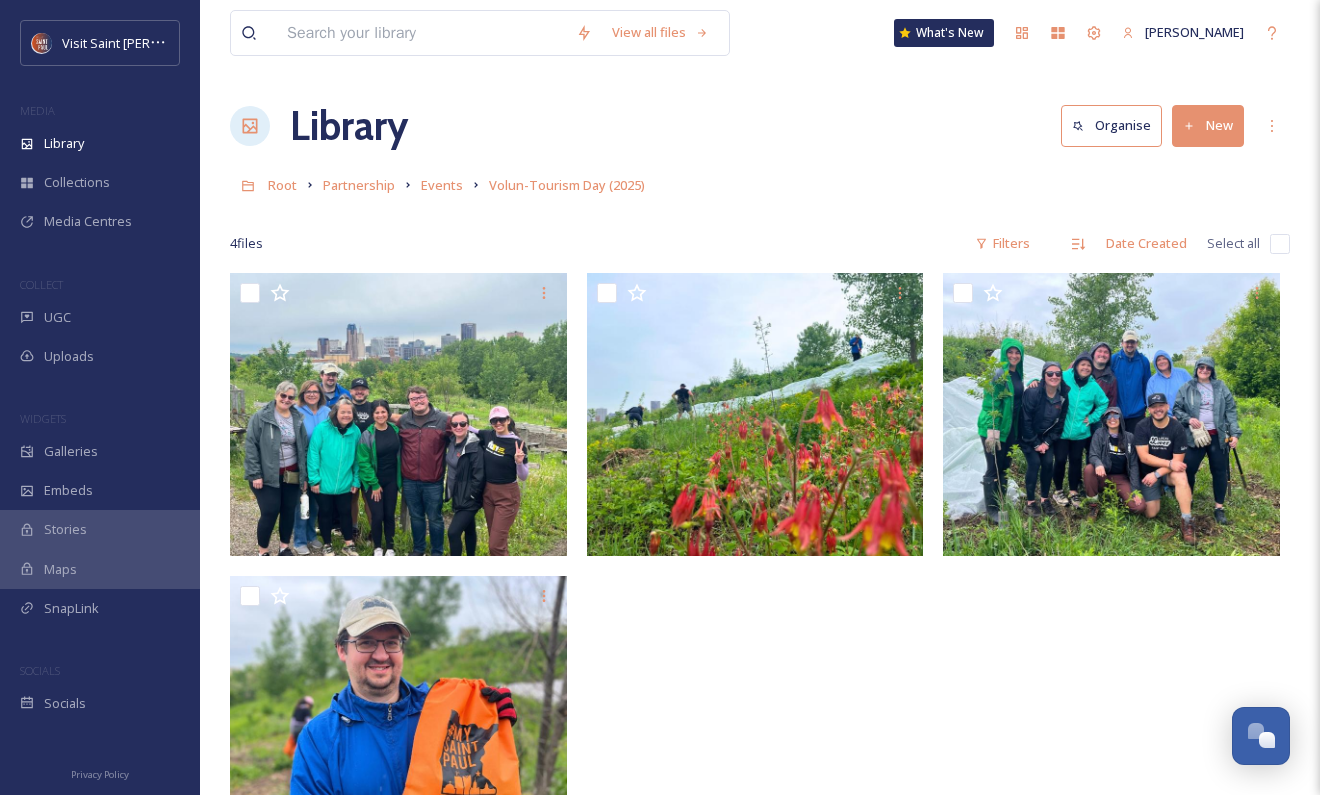 click at bounding box center (421, 33) 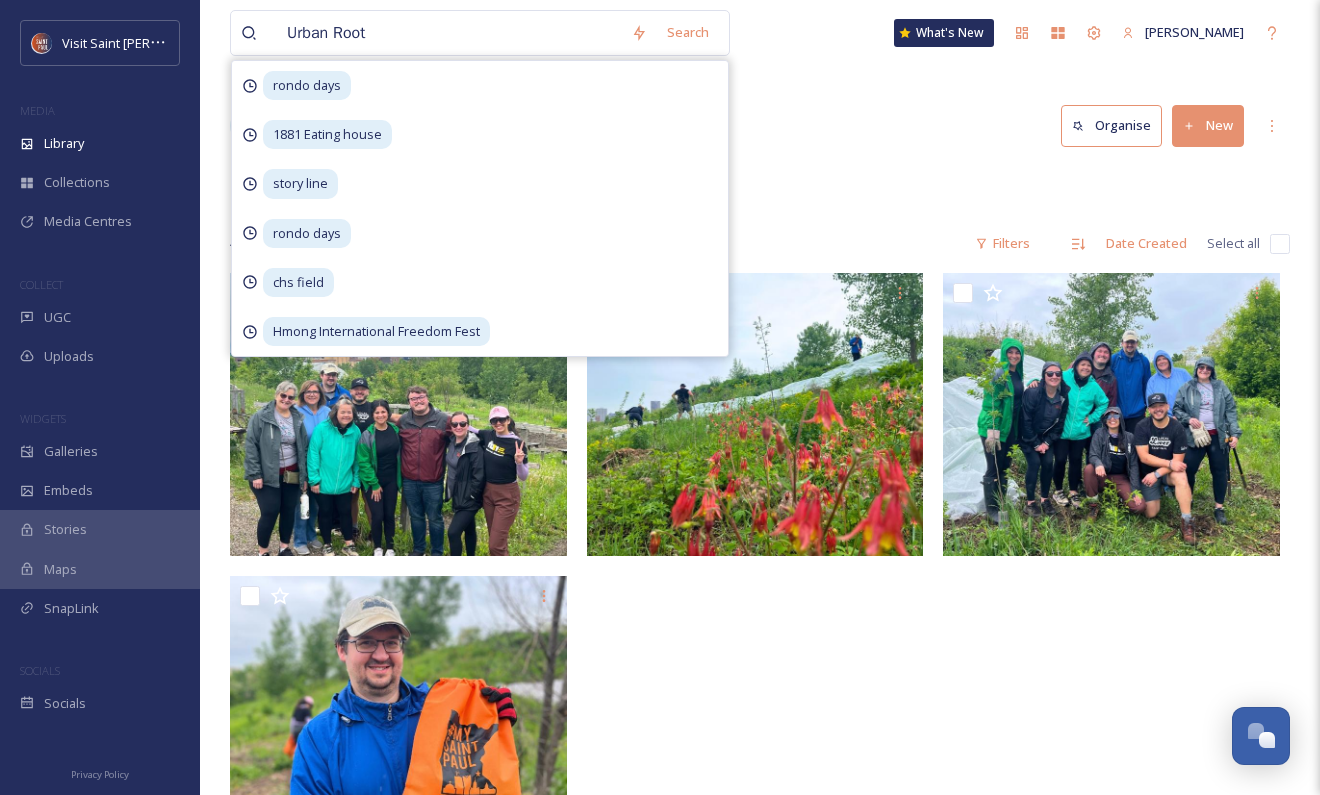 type on "Urban Roots" 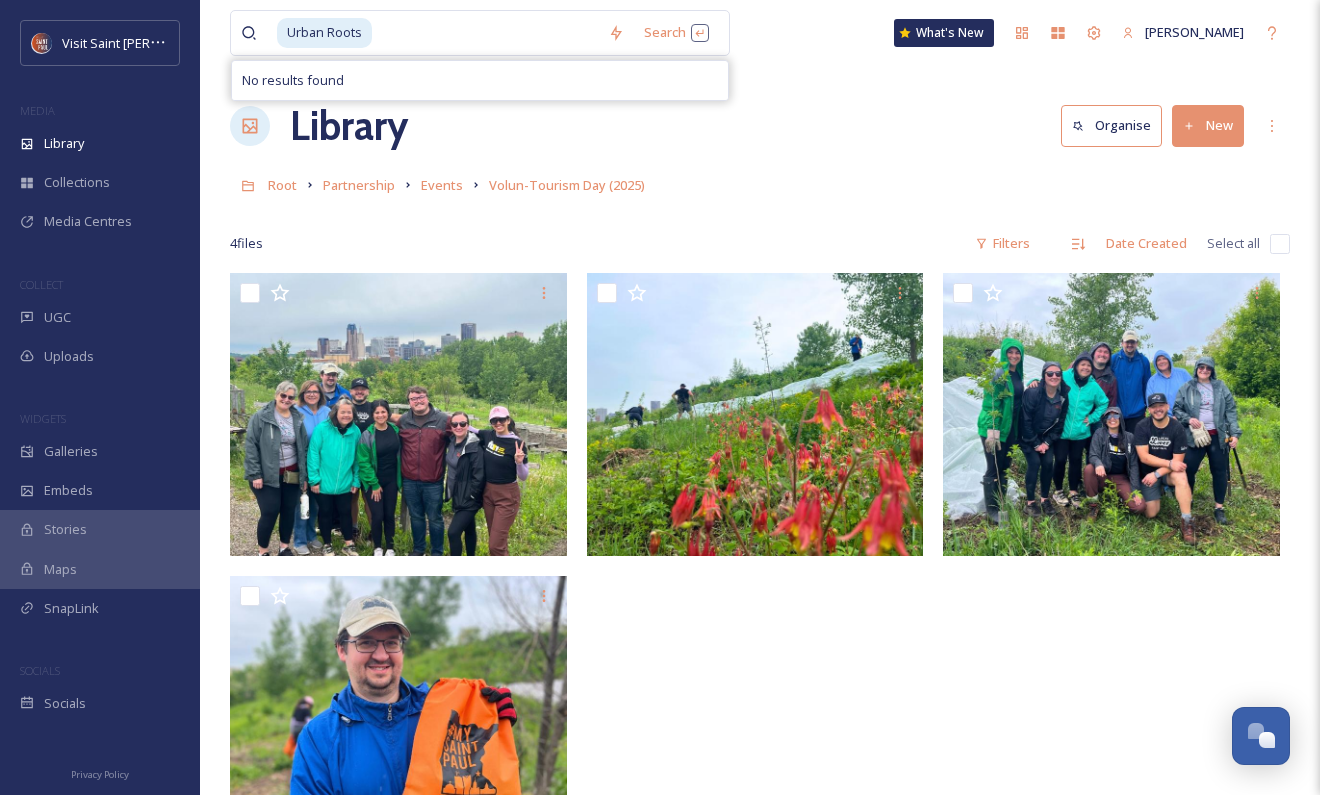 drag, startPoint x: 413, startPoint y: 46, endPoint x: 224, endPoint y: 42, distance: 189.04233 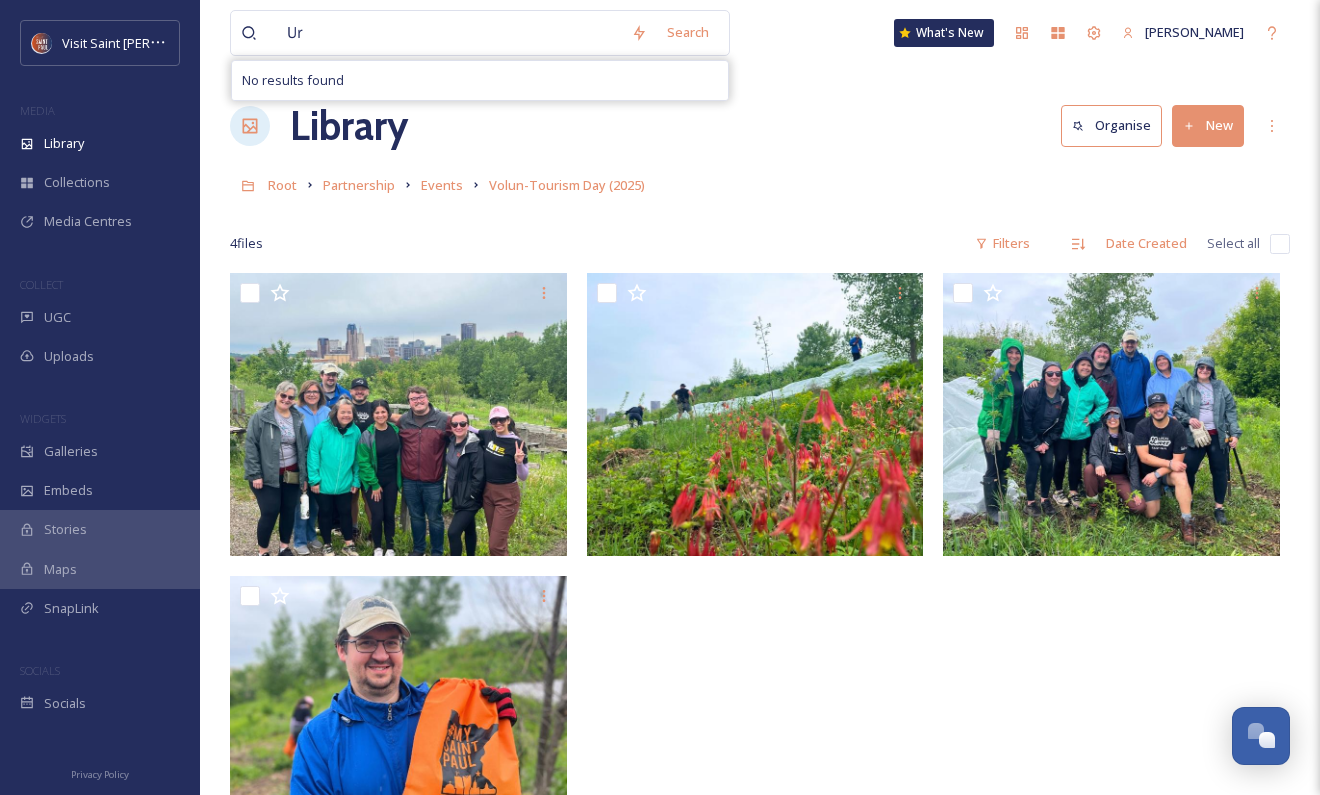 type on "U" 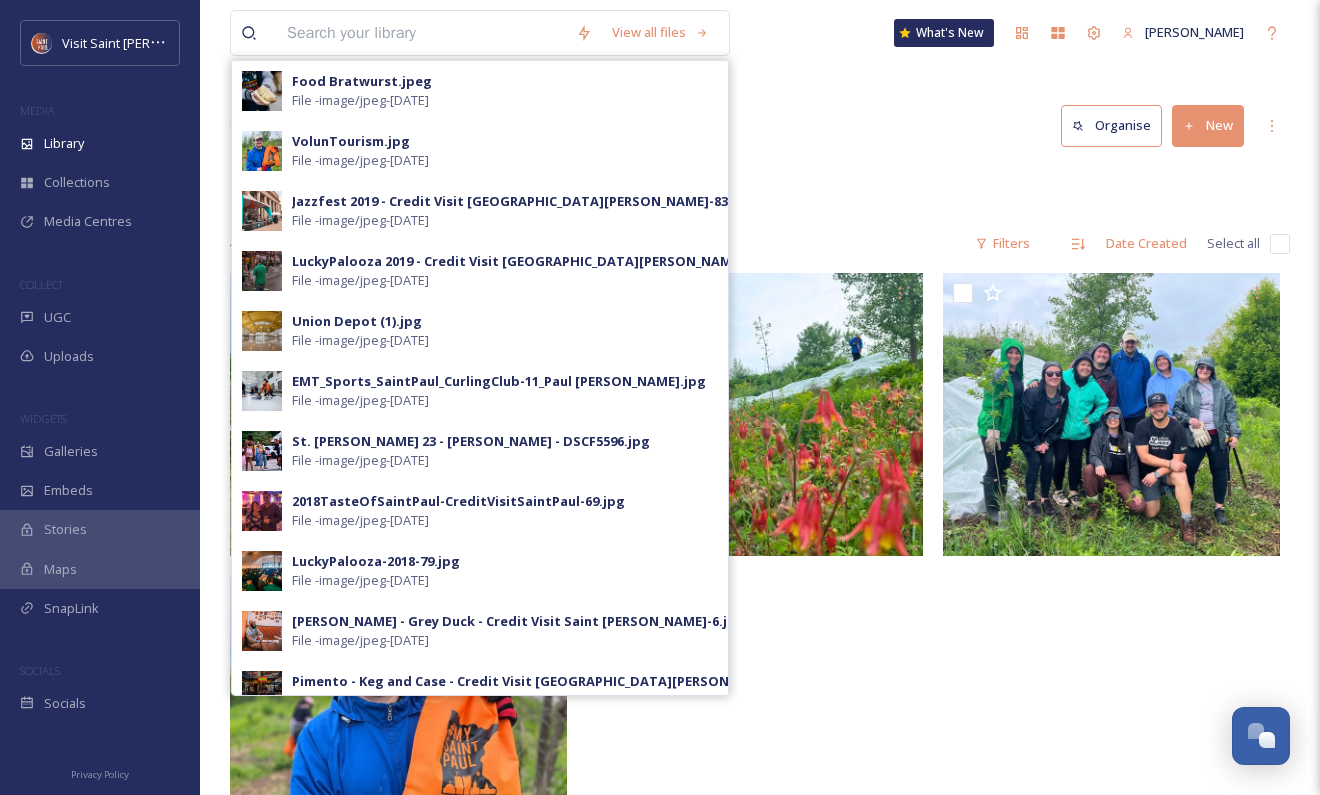 click at bounding box center [421, 33] 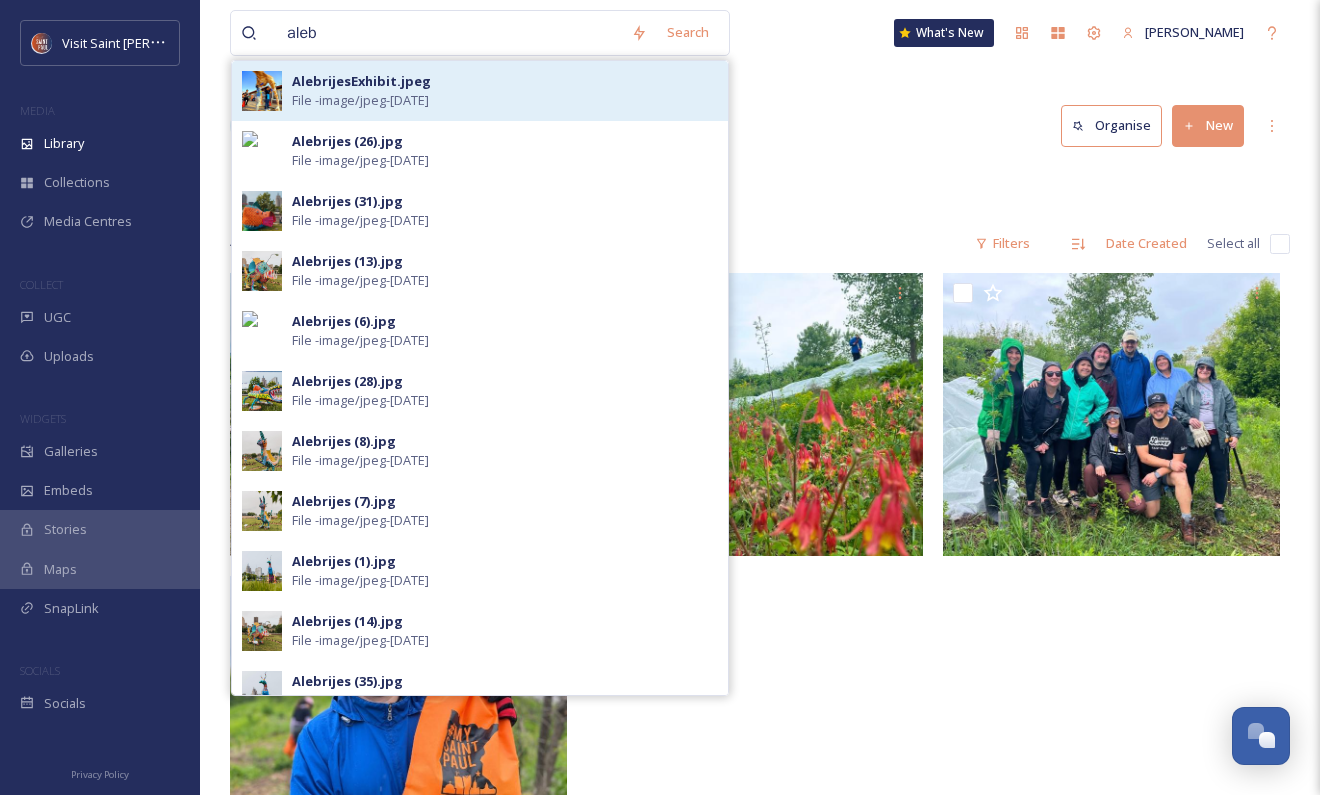 type on "aleb" 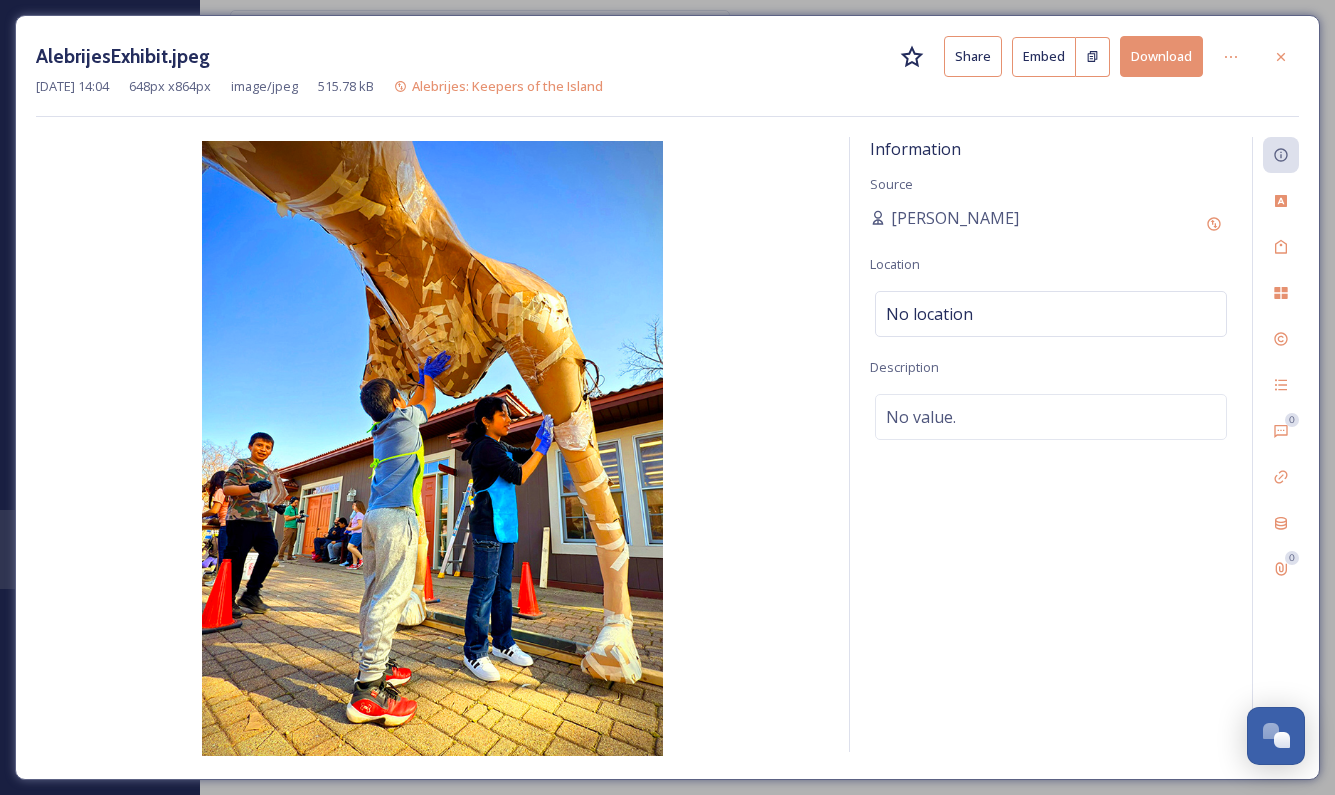 drag, startPoint x: 1317, startPoint y: 39, endPoint x: 1293, endPoint y: 46, distance: 25 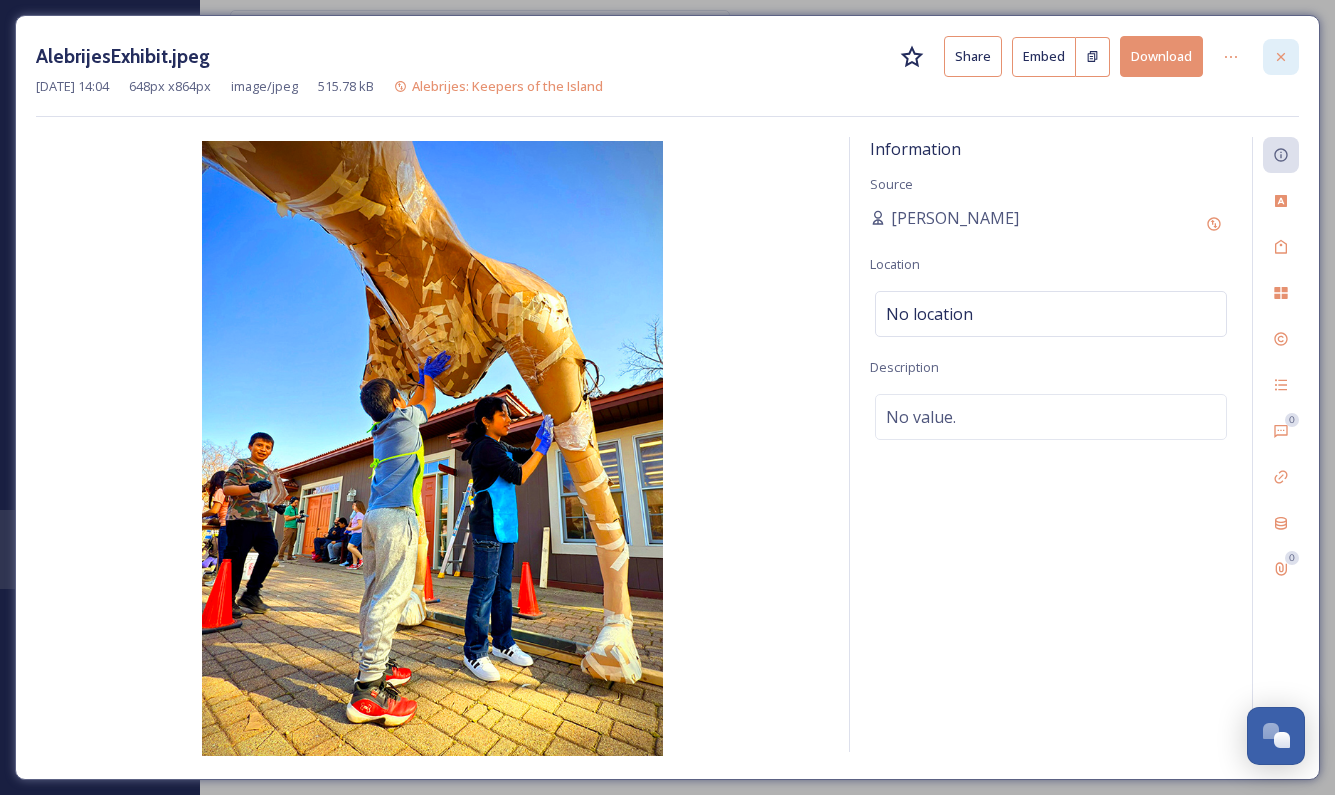 click at bounding box center (1281, 57) 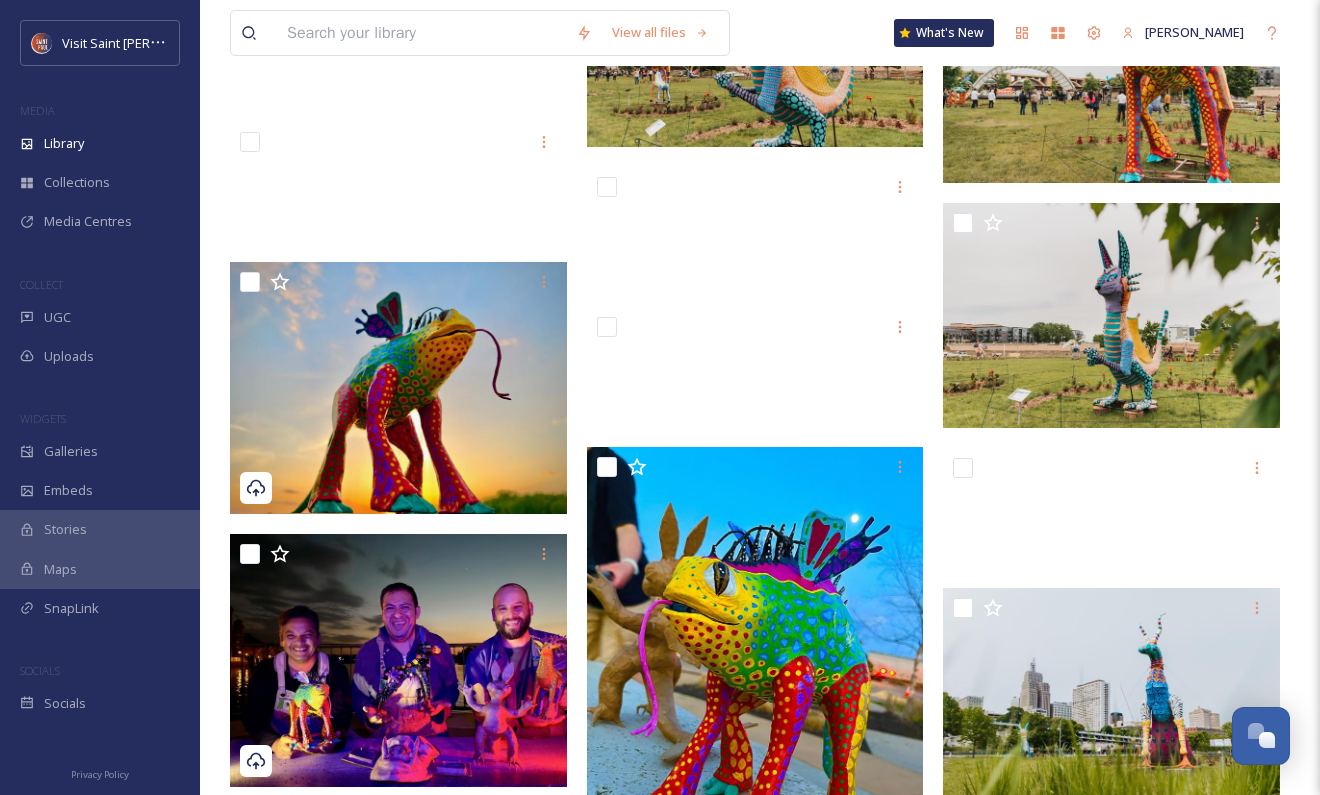 scroll, scrollTop: 2900, scrollLeft: 0, axis: vertical 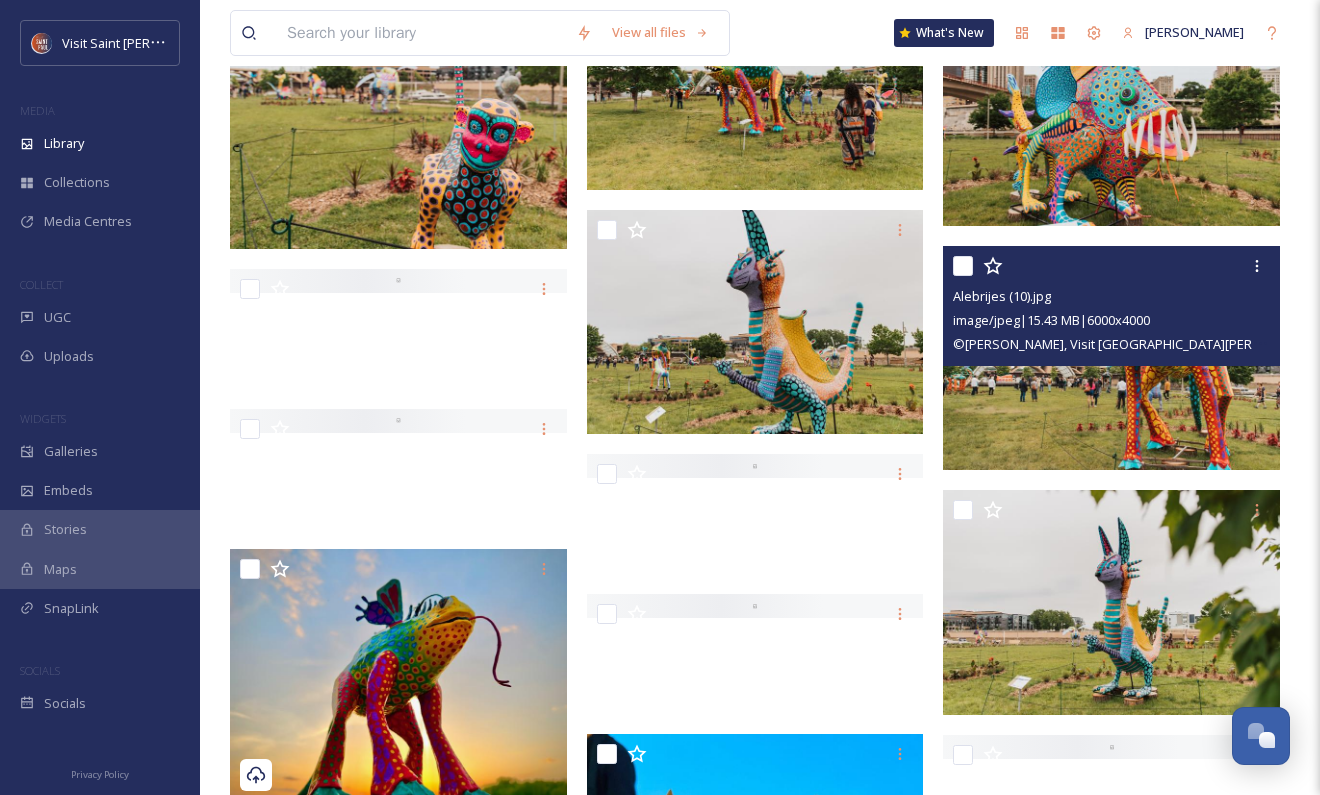 click at bounding box center [1111, 358] 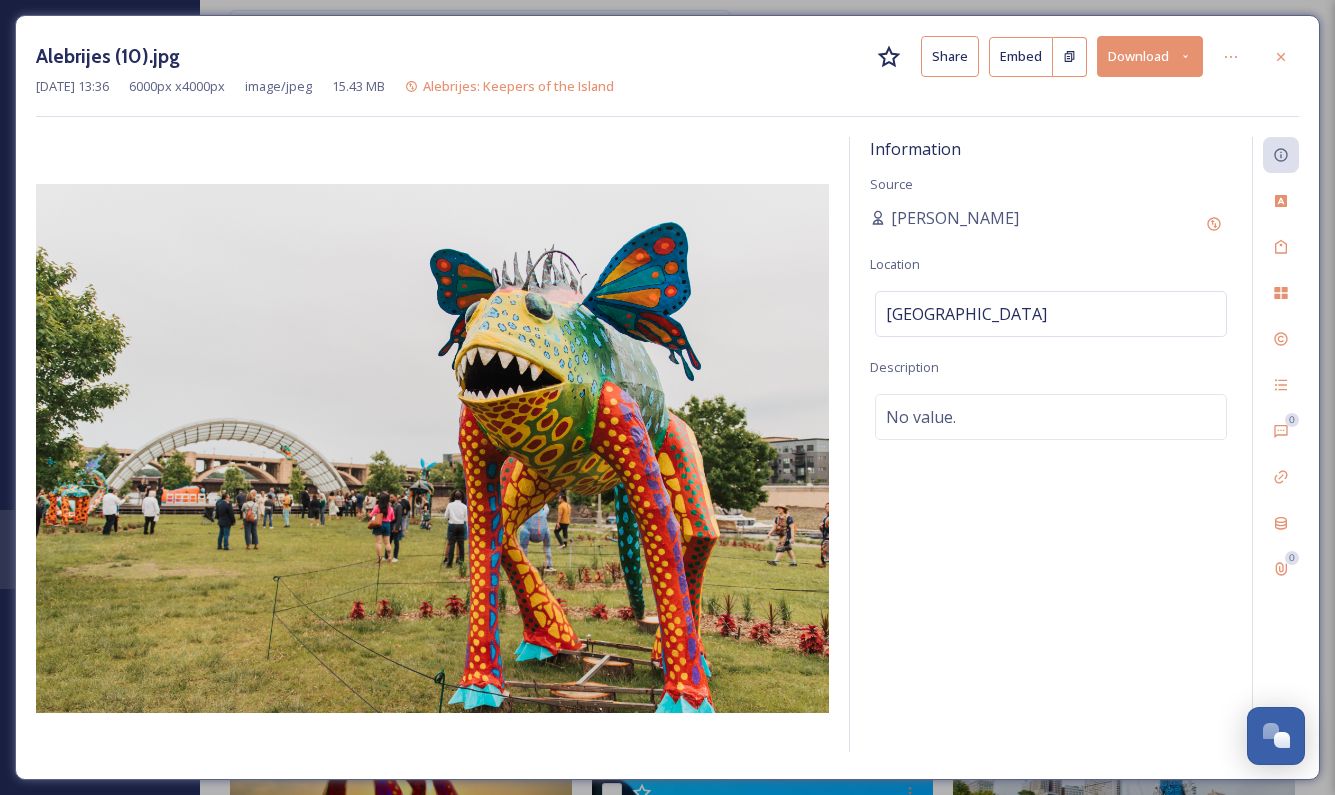 click on "Alebrijes (10).jpg Share Embed Download [DATE] 13:36 6000 px x  4000 px image/jpeg 15.43 MB Alebrijes: Keepers of the Island Information Source [PERSON_NAME] Location [GEOGRAPHIC_DATA] Description No value. 0 0" at bounding box center [667, 397] 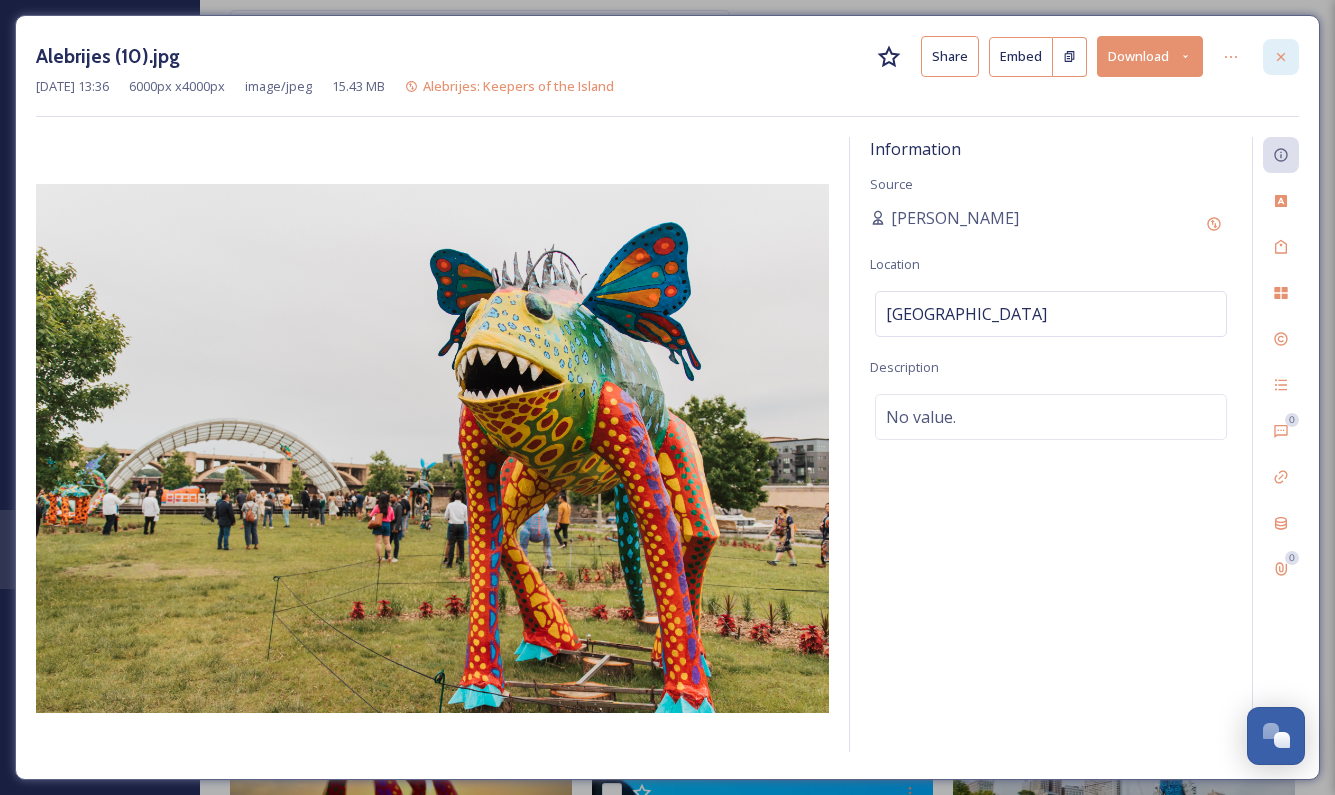 click 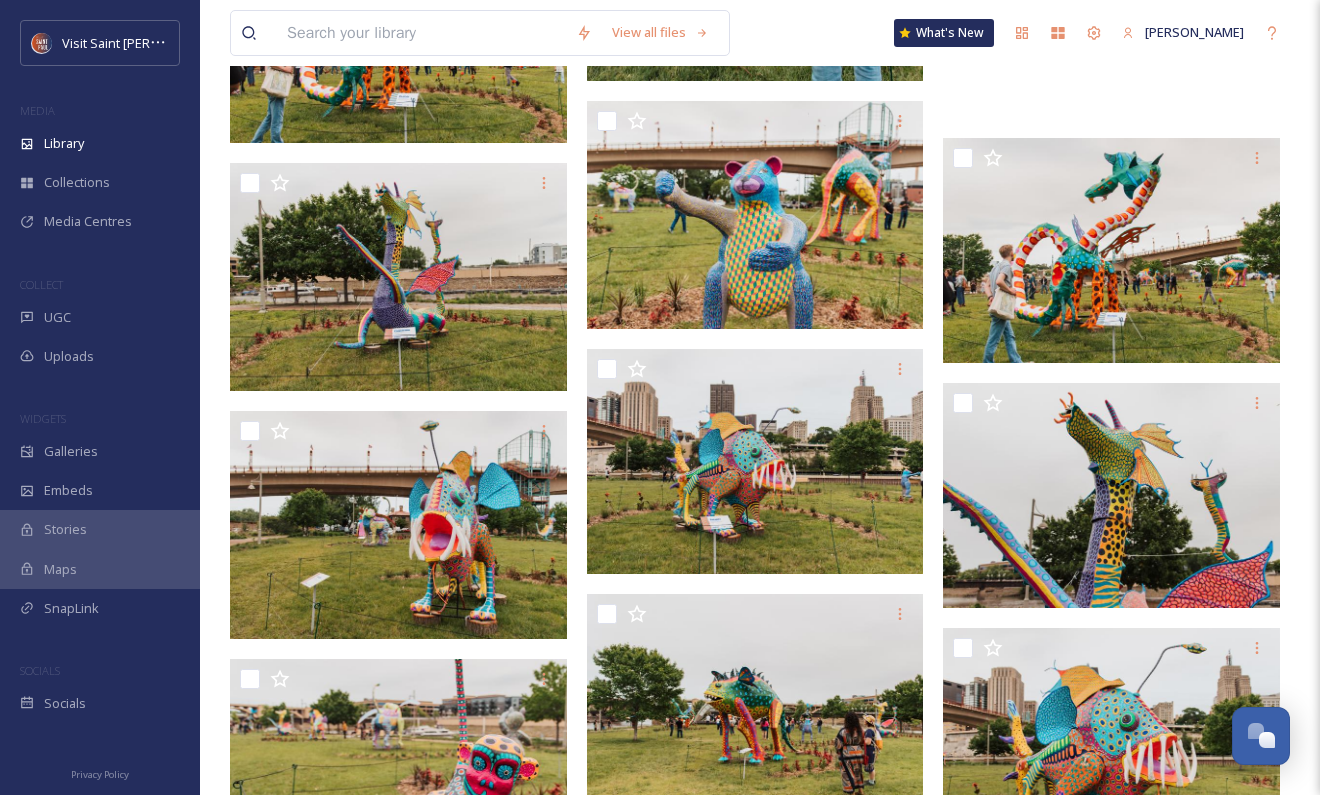 scroll, scrollTop: 2500, scrollLeft: 0, axis: vertical 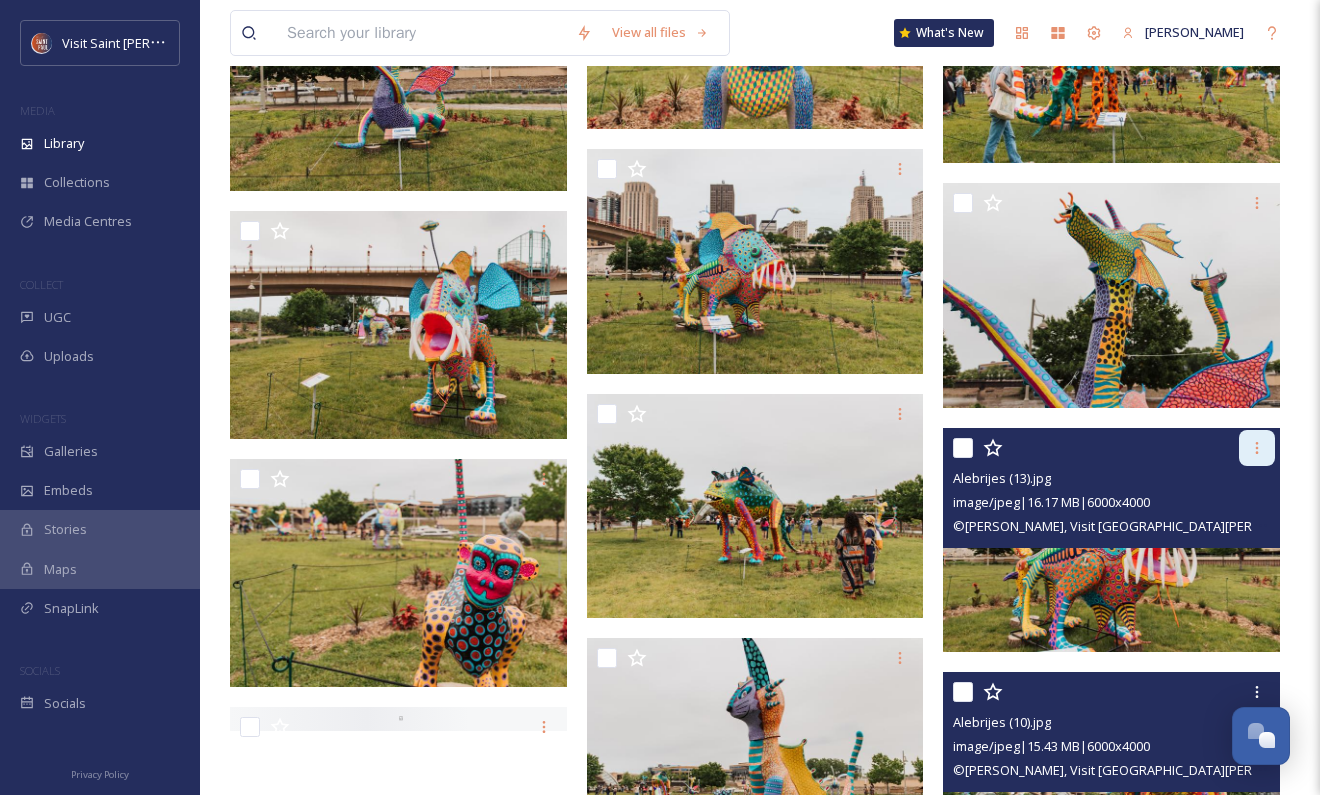 click 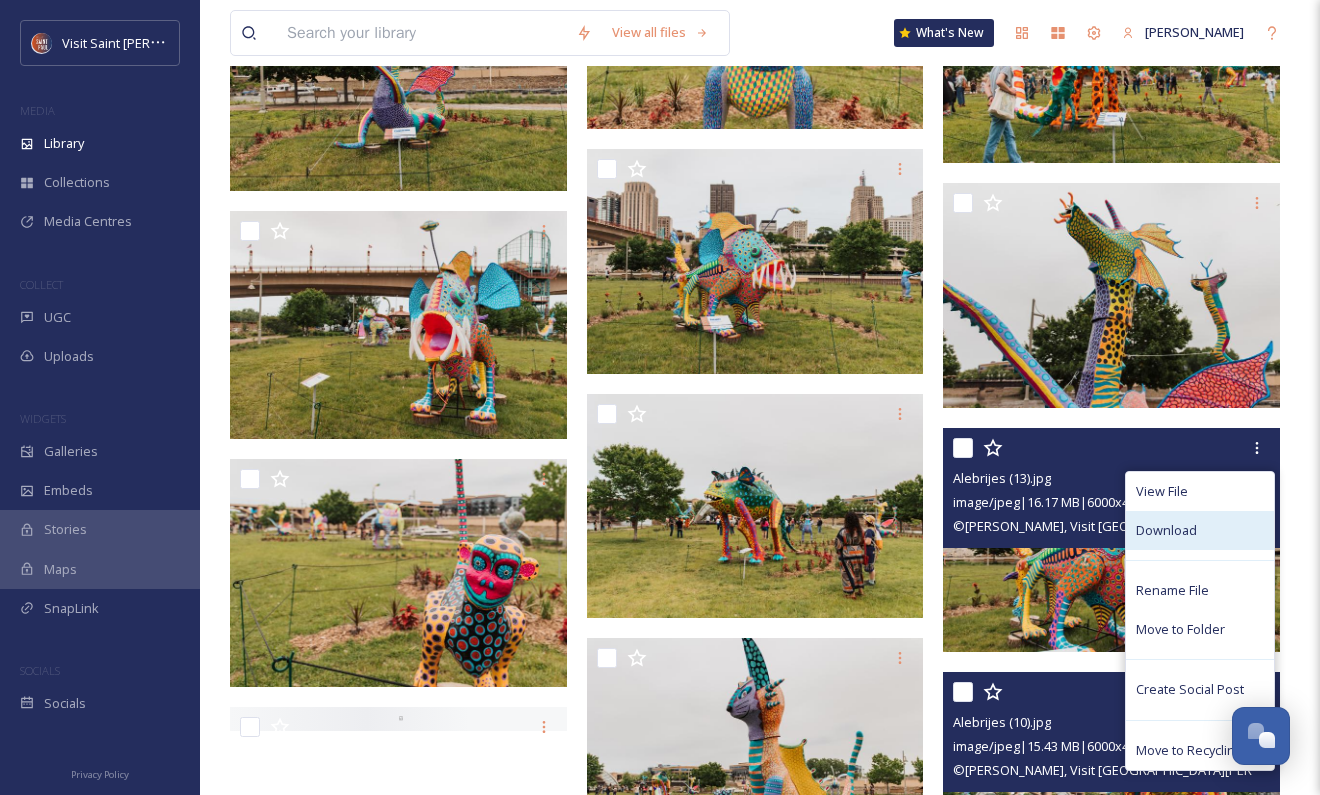 click on "Download" at bounding box center [1166, 530] 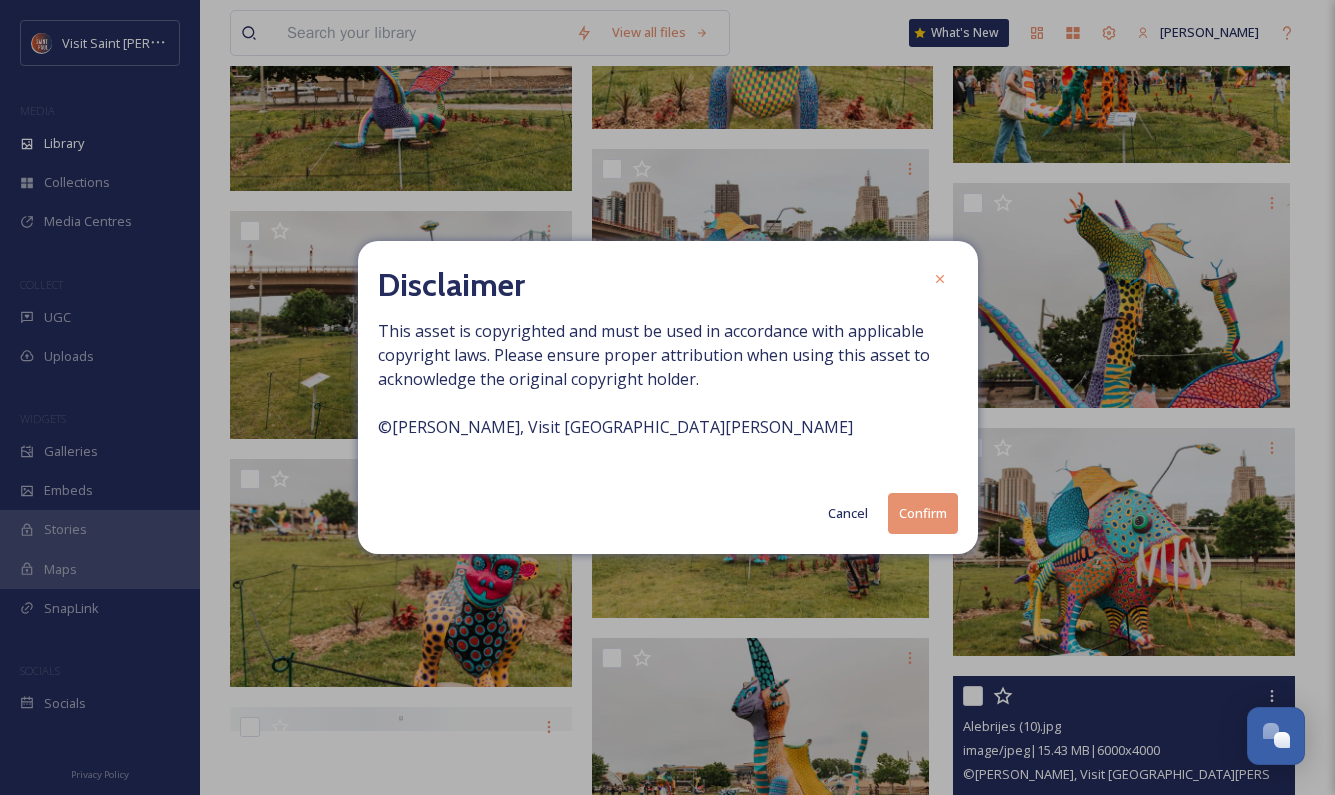 click on "Confirm" at bounding box center [923, 513] 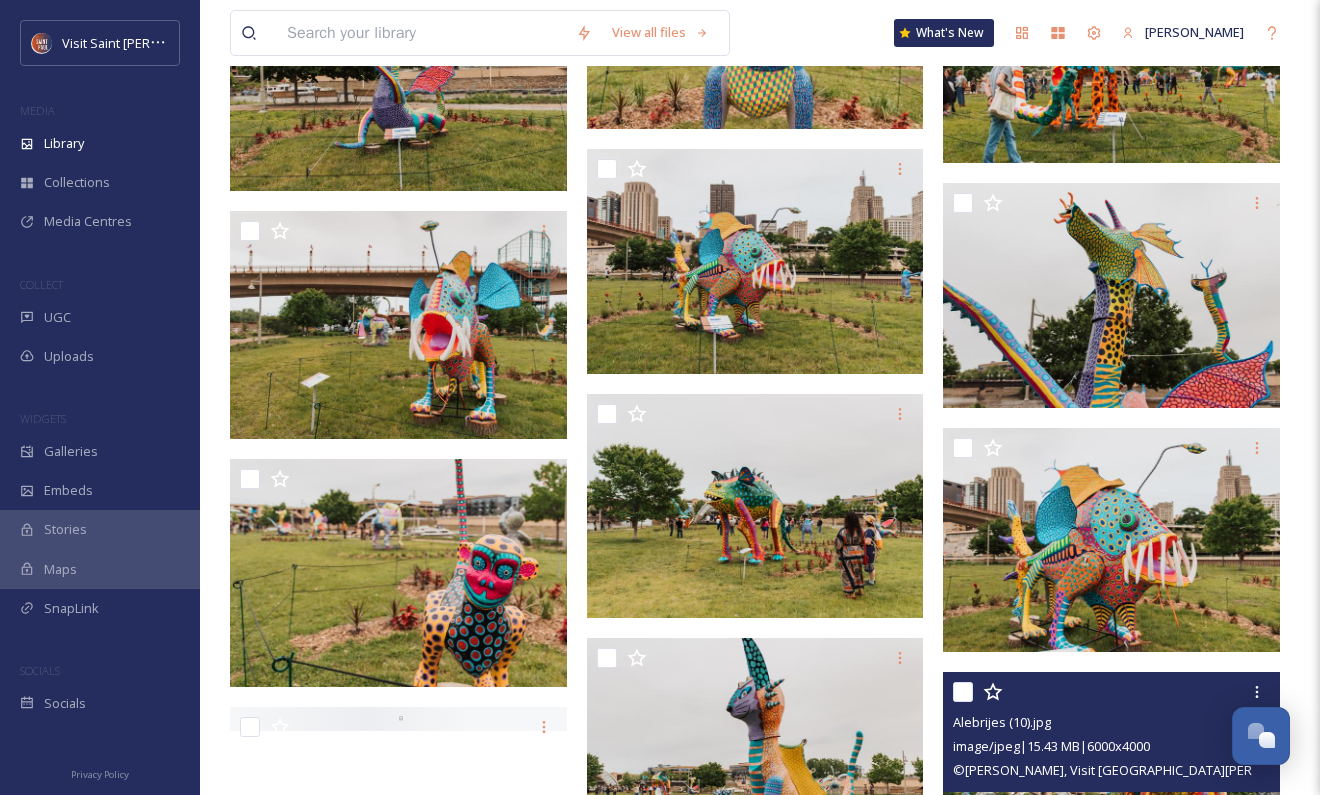 click on "Alebrijes (10).jpg image/jpeg  |  15.43 MB  |  6000  x  4000 © [PERSON_NAME], Visit Saint [PERSON_NAME]" at bounding box center [760, 272] 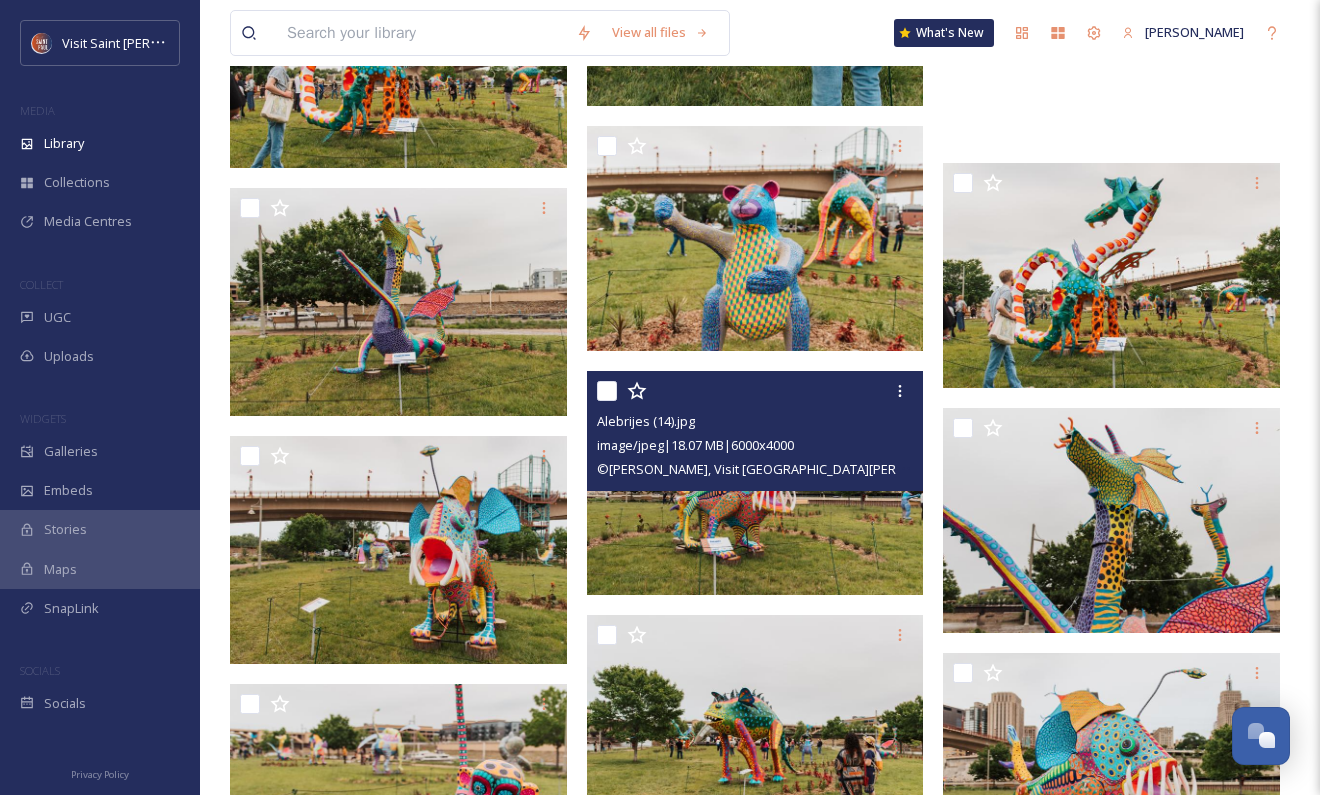 scroll, scrollTop: 2400, scrollLeft: 0, axis: vertical 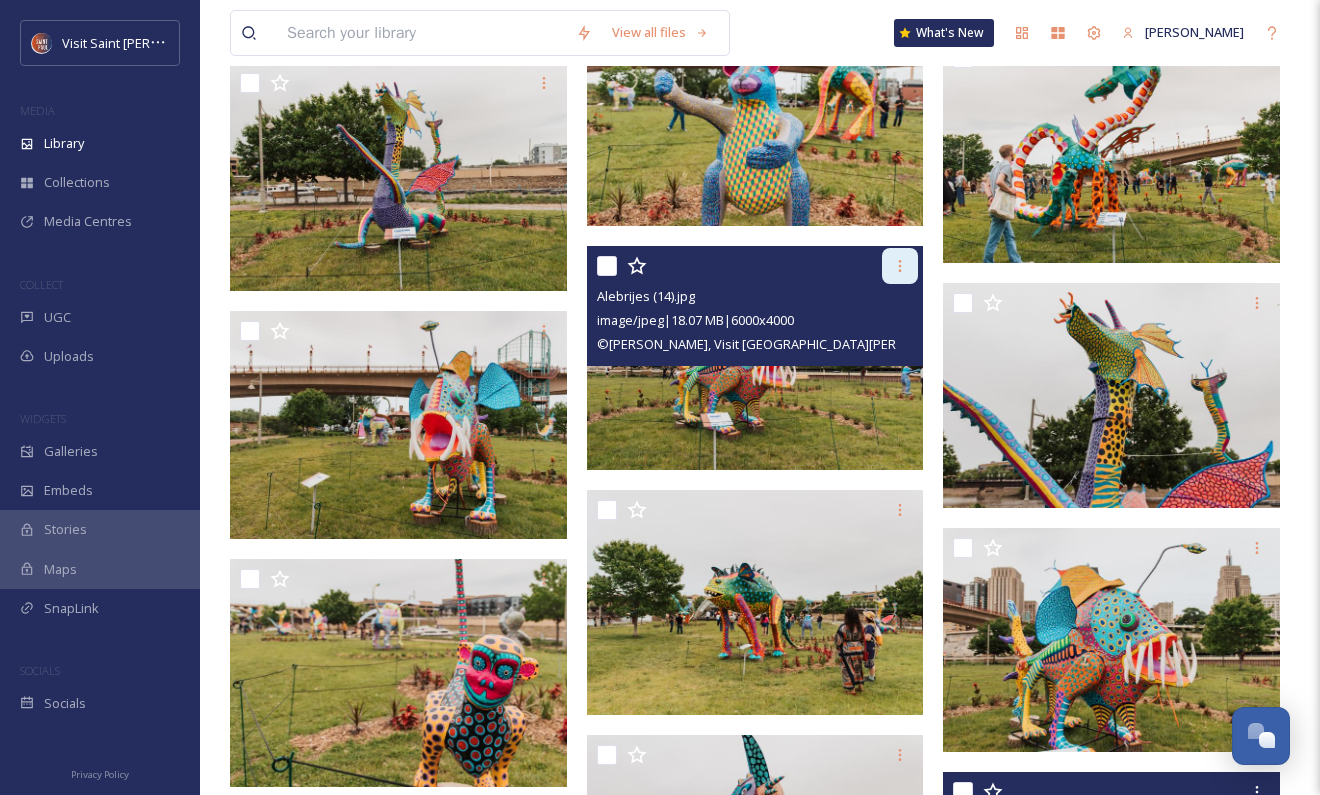click 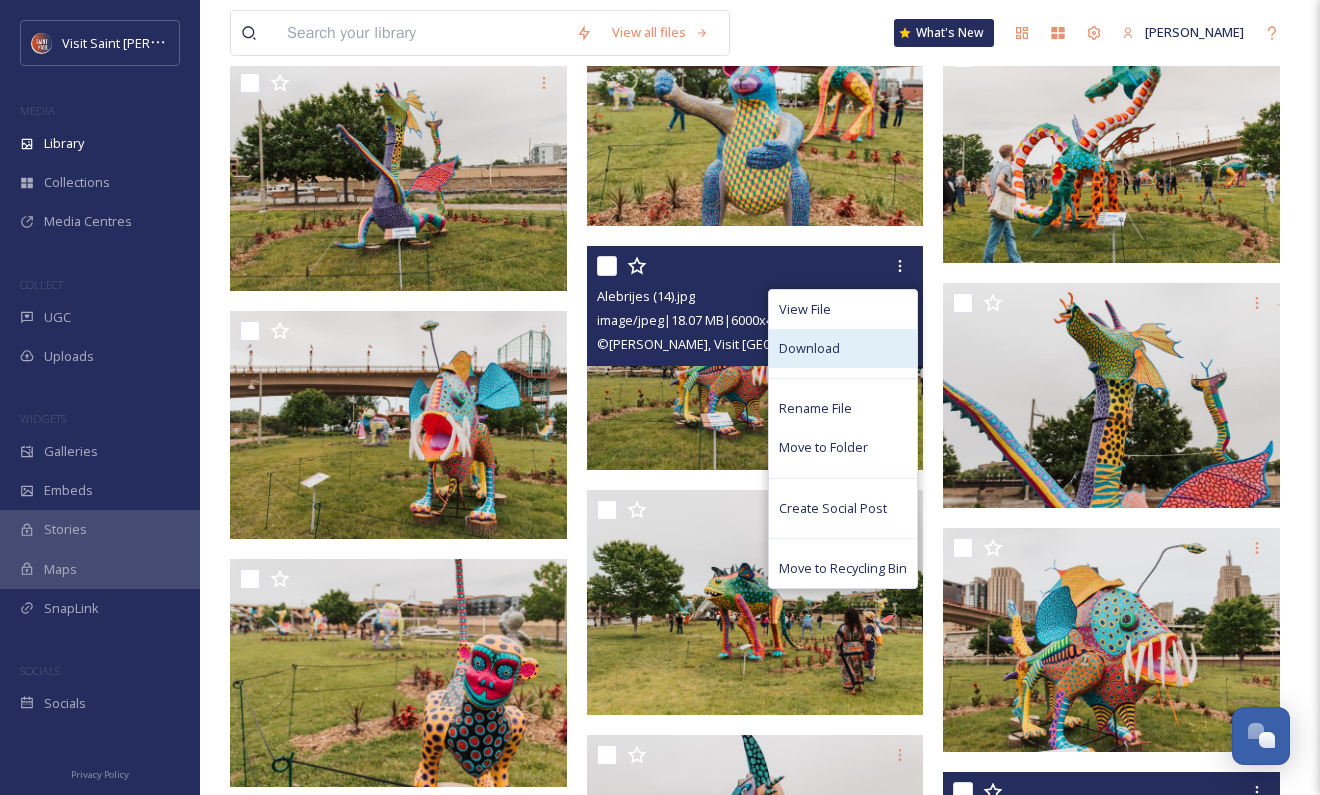 click on "Download" at bounding box center (843, 348) 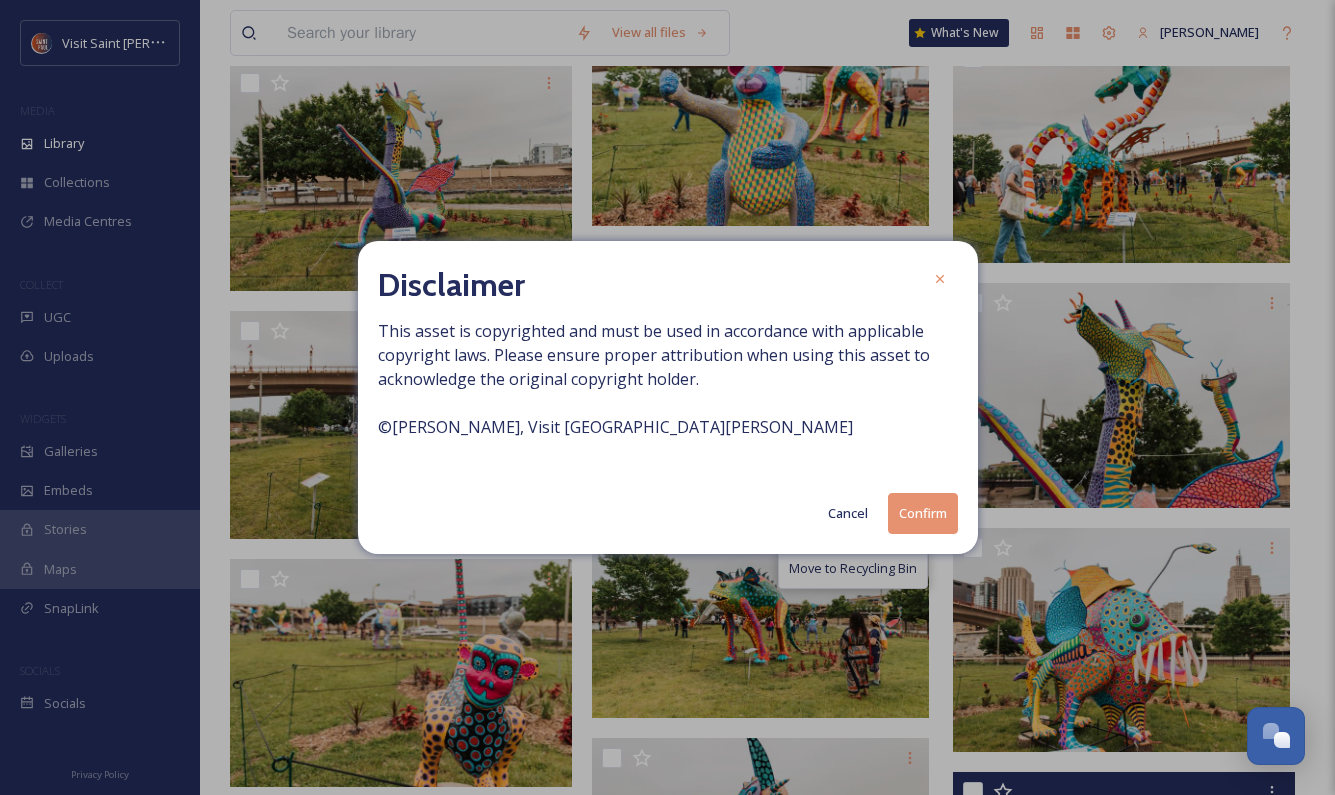 click on "Confirm" at bounding box center [923, 513] 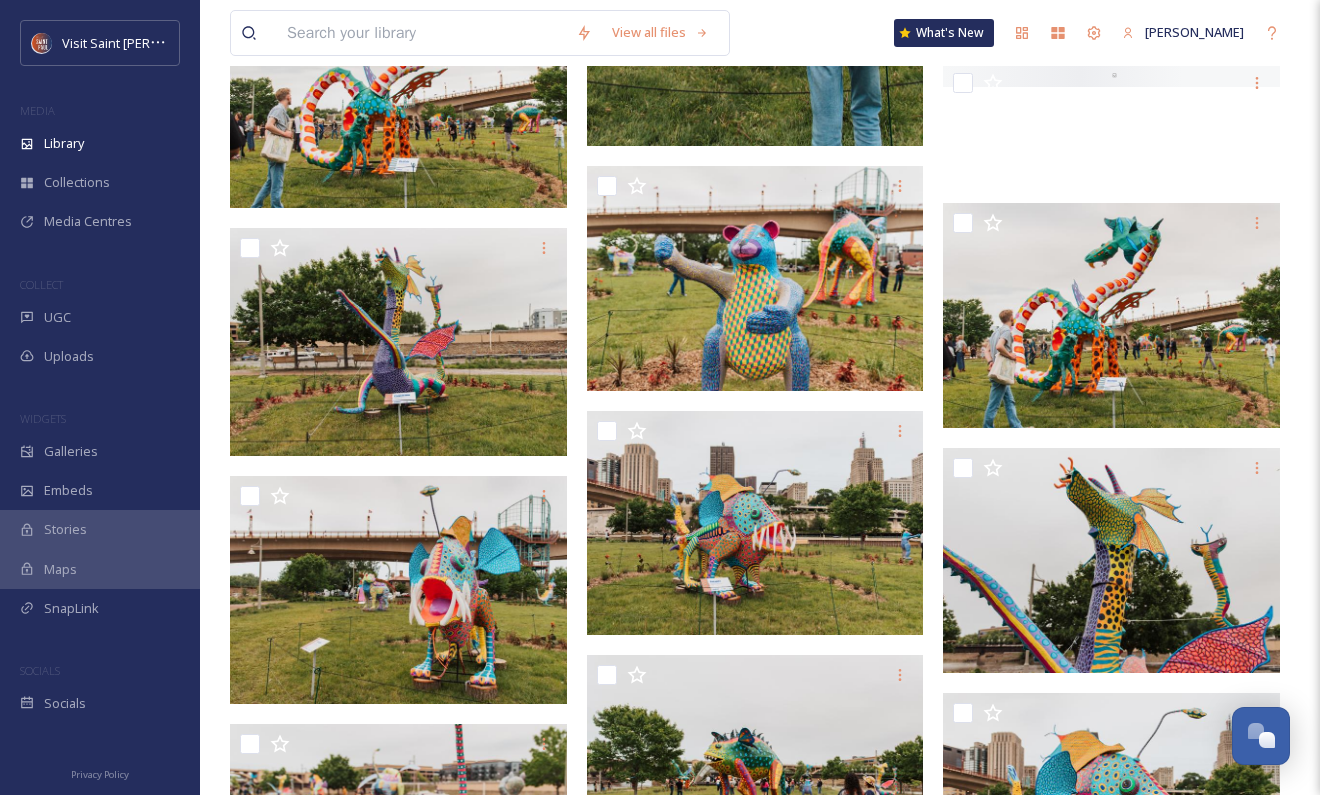 scroll, scrollTop: 2200, scrollLeft: 0, axis: vertical 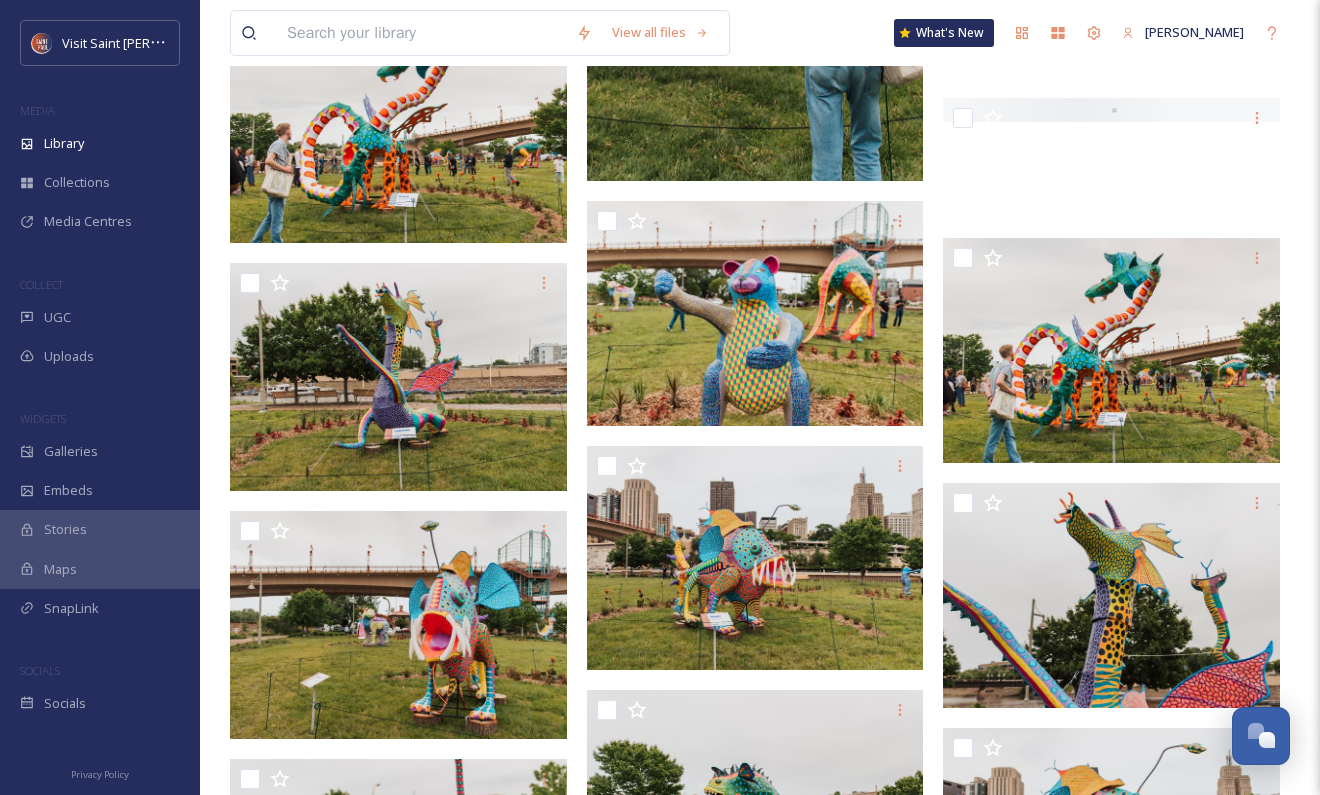 click on "View all files What's New [PERSON_NAME] Library Organise New Root Attractions Alebrijes: Keepers of the Island Your Selections There is nothing here. 49  file s Filters Date Created Select all Alebrijes (10).jpg image/jpeg  |  15.43 MB  |  6000  x  4000 © [PERSON_NAME], Visit Saint [PERSON_NAME] You've reached the end" at bounding box center (760, 447) 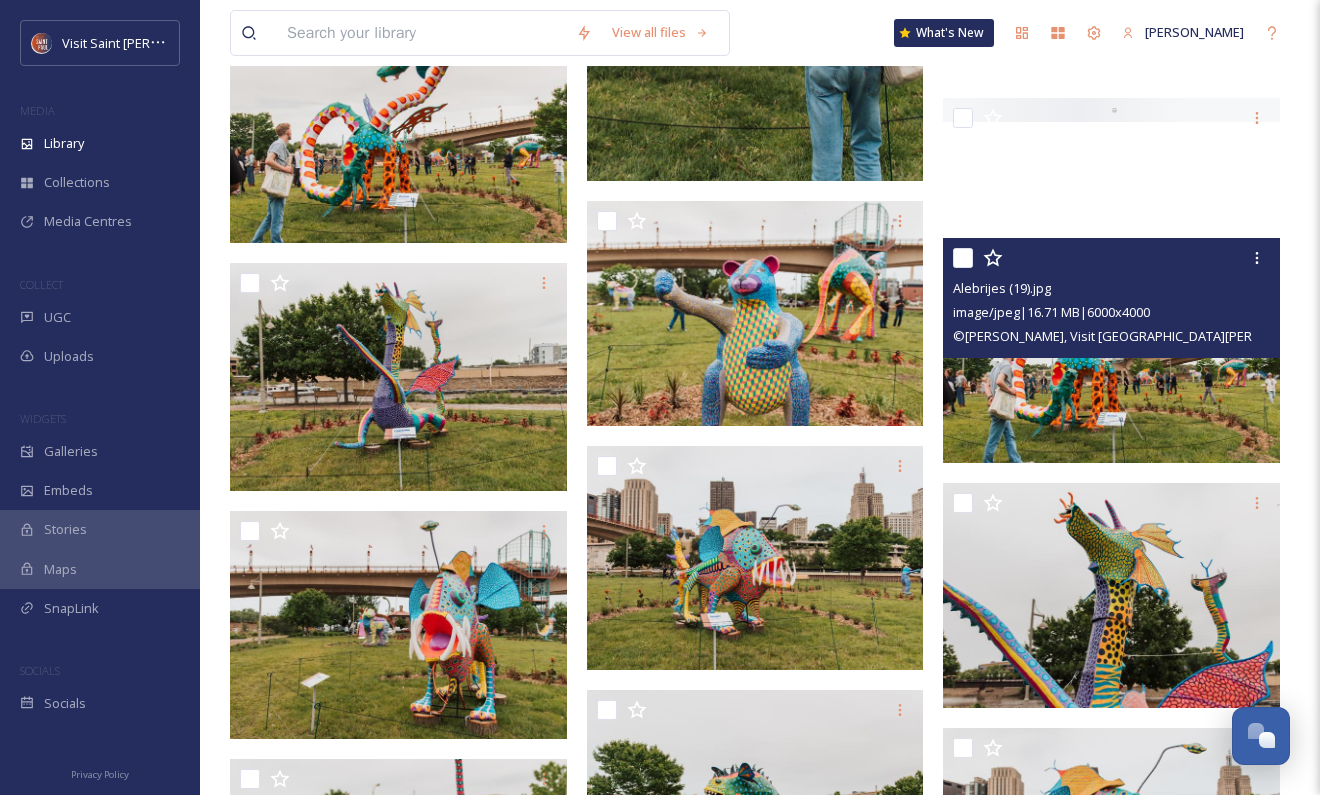 click on "Alebrijes (19).jpg image/jpeg  |  16.71 MB  |  6000  x  4000 © [PERSON_NAME], Visit Saint [PERSON_NAME]" at bounding box center [1111, 298] 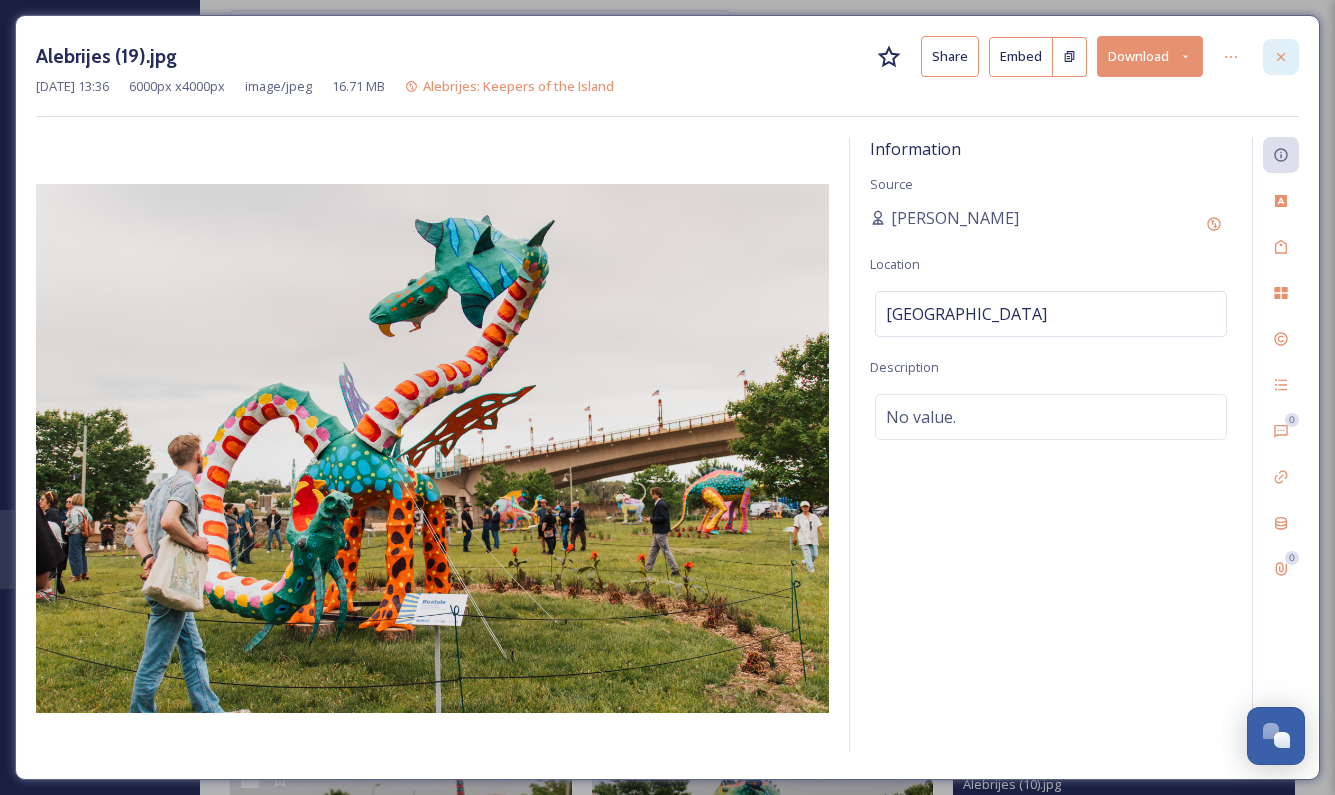 click 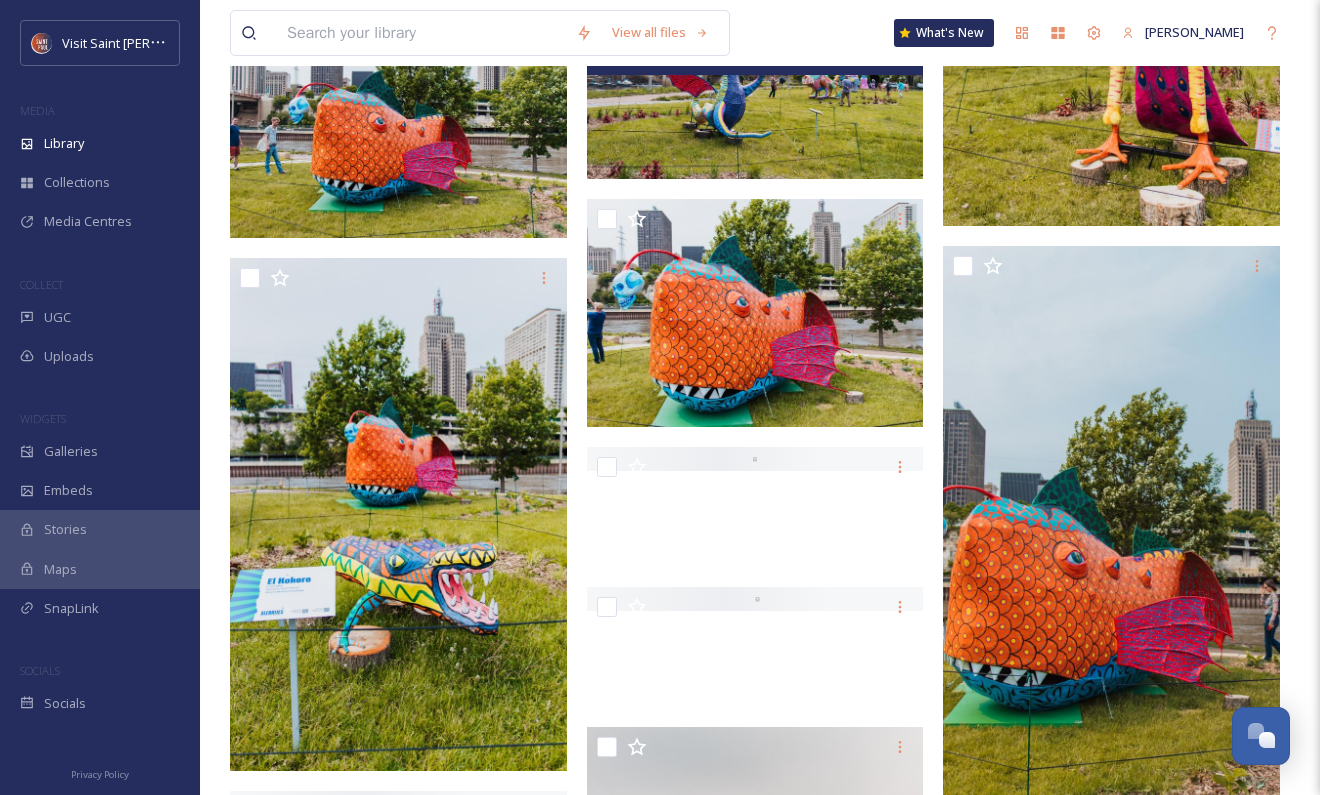 scroll, scrollTop: 800, scrollLeft: 0, axis: vertical 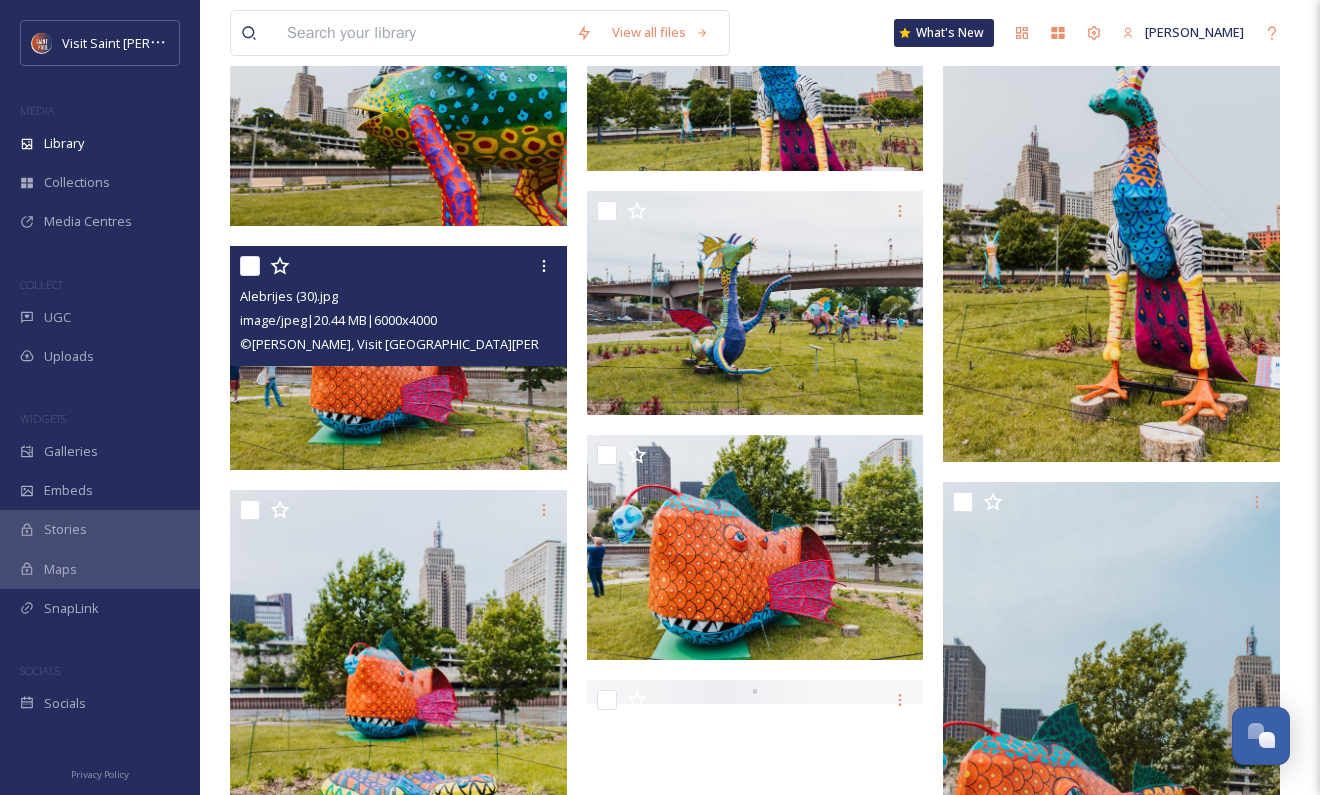 click at bounding box center [398, 358] 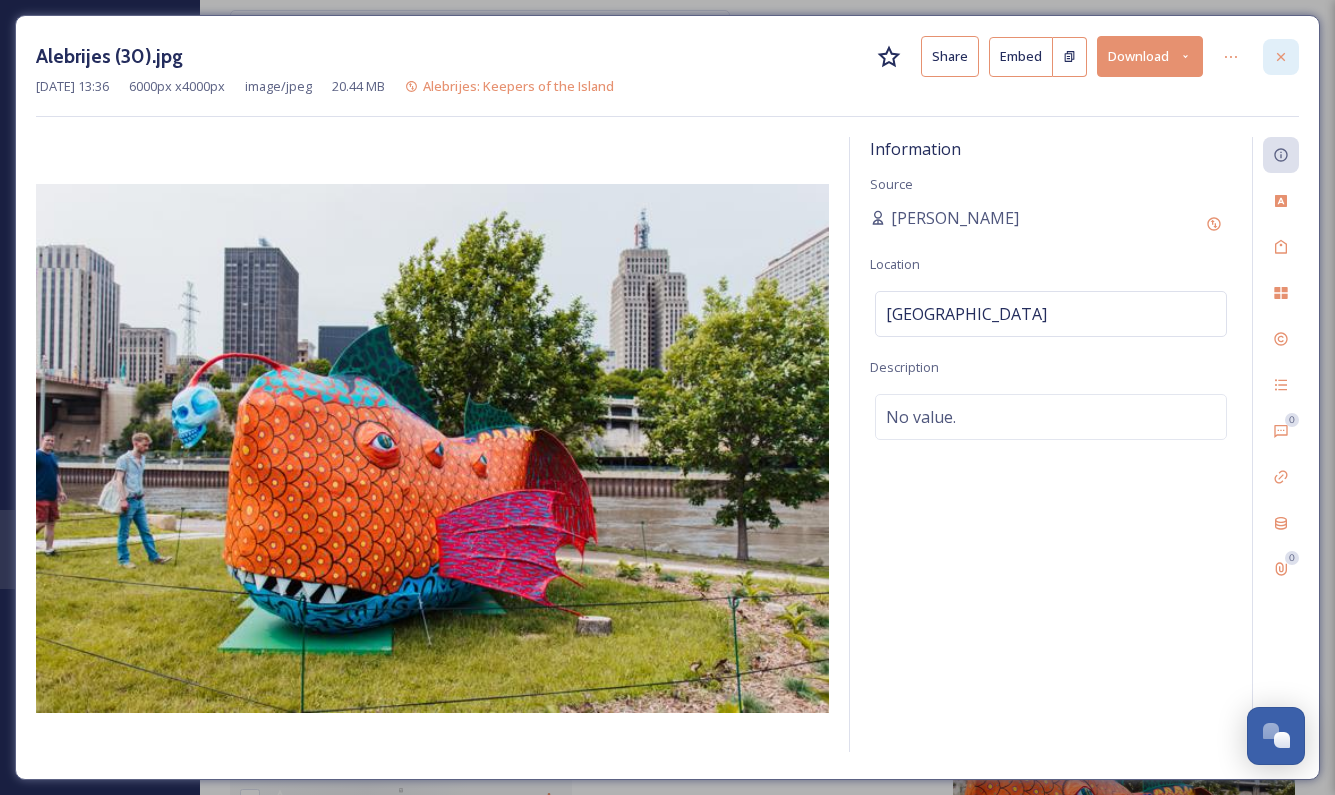 click at bounding box center (1281, 57) 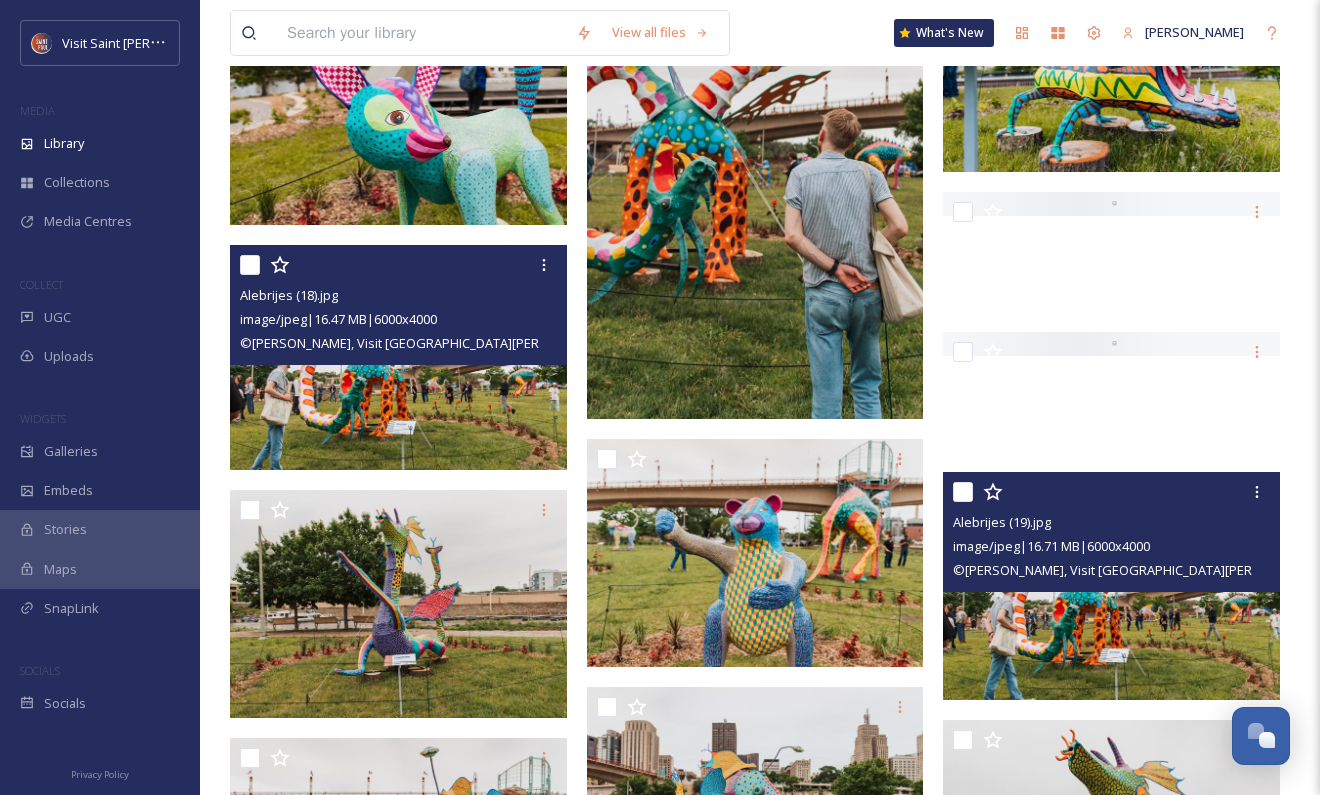 scroll, scrollTop: 2200, scrollLeft: 0, axis: vertical 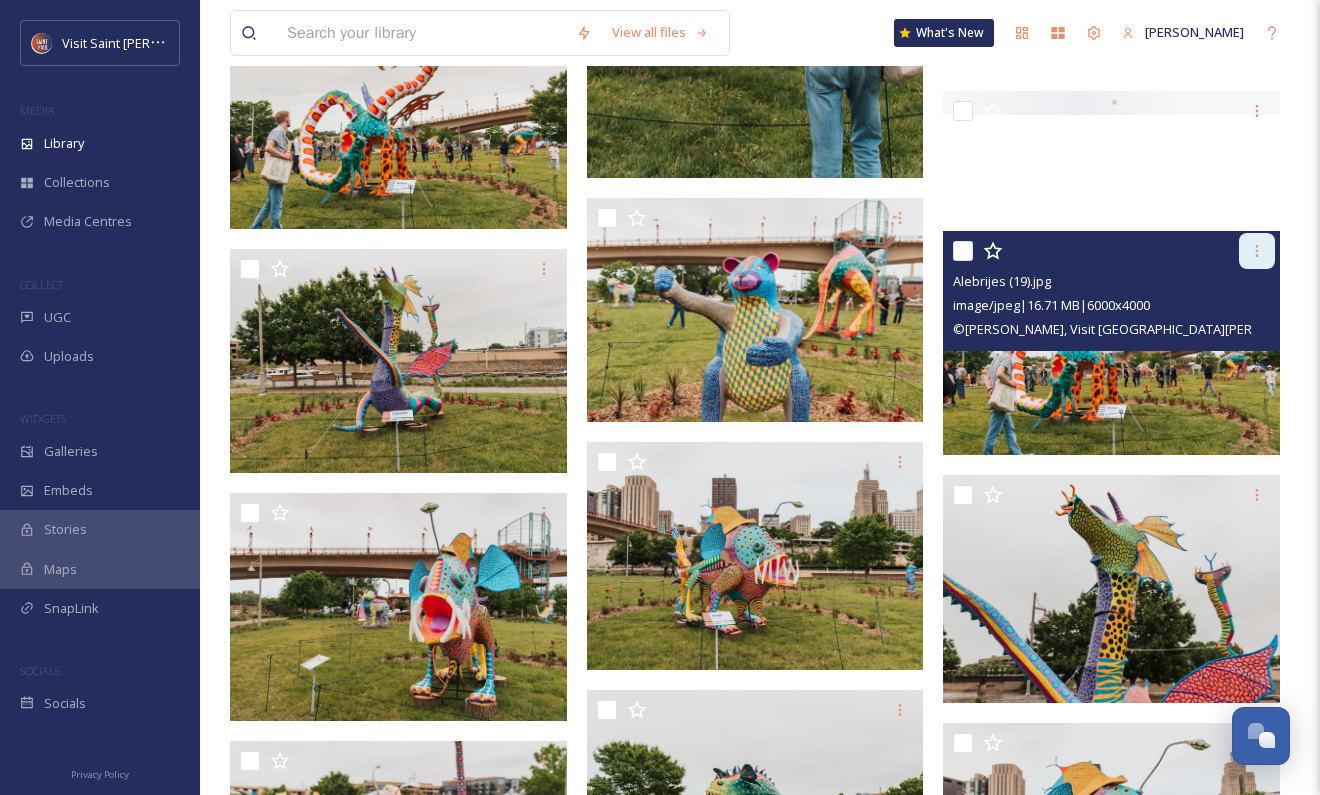 click 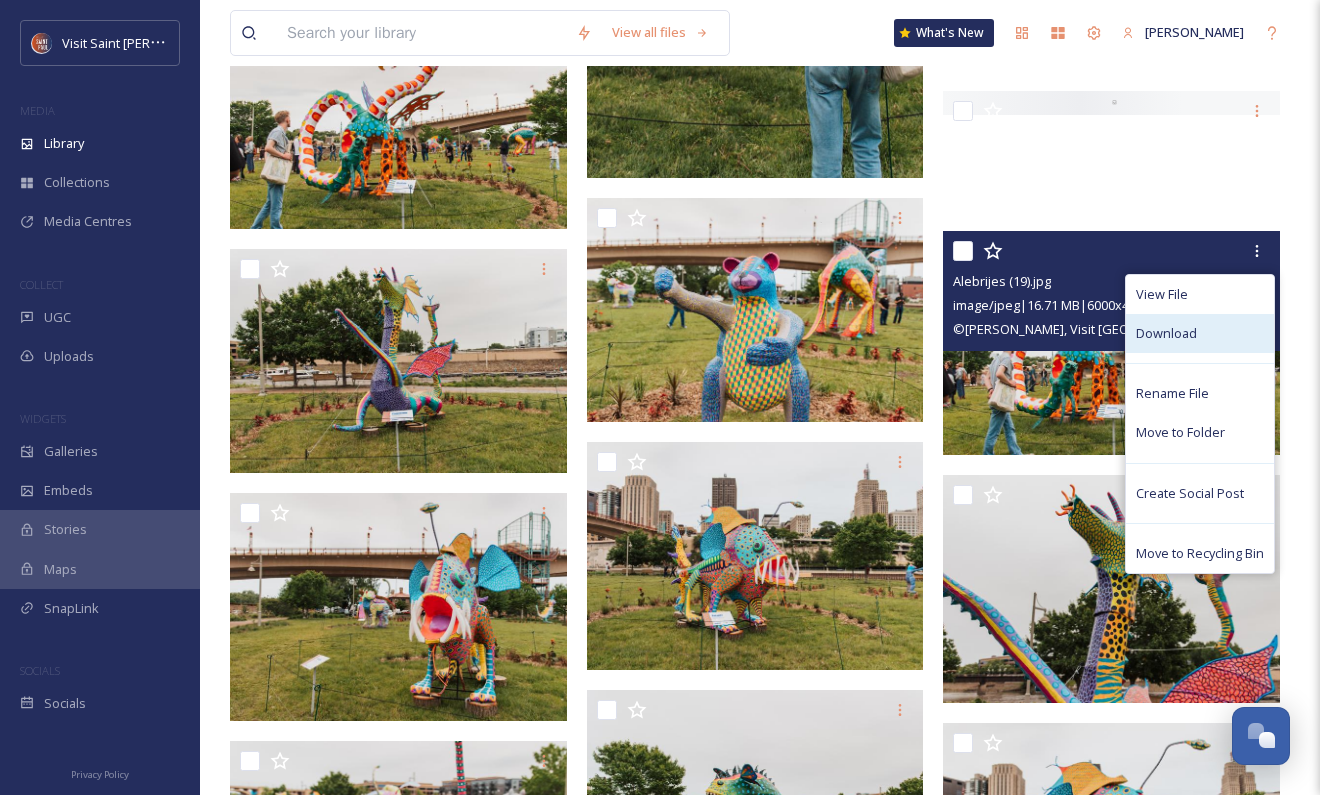 click on "Download" at bounding box center (1166, 333) 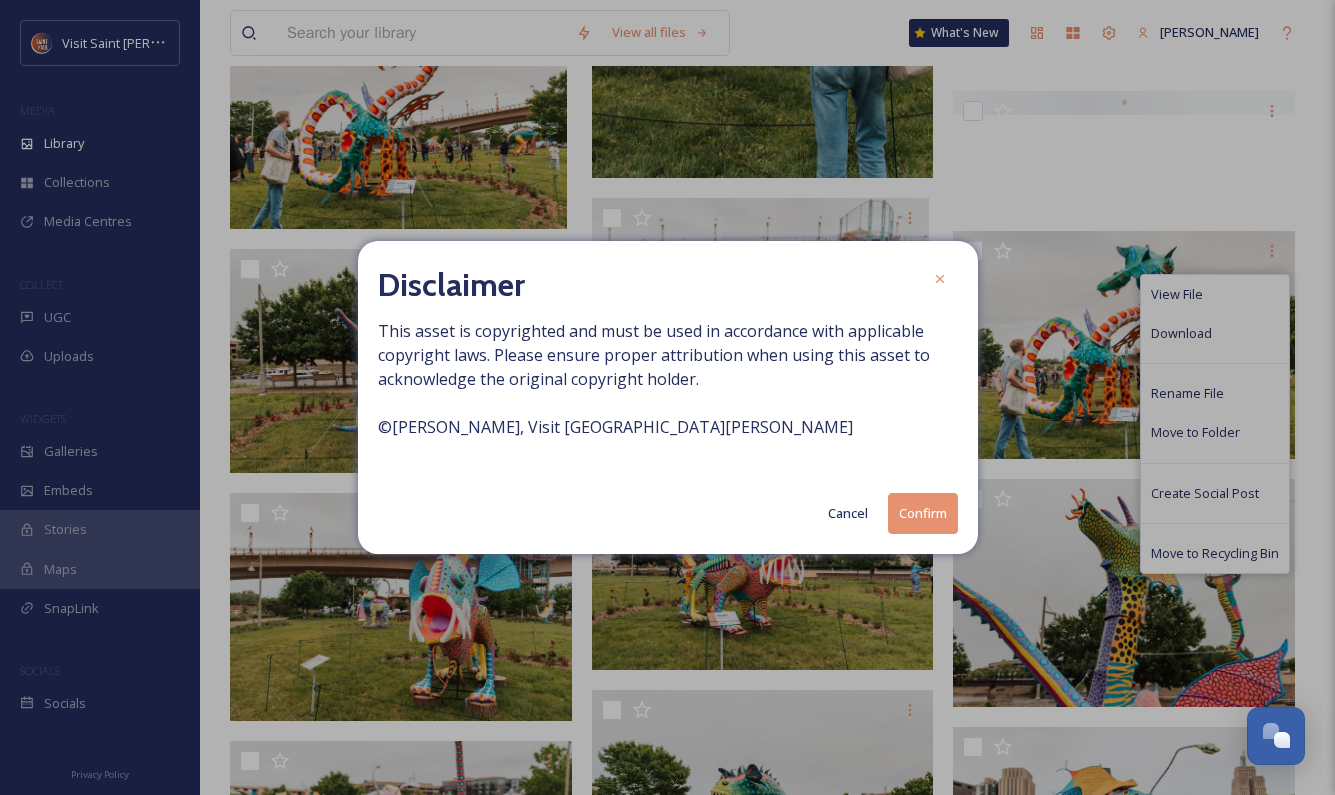 click on "Confirm" at bounding box center [923, 513] 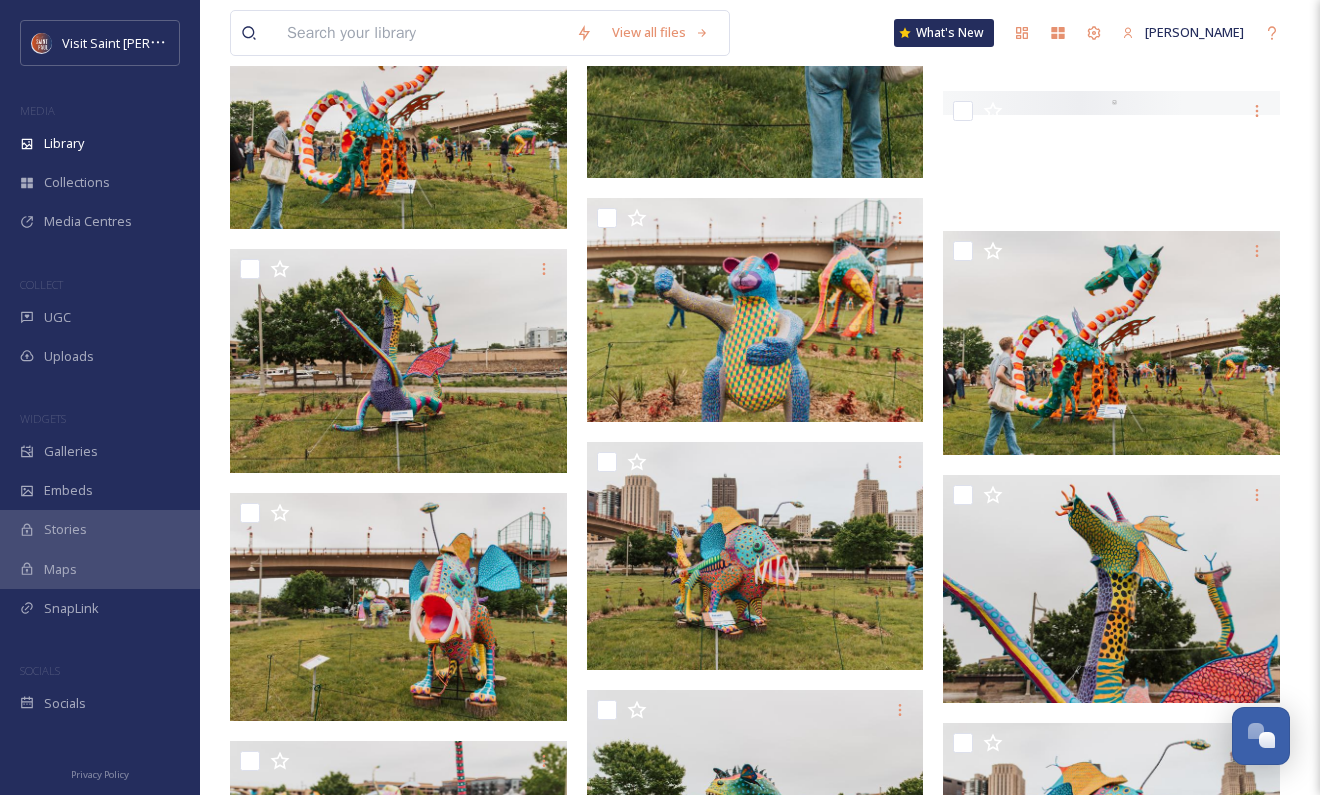 click at bounding box center [421, 33] 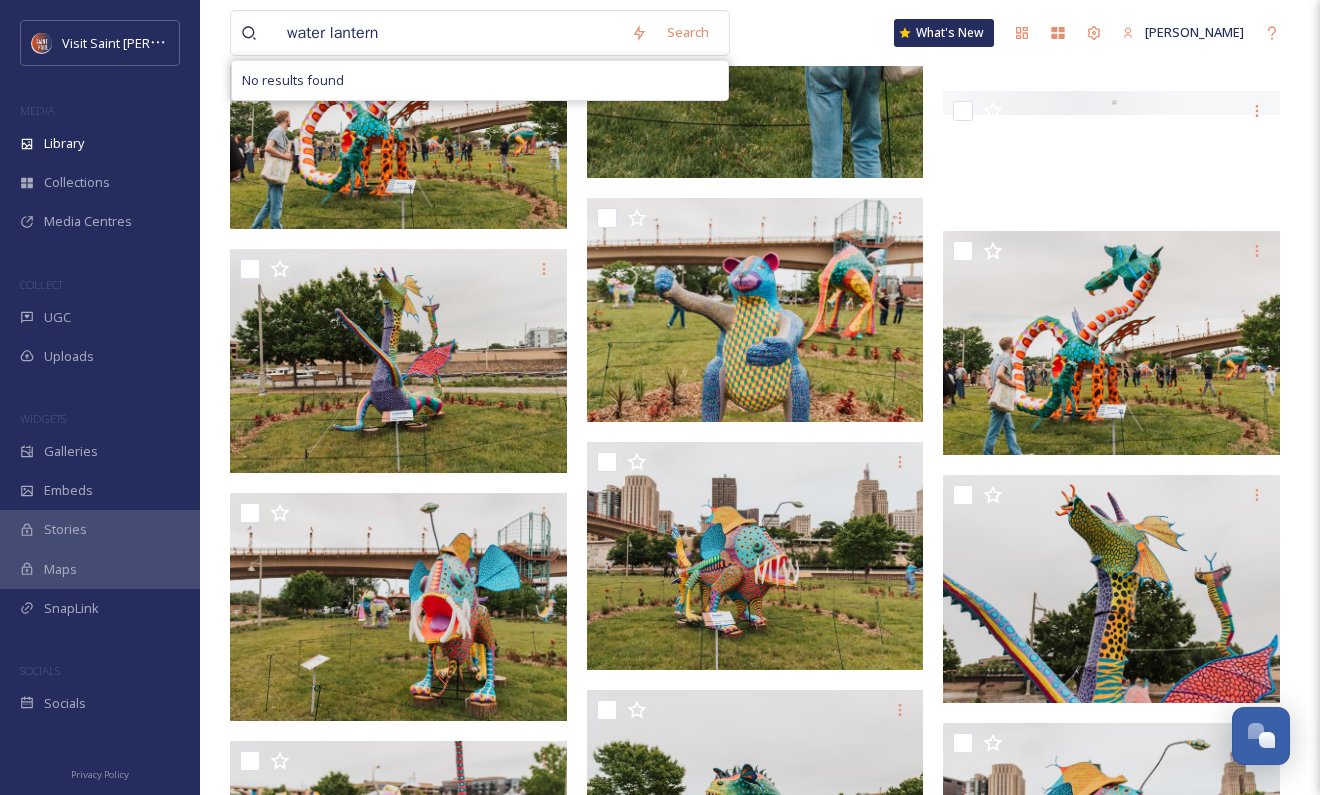 type on "water lantern" 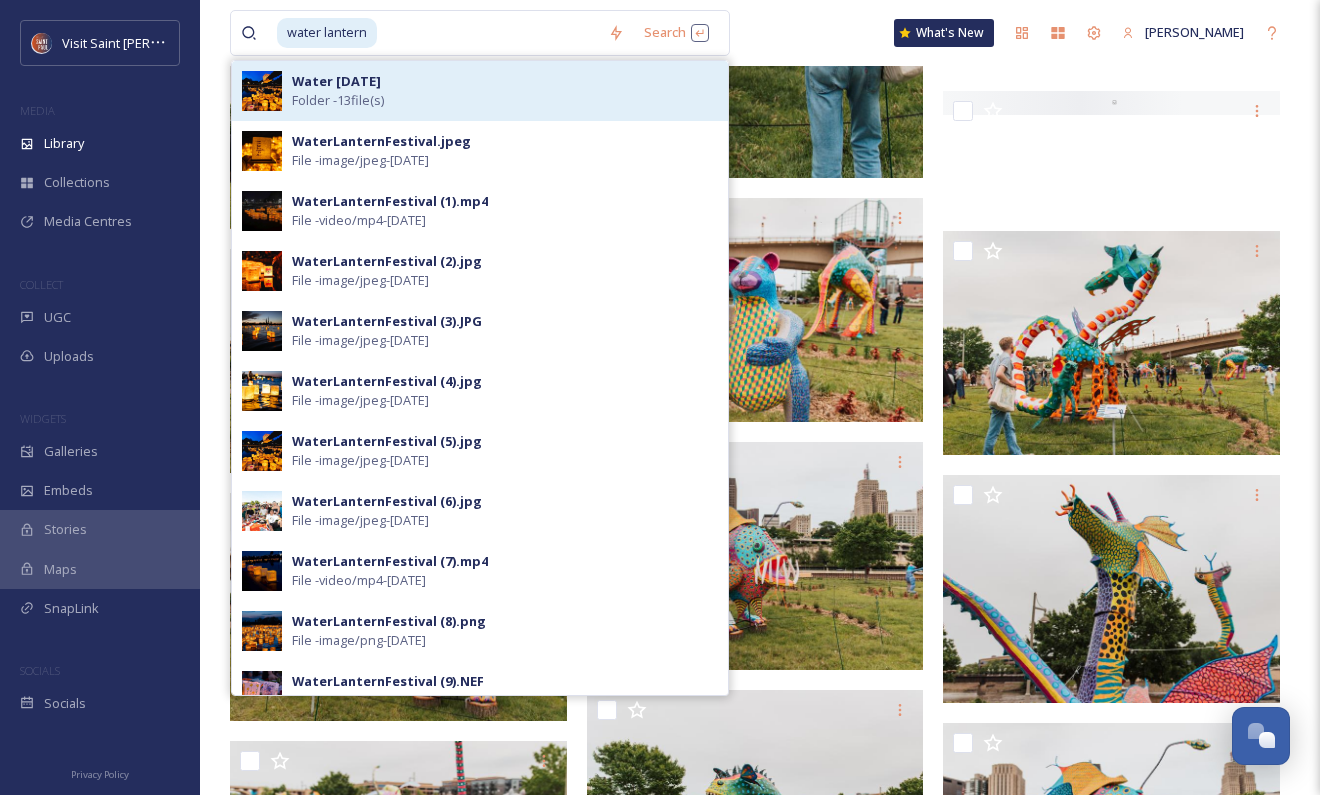 click on "Water [DATE] Folder  -  13  file(s)" at bounding box center (505, 91) 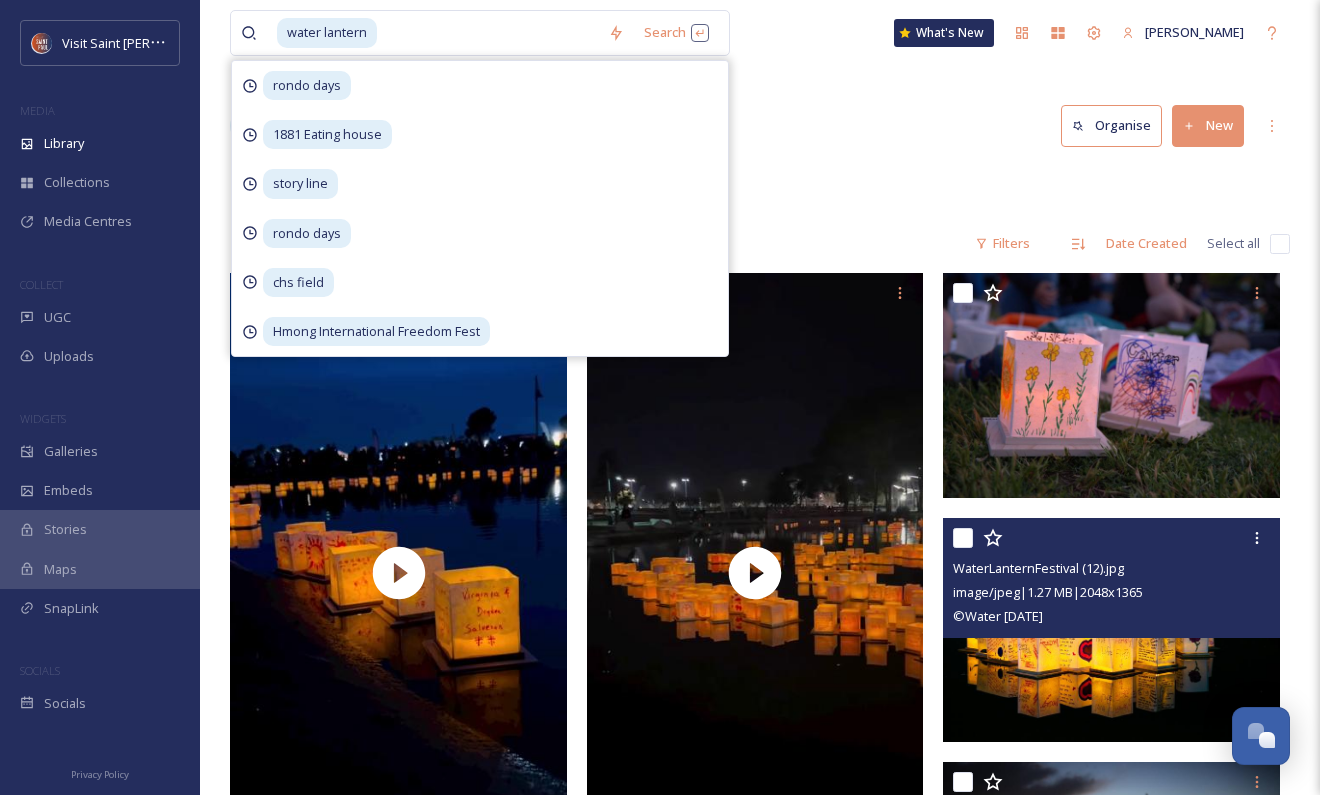 scroll, scrollTop: 500, scrollLeft: 0, axis: vertical 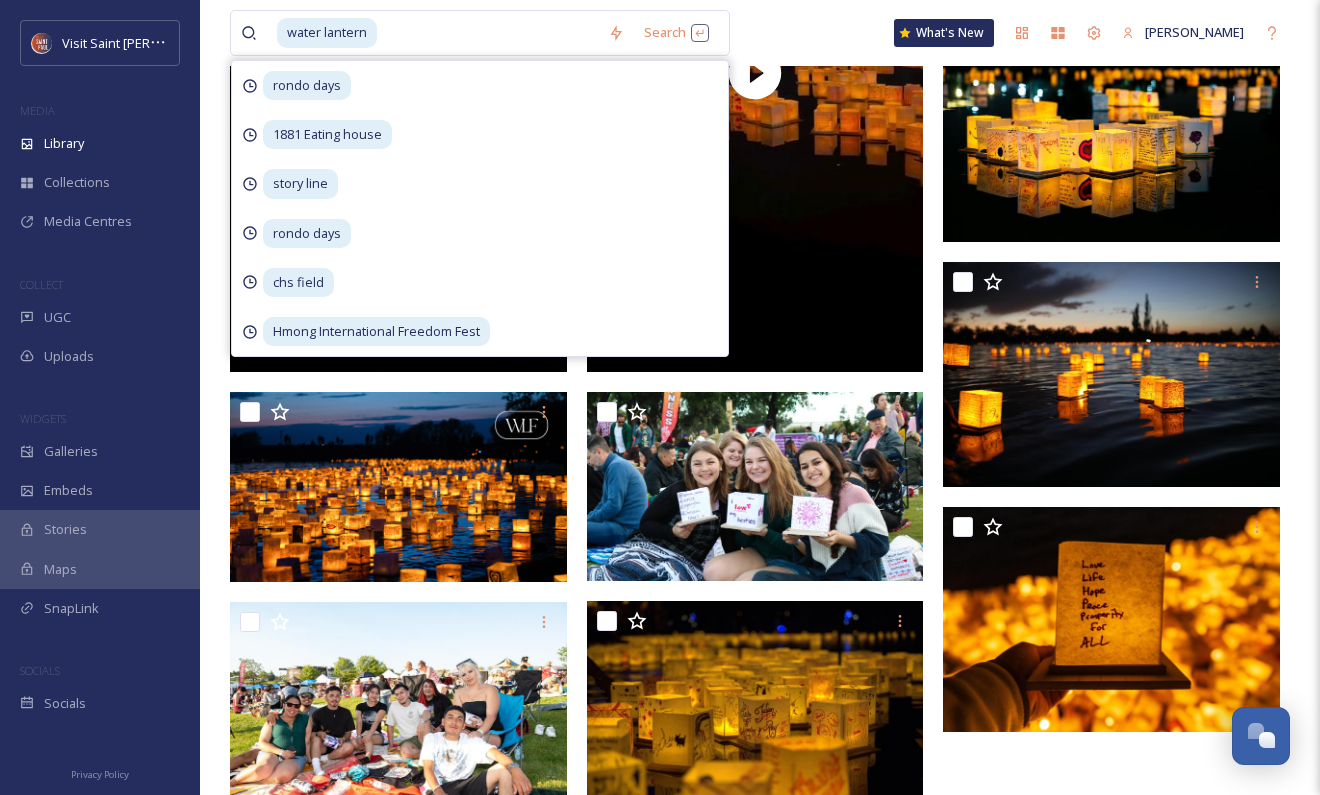 click at bounding box center (488, 33) 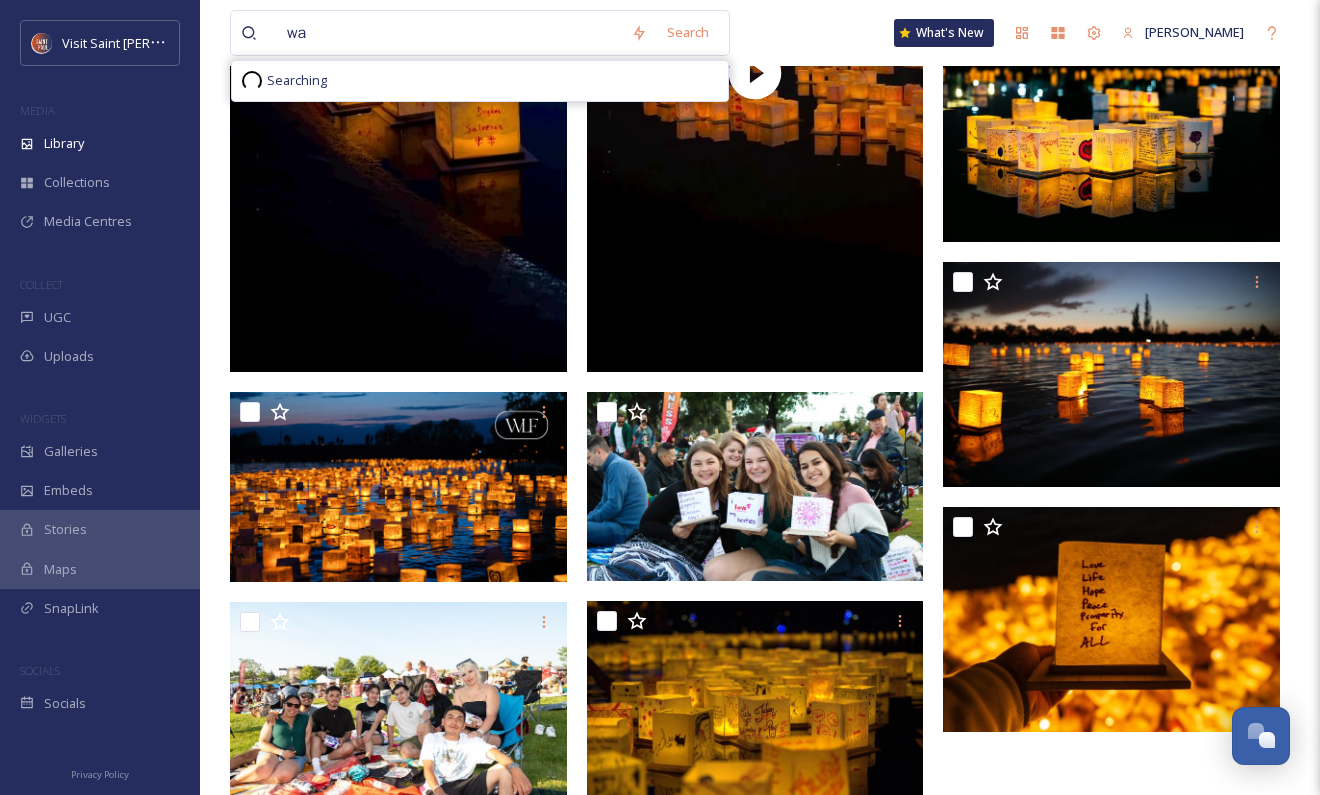 type on "w" 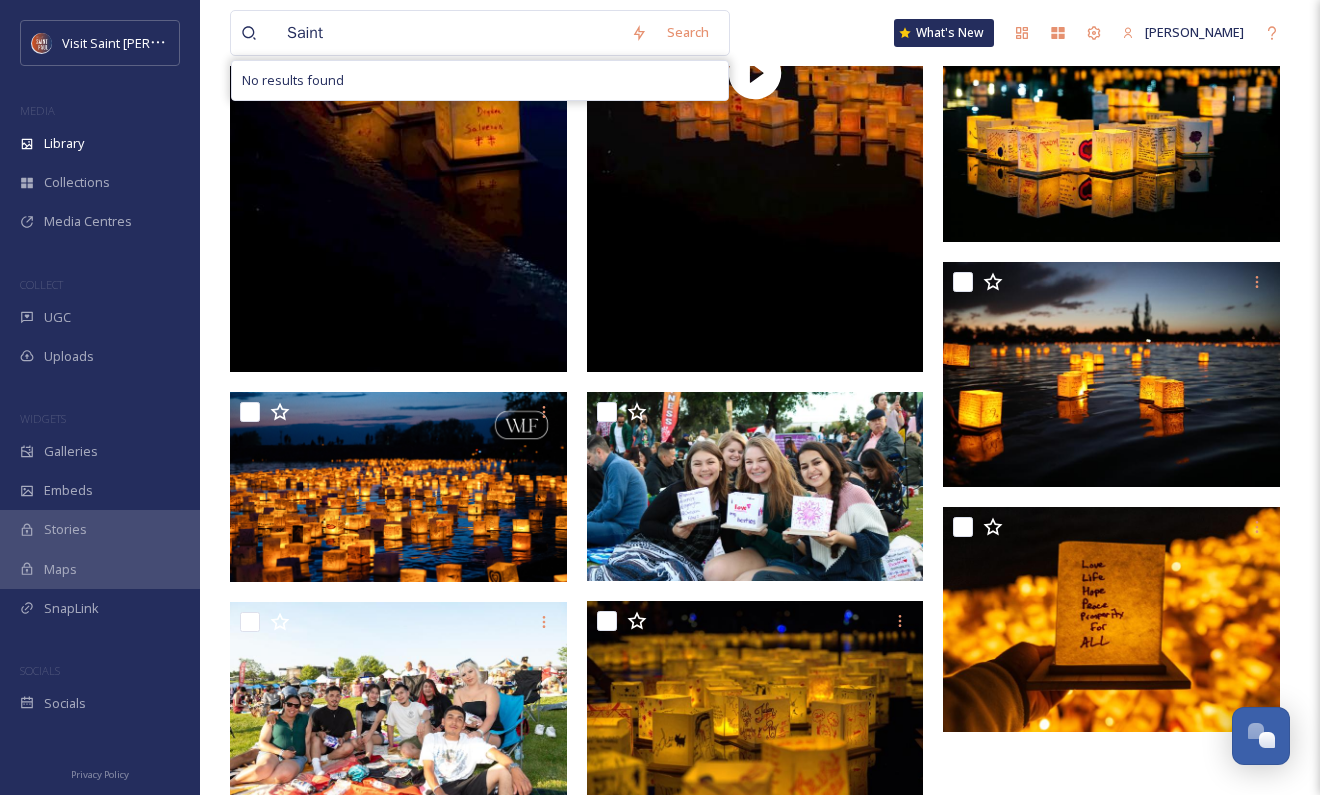 type on "Saints" 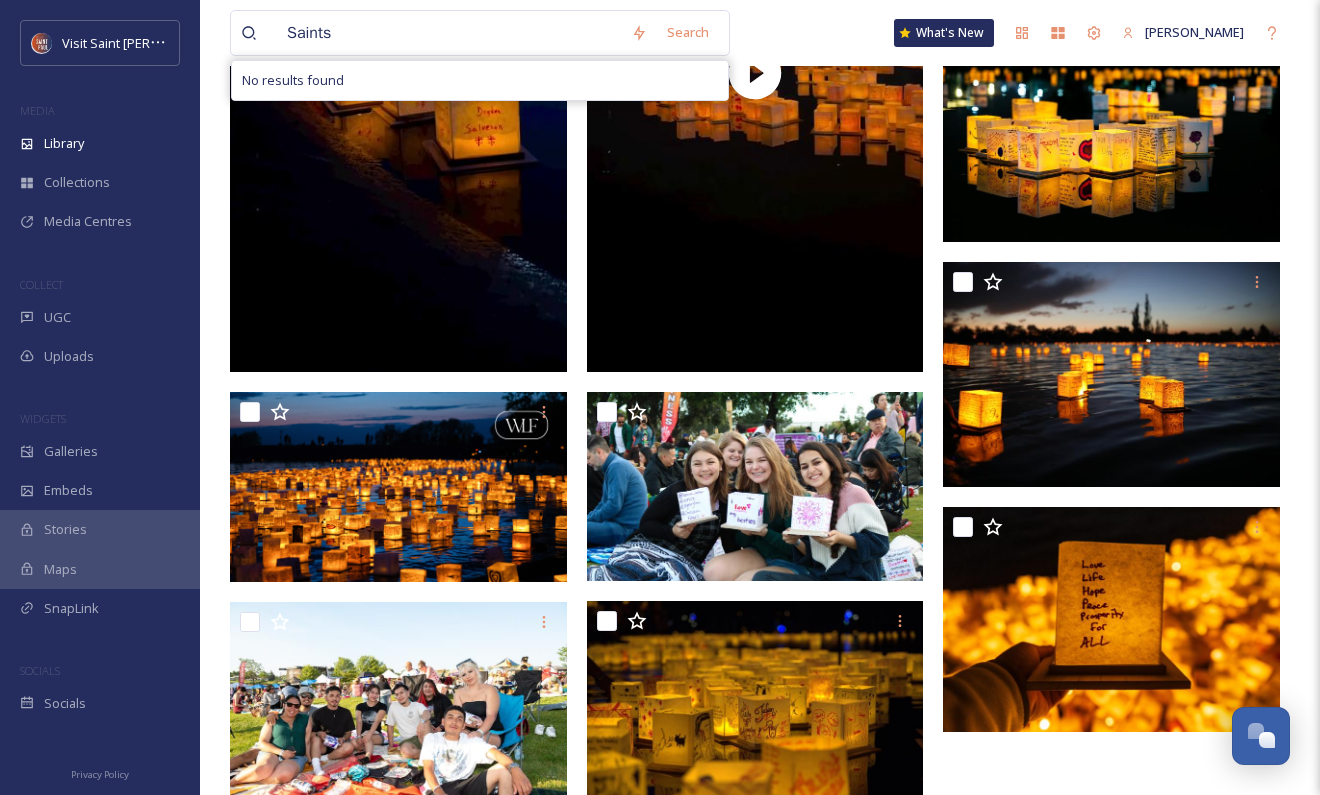 type 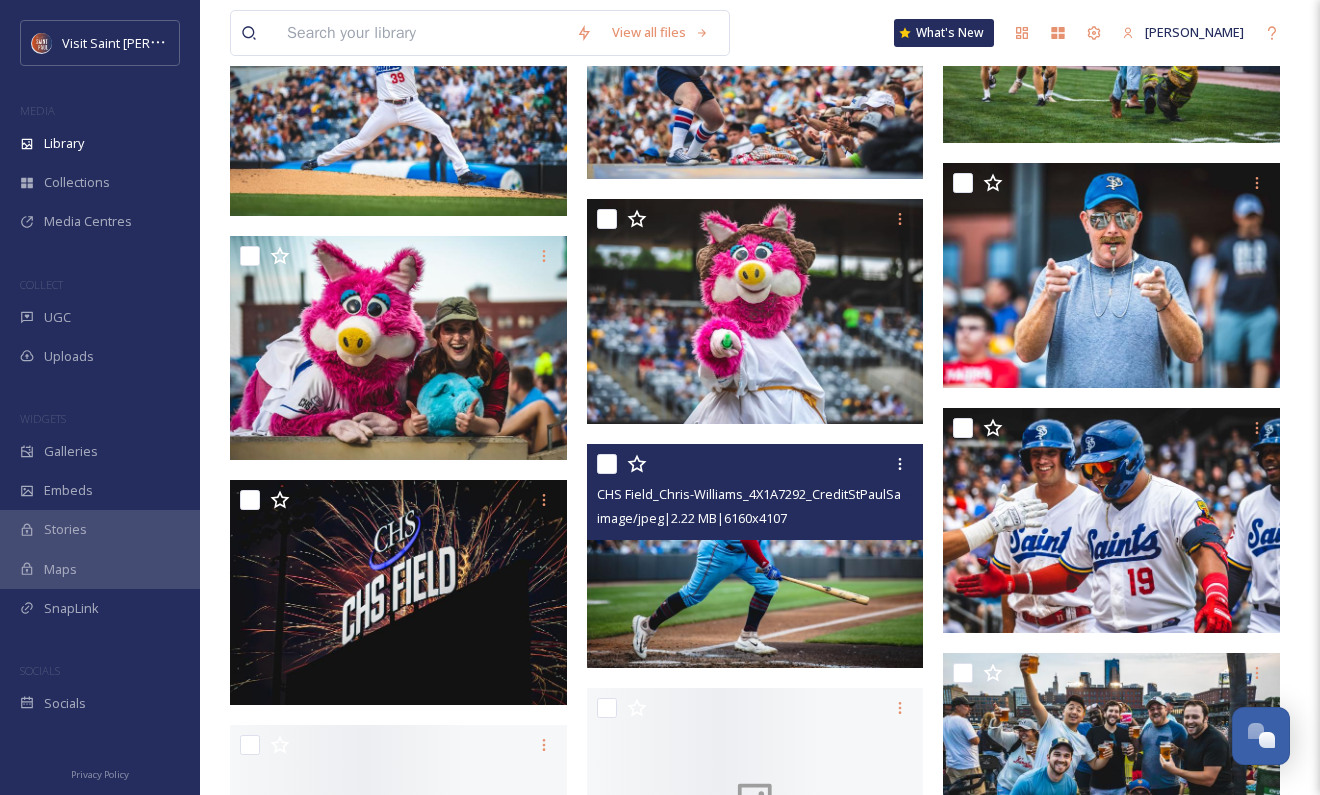 scroll, scrollTop: 8300, scrollLeft: 0, axis: vertical 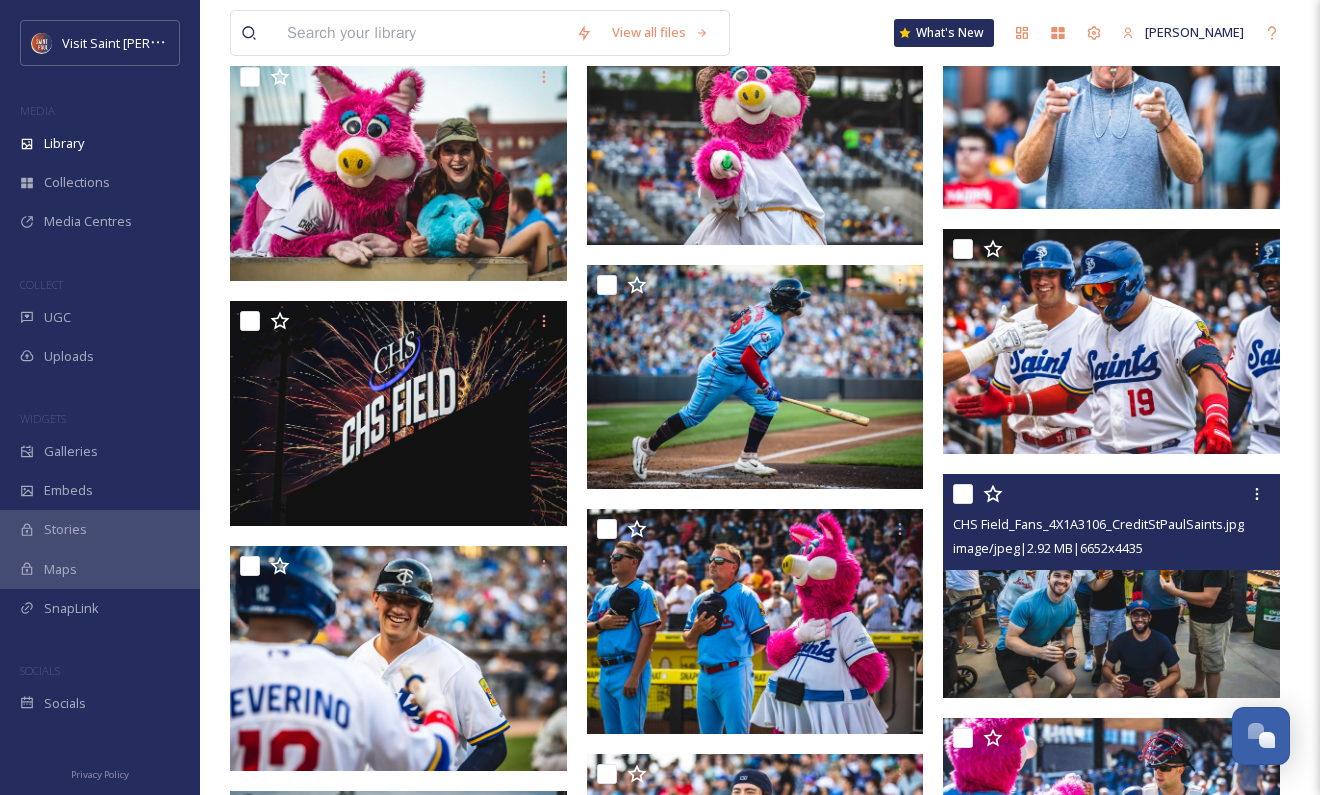click at bounding box center (1111, 585) 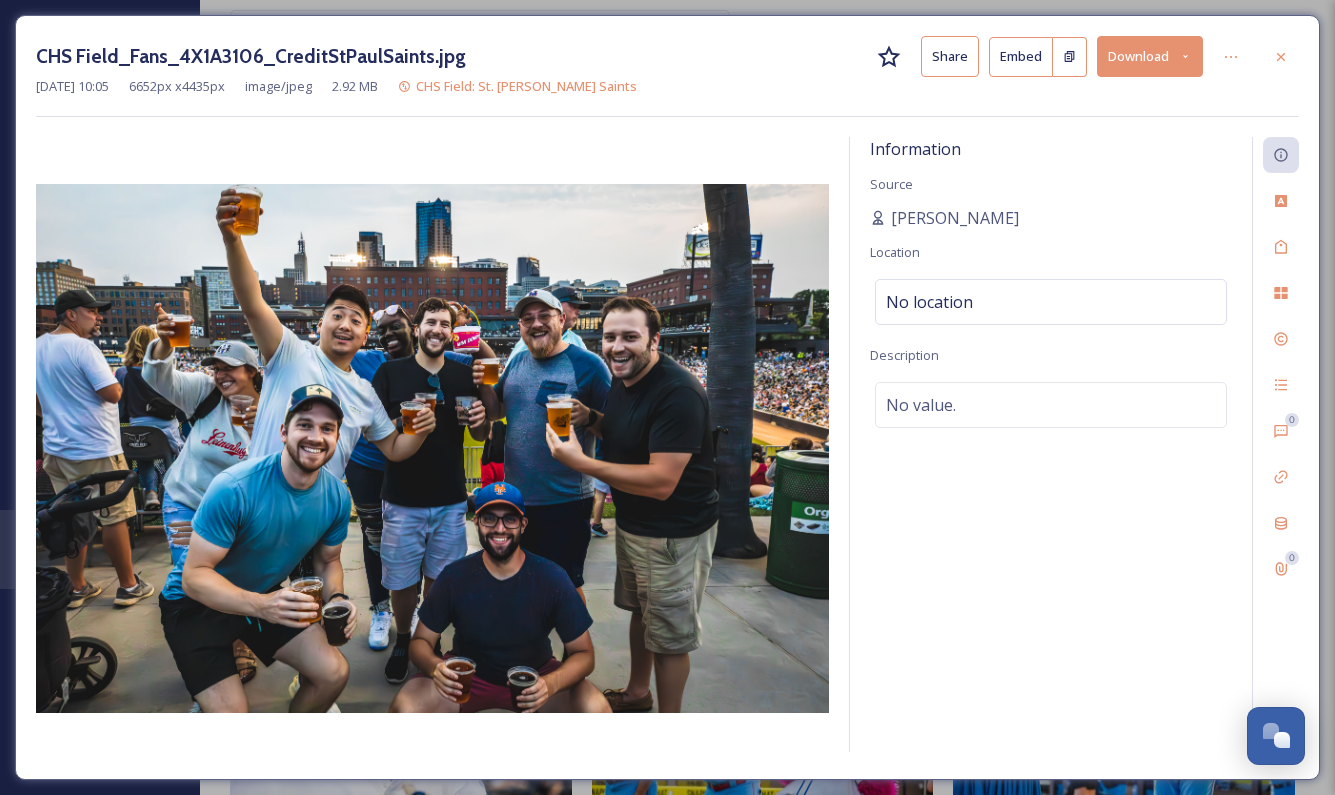 click on "Download" at bounding box center [1150, 56] 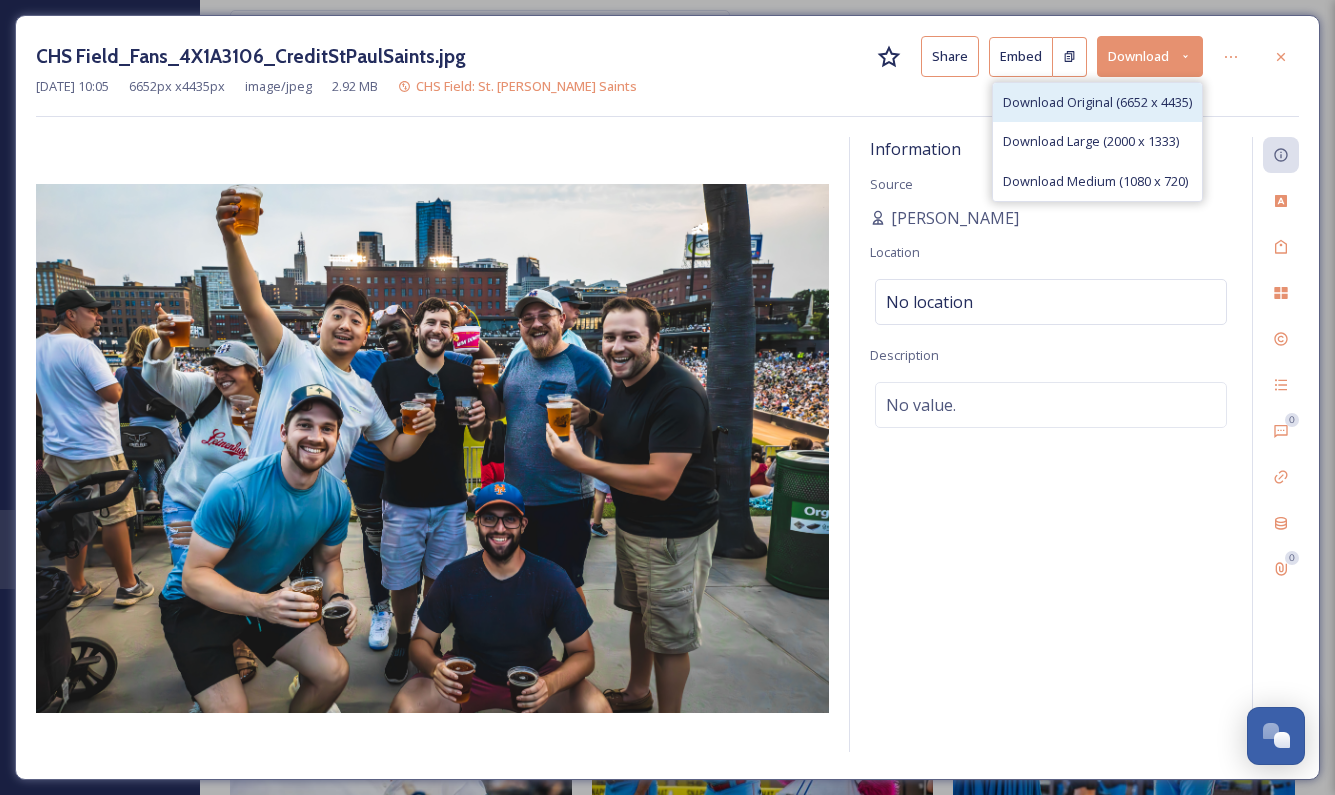 click on "Download Original (6652 x 4435)" at bounding box center [1097, 102] 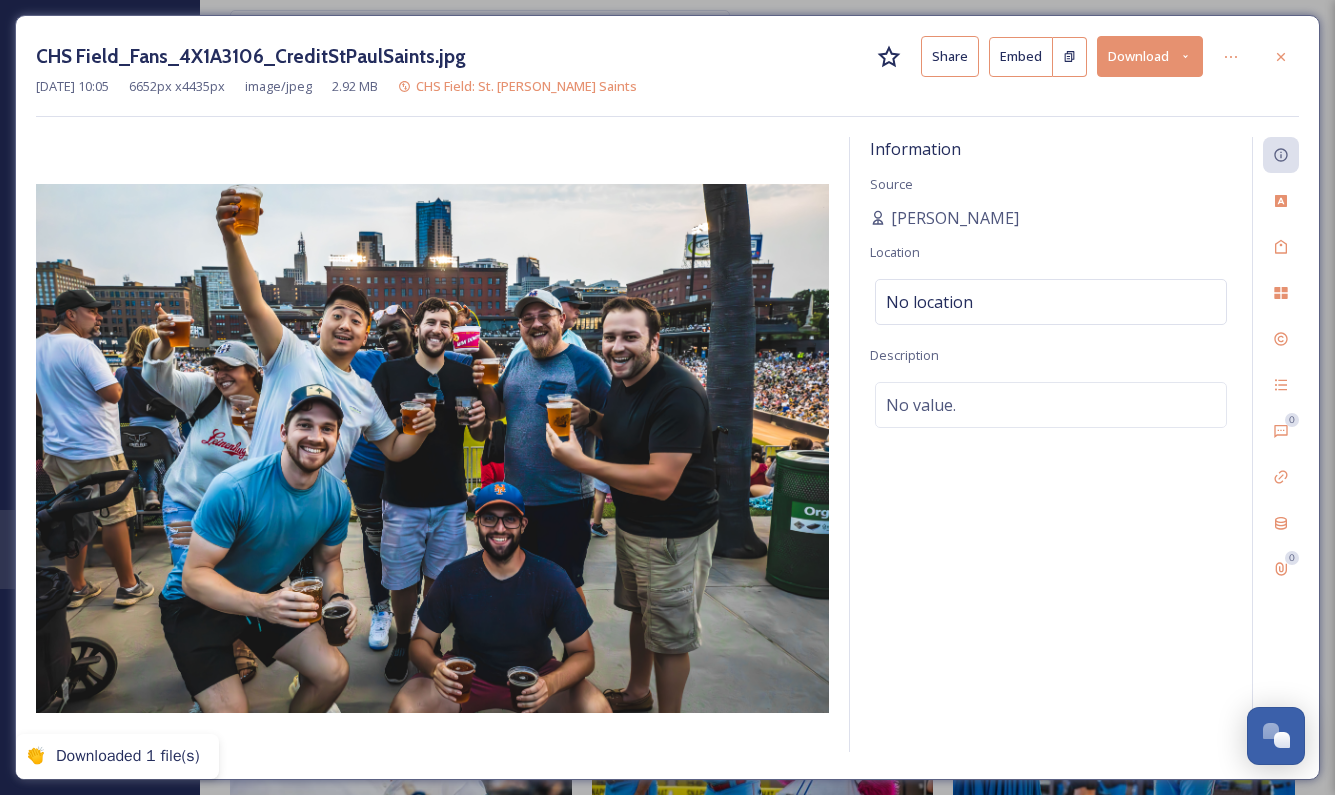 click at bounding box center [1281, 57] 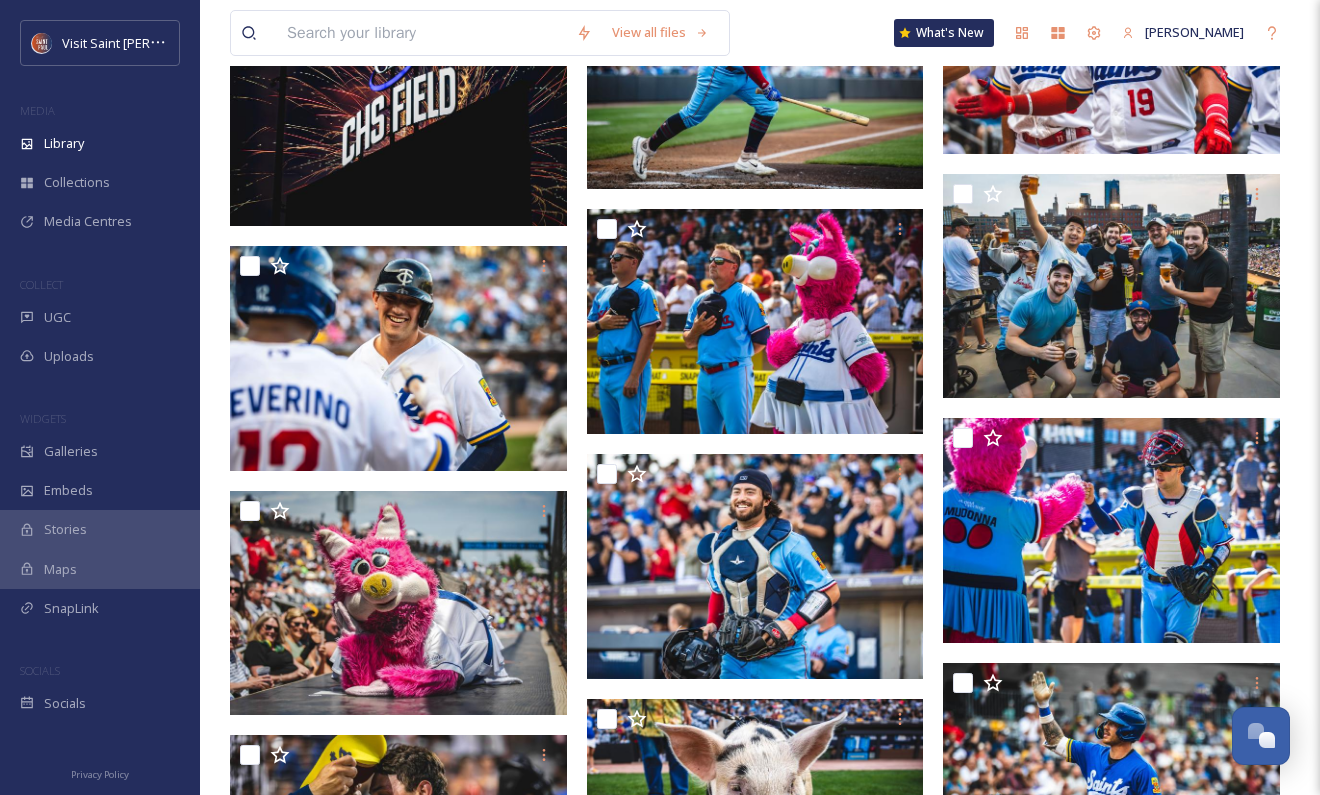 scroll, scrollTop: 8491, scrollLeft: 0, axis: vertical 